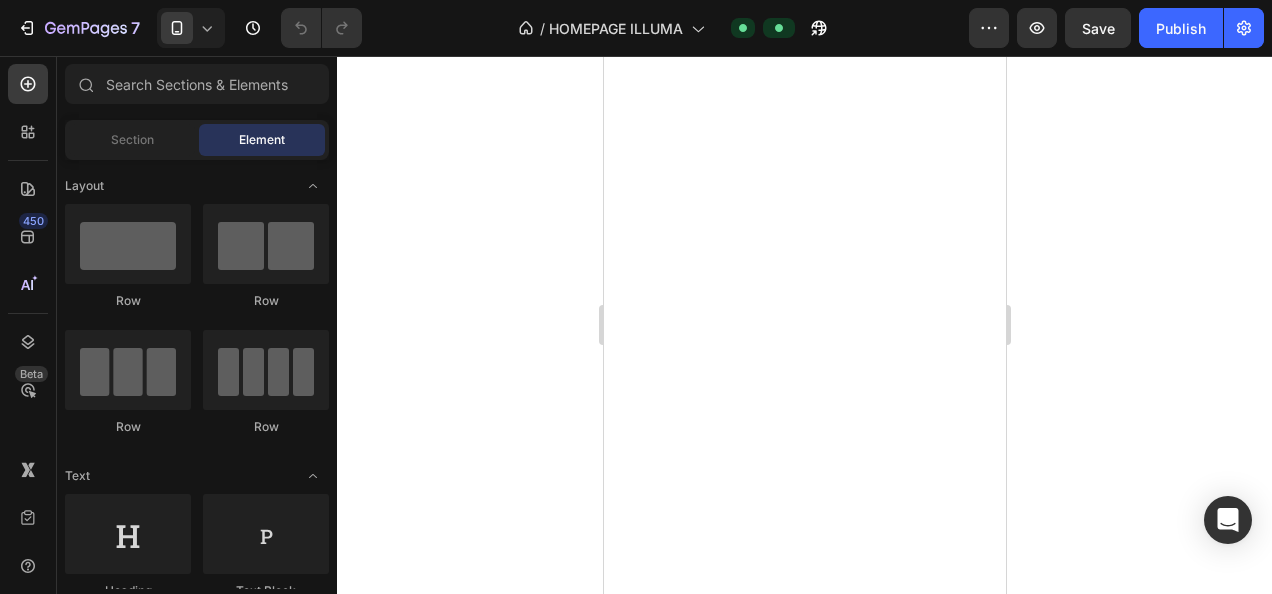 scroll, scrollTop: 0, scrollLeft: 0, axis: both 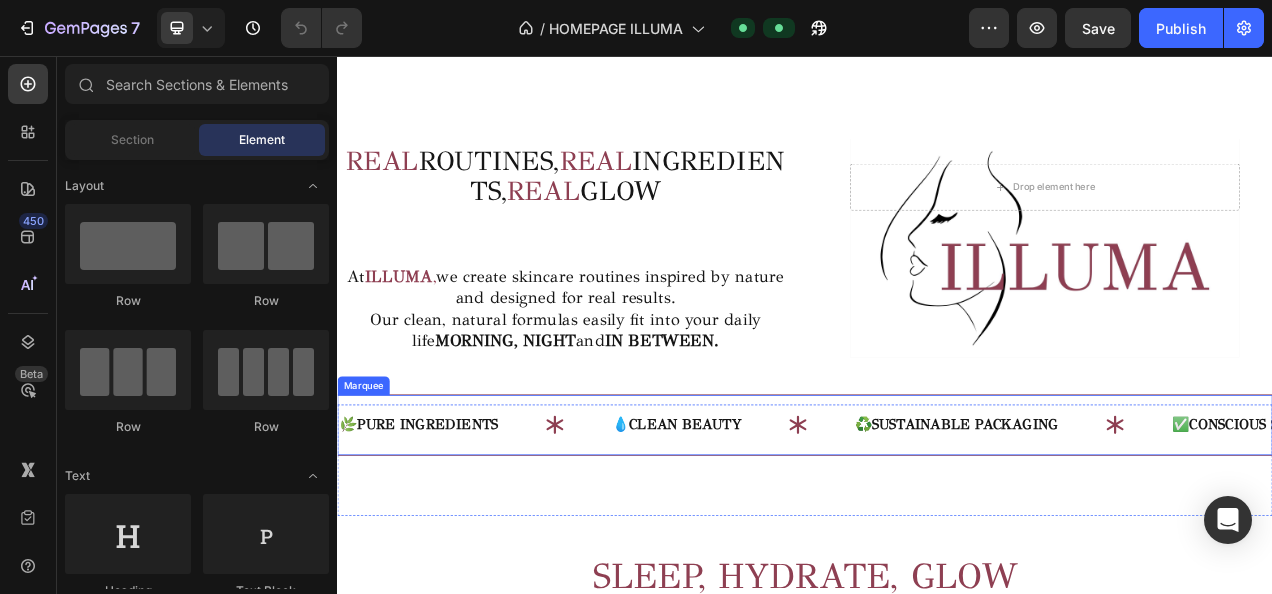 click on "🌿  PURE INGREDIENTS Text
💧  CLEAN BEAUTY Text
♻️  SUSTAINABLE PACKAGING Text
✅  CONSCIOUS SKINCARE Text
🕊  GENTLE RITUALS Text
🌞  DAILY FLOW Text
🧴  SMART ROUTINES Text
✨  GLOWING RESULTS Text
🌿  PURE INGREDIENTS Text
💧  CLEAN BEAUTY Text
♻️  SUSTAINABLE PACKAGING Text
✅  CONSCIOUS SKINCARE Text
🕊  GENTLE RITUALS Text
🌞  DAILY FLOW Text
🧴  SMART ROUTINES Text
✨  GLOWING RESULTS Text
Marquee" at bounding box center (937, 529) 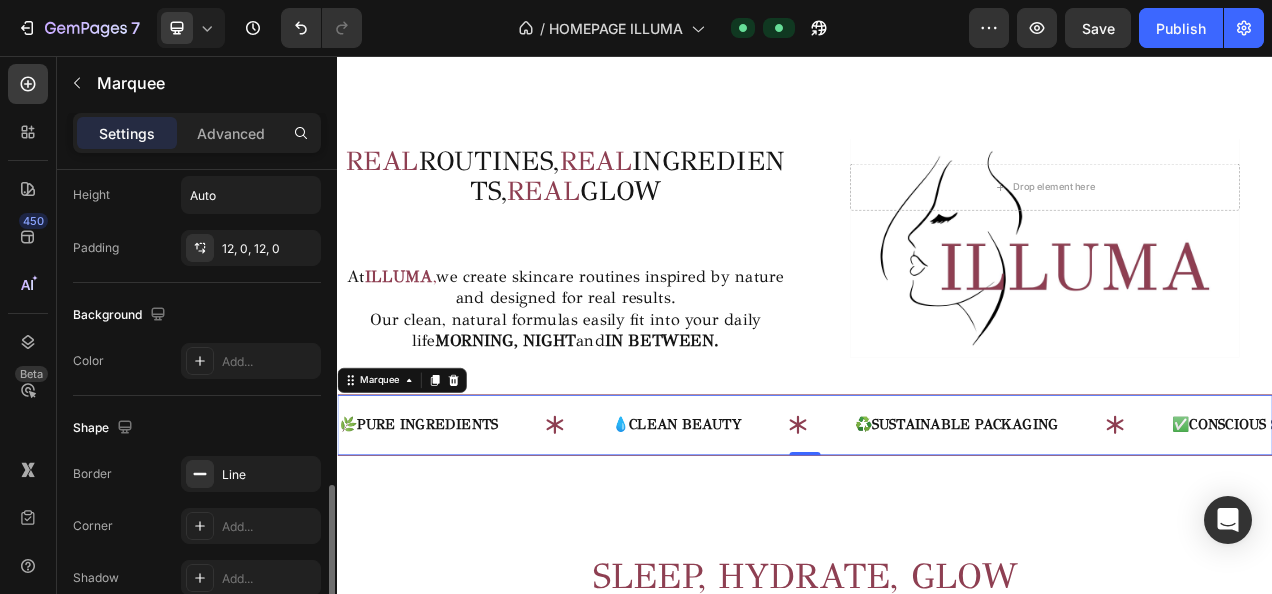 scroll, scrollTop: 1040, scrollLeft: 0, axis: vertical 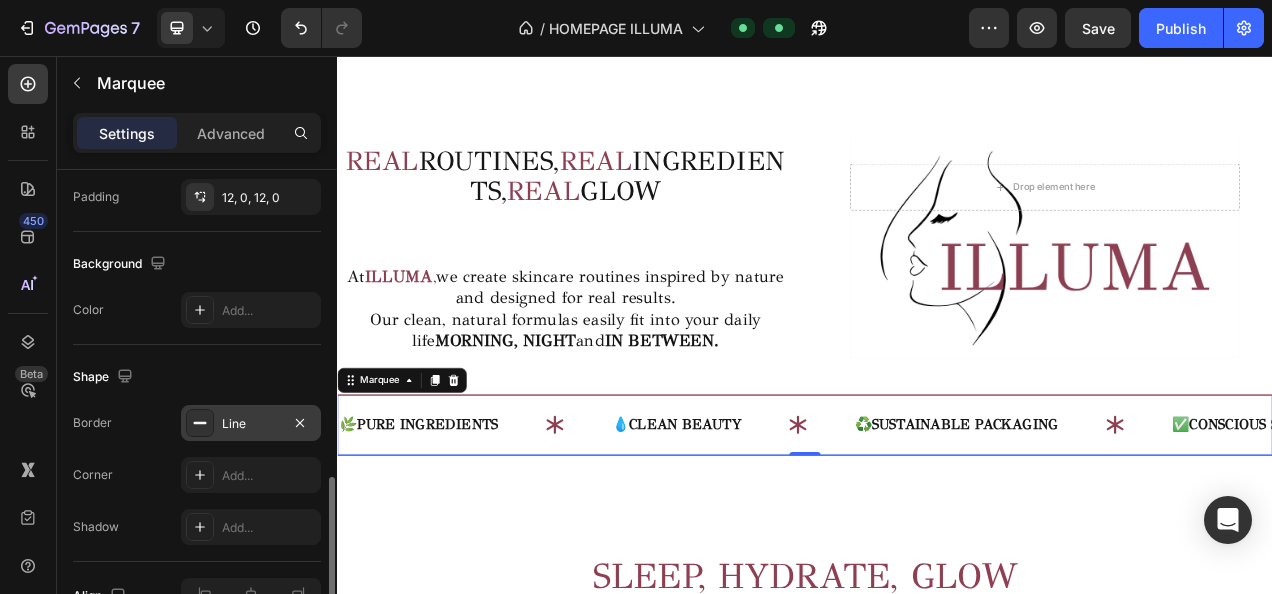 click on "Line" at bounding box center [251, 423] 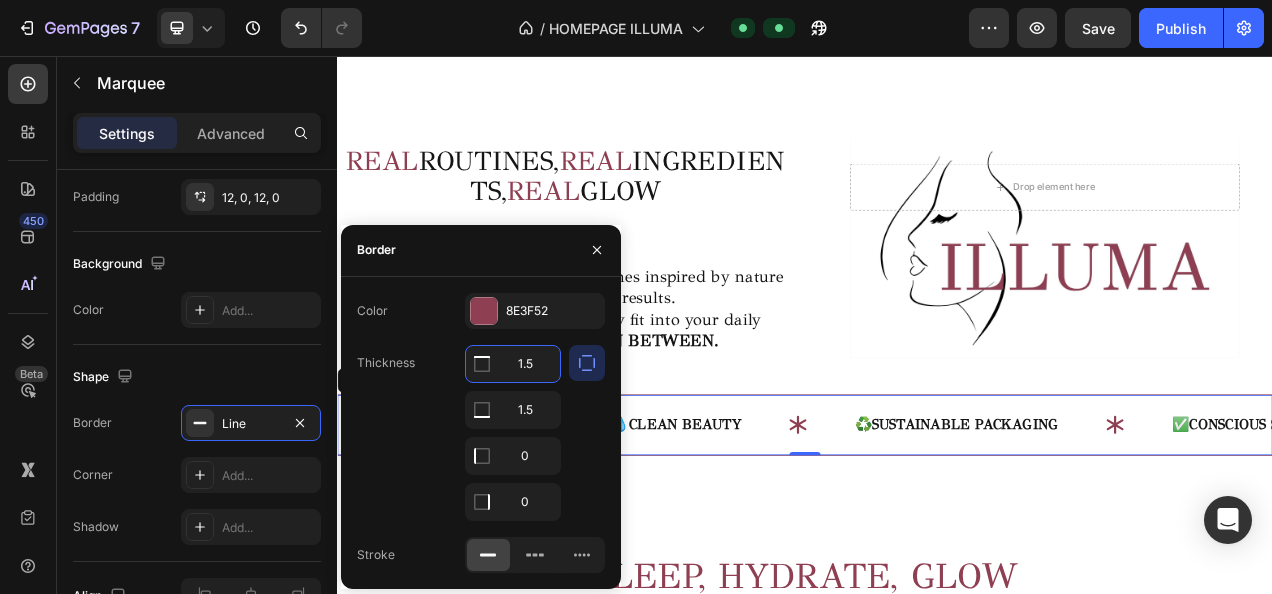 click on "1.5" at bounding box center (513, 364) 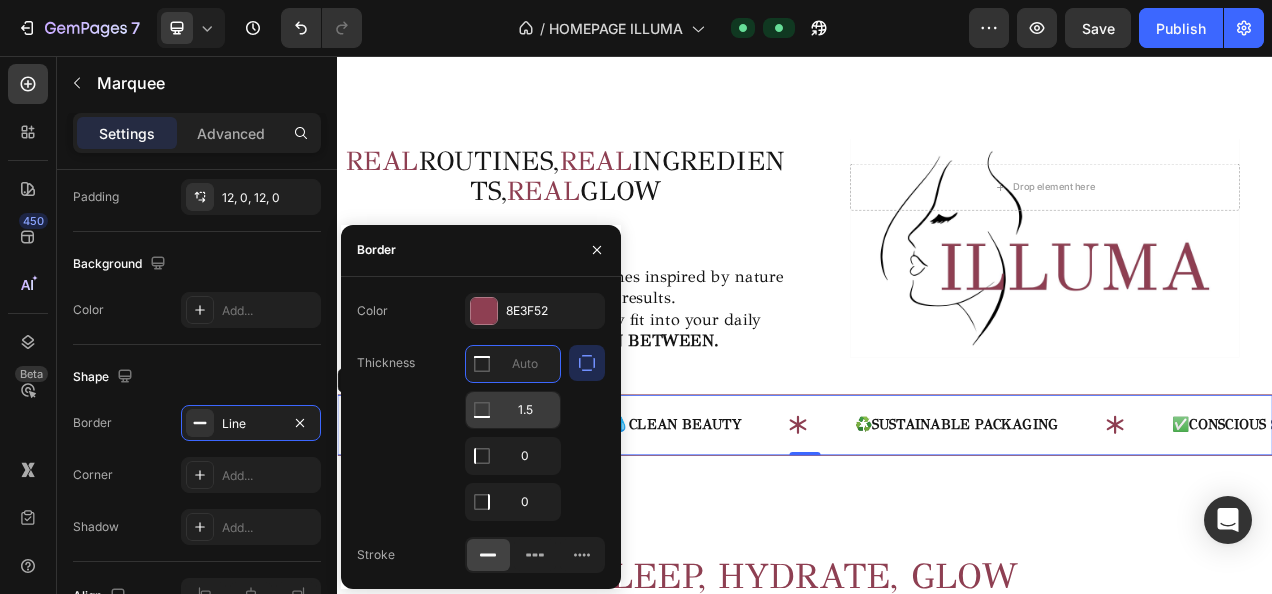 click on "1.5" at bounding box center [513, 410] 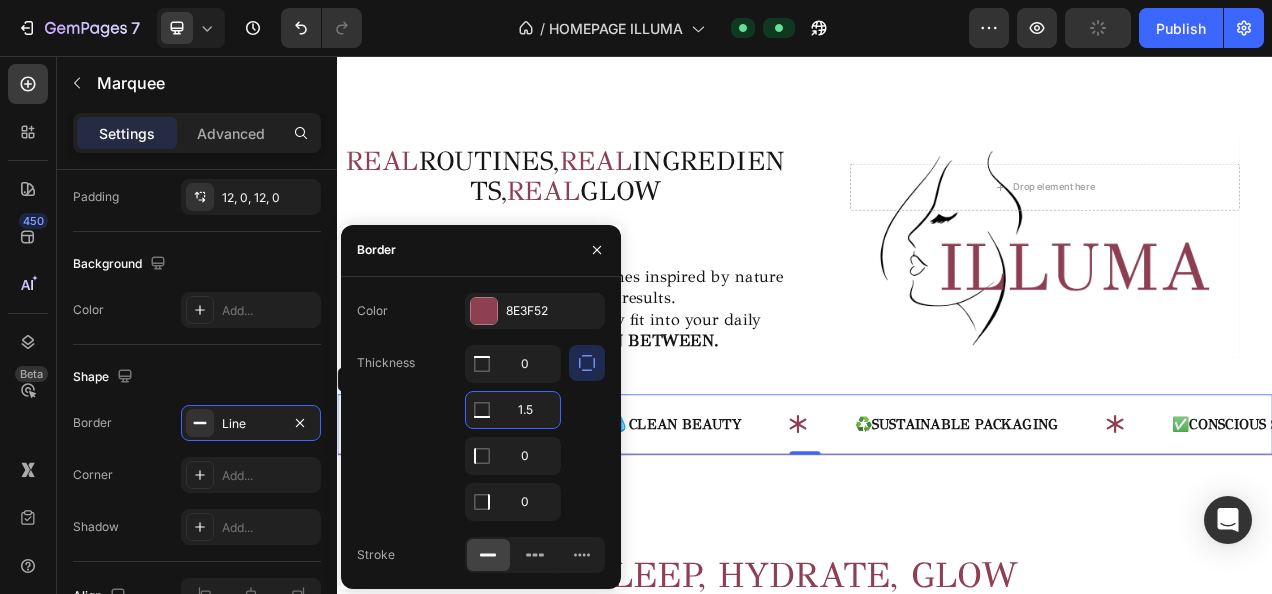 type 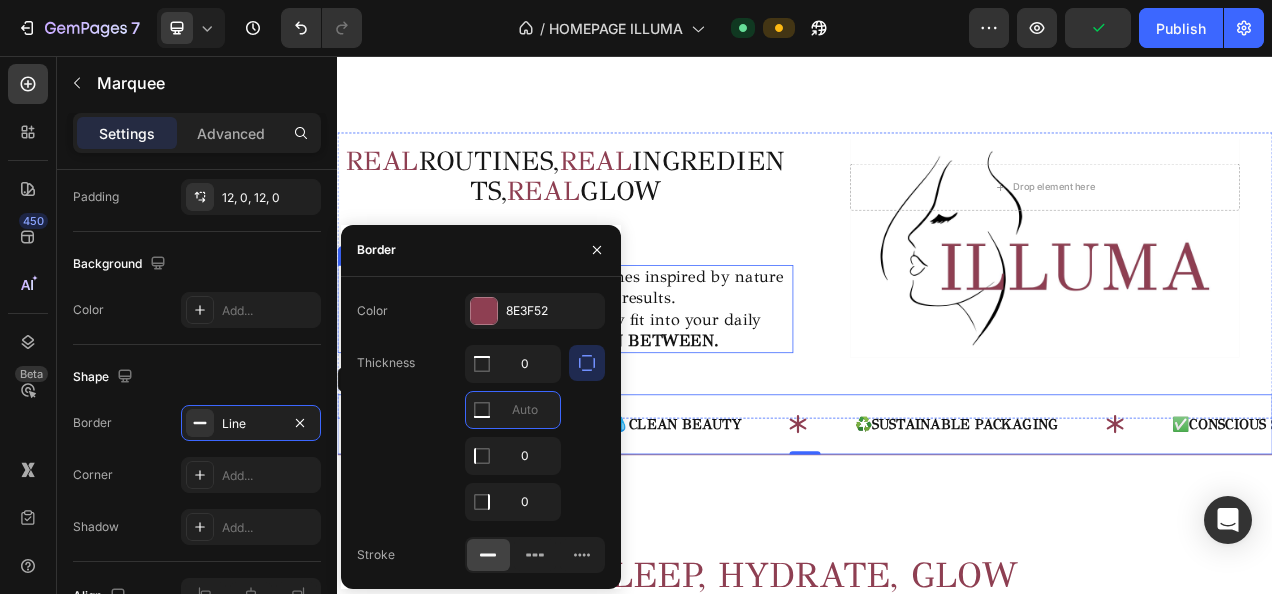 click on "REAL  ROUTINES,  REAL  INGREDIENTS,  REAL  GLOW   Heading At  ILLUMA ,  we create skincare routines inspired by nature and designed for real results. Our clean, natural formulas easily fit into your daily life  MORNING, NIGHT  and  IN BETWEEN. Text Block" at bounding box center [629, 337] 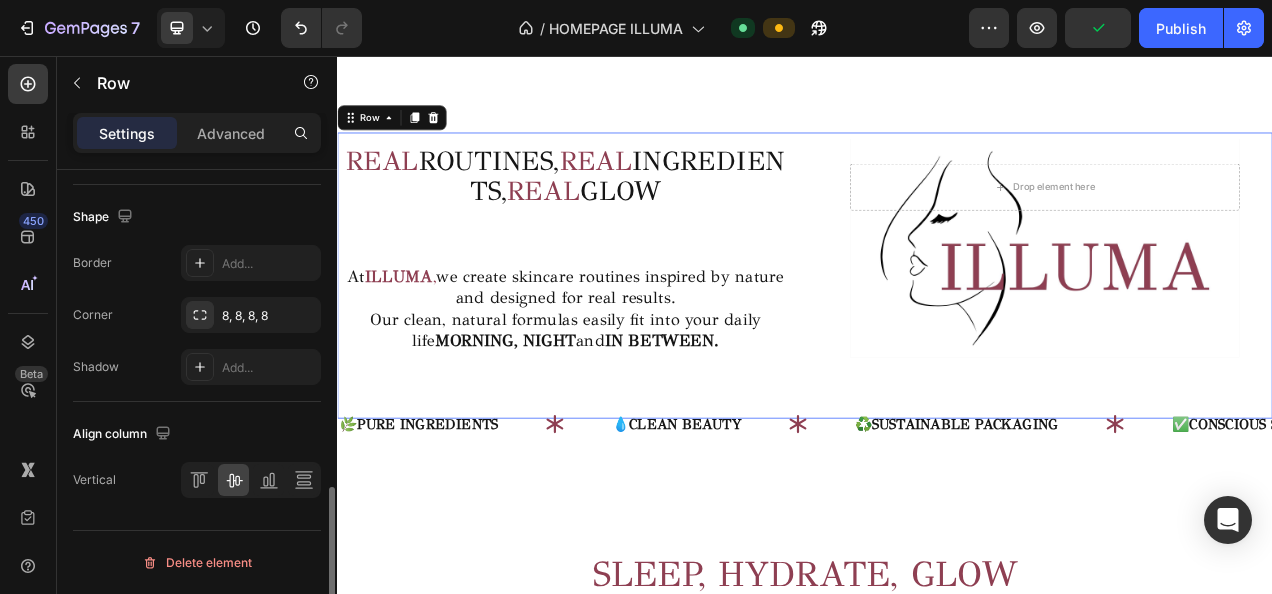 scroll, scrollTop: 0, scrollLeft: 0, axis: both 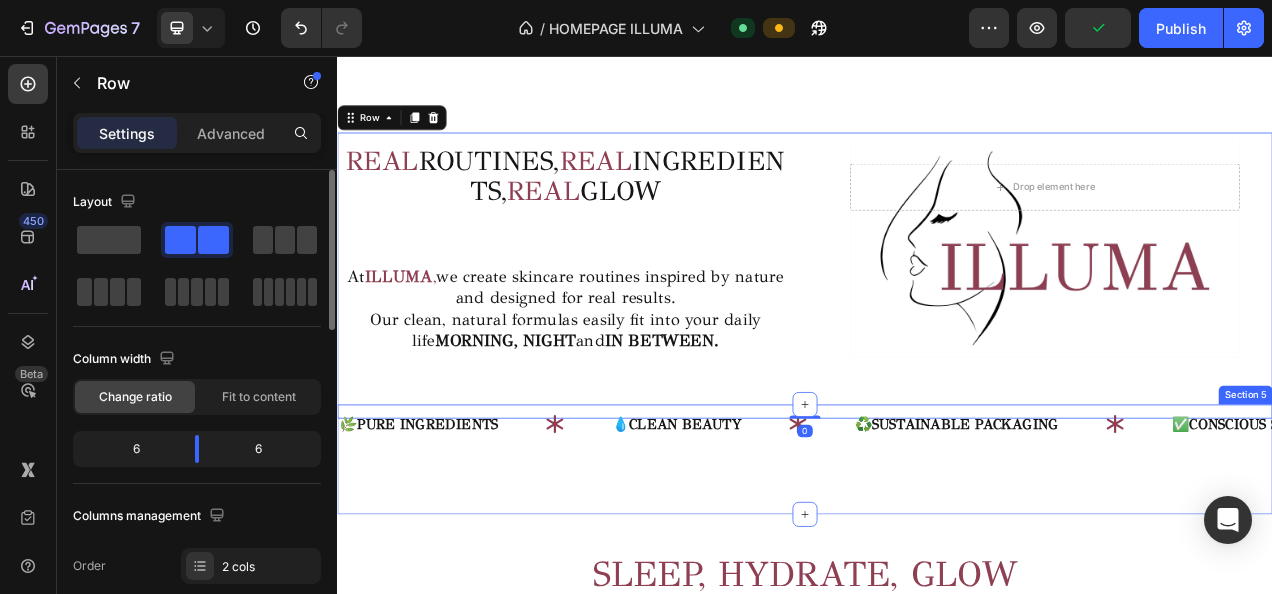 click on "Header REAL  ROUTINES,  REAL  INGREDIENTS,  REAL  GLOW Heading Row Image Row Section 2 REAL  ROUTINES,  REAL  INGREDIENTS,  REAL  GLOW   Heading At  ILLUMA ,  we create skincare routines inspired by nature and designed for real results. Our clean, natural formulas easily fit into your daily life  MORNING, NIGHT  and  IN BETWEEN. Text Block
Drop element here Hero Banner Row   0 Section 3 🌿  PURE INGREDIENTS Text
💧  CLEAN BEAUTY Text
♻️  SUSTAINABLE PACKAGING Text
✅  CONSCIOUS SKINCARE Text
🕊  GENTLE RITUALS Text
🌞  DAILY FLOW Text
🧴  SMART ROUTINES Text
✨  GLOWING RESULTS Text
🌿  PURE INGREDIENTS Text
💧  CLEAN BEAUTY Text
♻️  SUSTAINABLE PACKAGING Text
✅  CONSCIOUS SKINCARE Text
🕊  GENTLE RITUALS Text
🌞  DAILY FLOW Text
🧴  Text" at bounding box center (937, 2602) 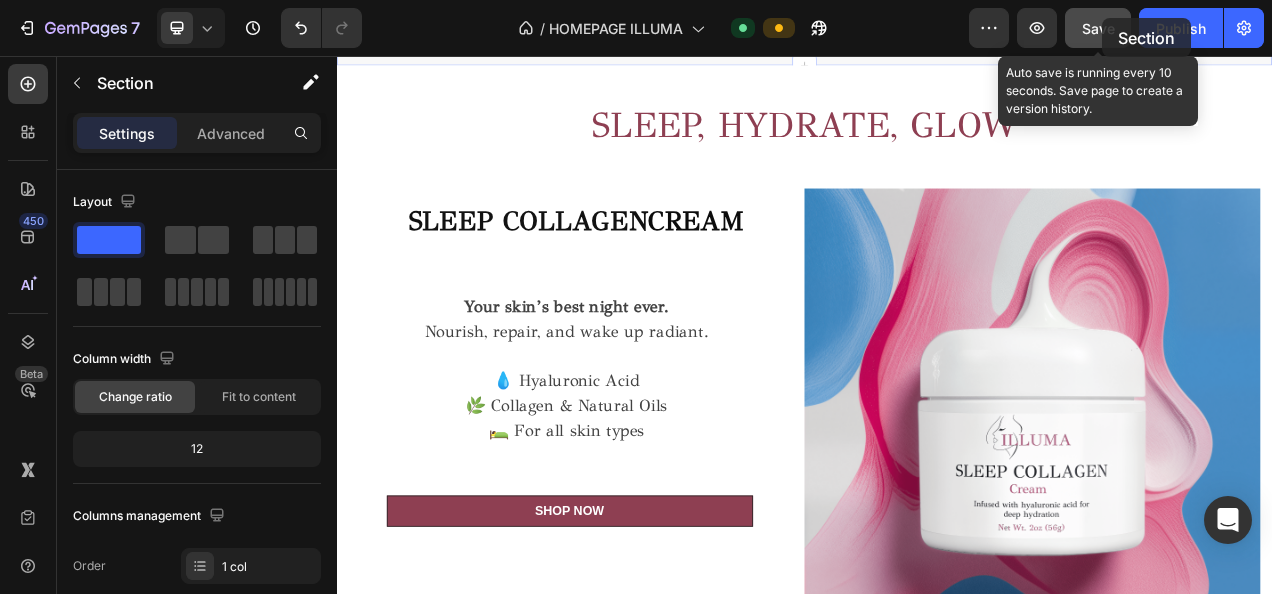 click on "Save" 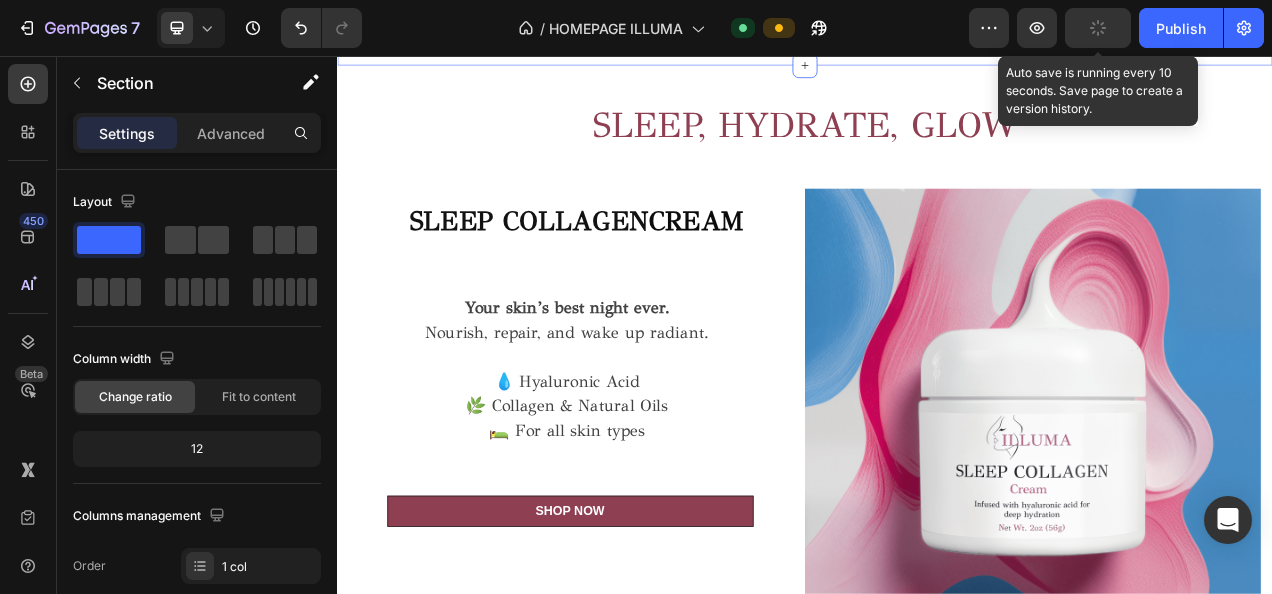 scroll, scrollTop: 1267, scrollLeft: 0, axis: vertical 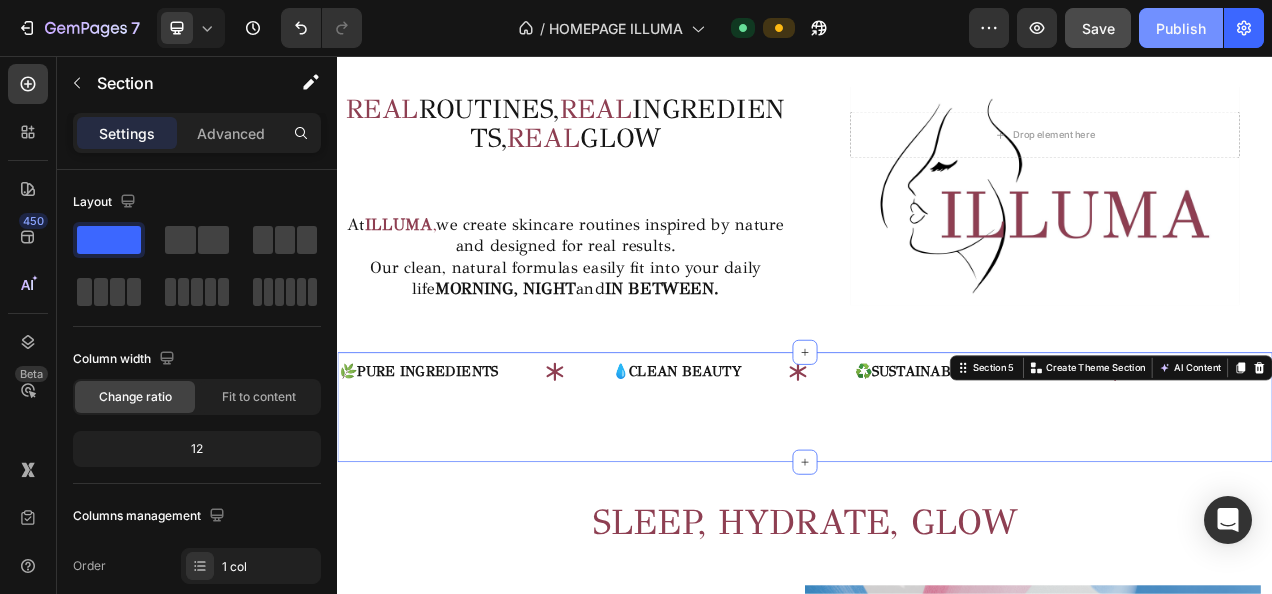 click on "Publish" at bounding box center [1181, 28] 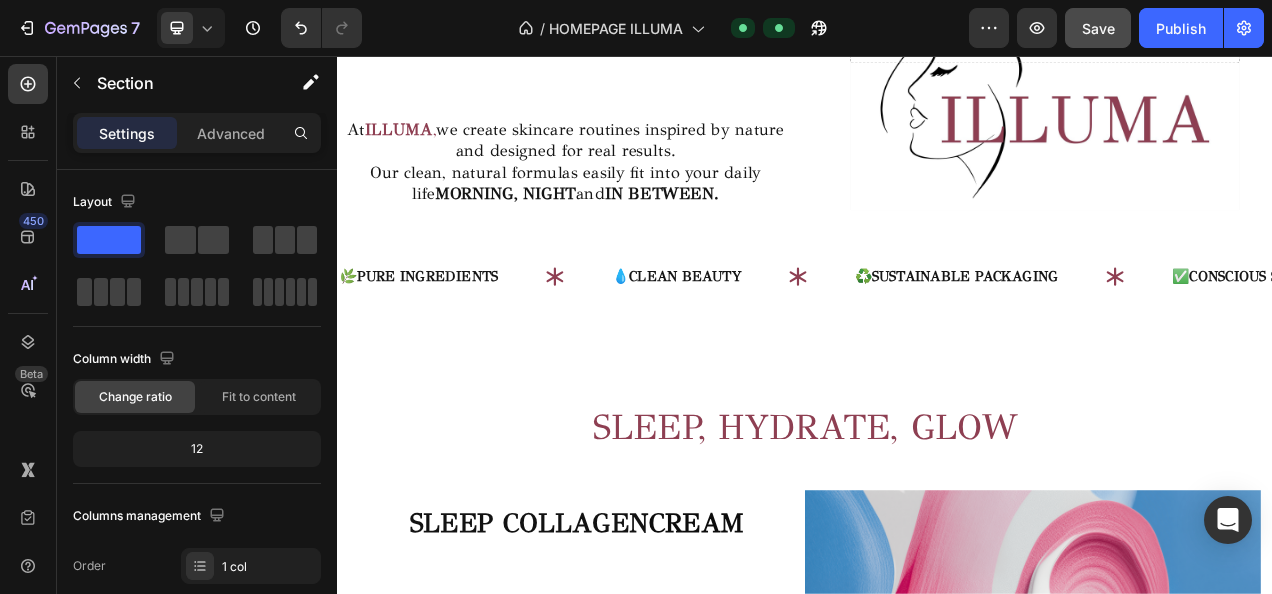 scroll, scrollTop: 1163, scrollLeft: 0, axis: vertical 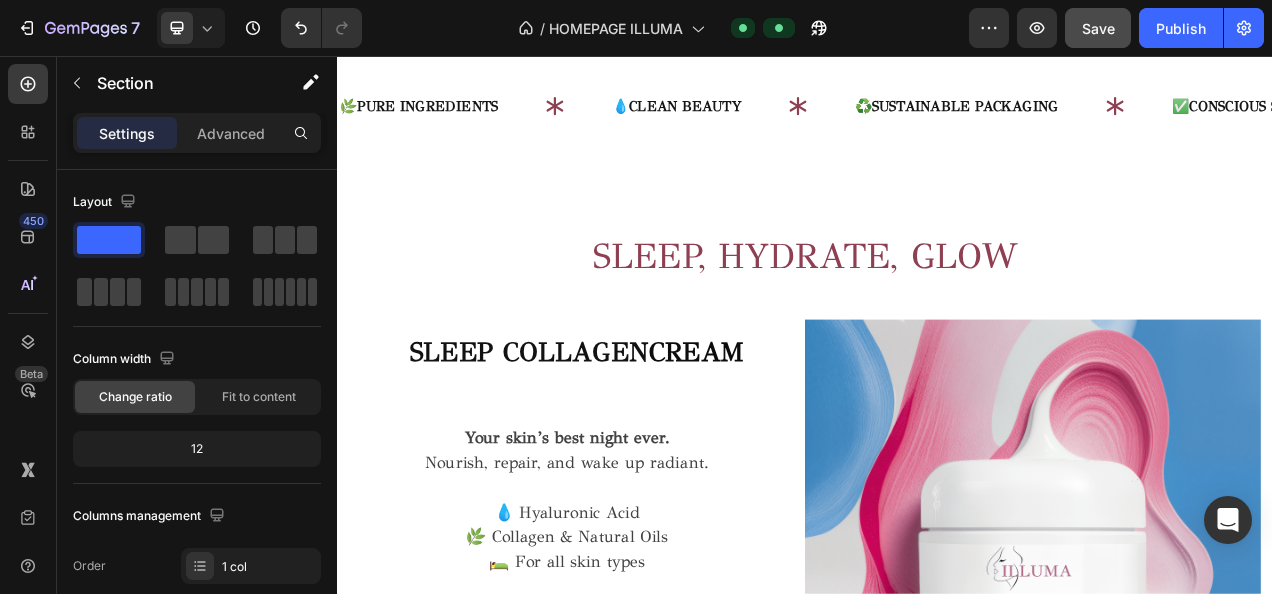 click on "🌿  PURE INGREDIENTS Text
💧  CLEAN BEAUTY Text
♻️  SUSTAINABLE PACKAGING Text
✅  CONSCIOUS SKINCARE Text
🕊  GENTLE RITUALS Text
🌞  DAILY FLOW Text
🧴  SMART ROUTINES Text
✨  GLOWING RESULTS Text
🌿  PURE INGREDIENTS Text
💧  CLEAN BEAUTY Text
♻️  SUSTAINABLE PACKAGING Text
✅  CONSCIOUS SKINCARE Text
🕊  GENTLE RITUALS Text
🌞  DAILY FLOW Text
🧴  SMART ROUTINES Text
✨  GLOWING RESULTS Text
Marquee" at bounding box center (937, 165) 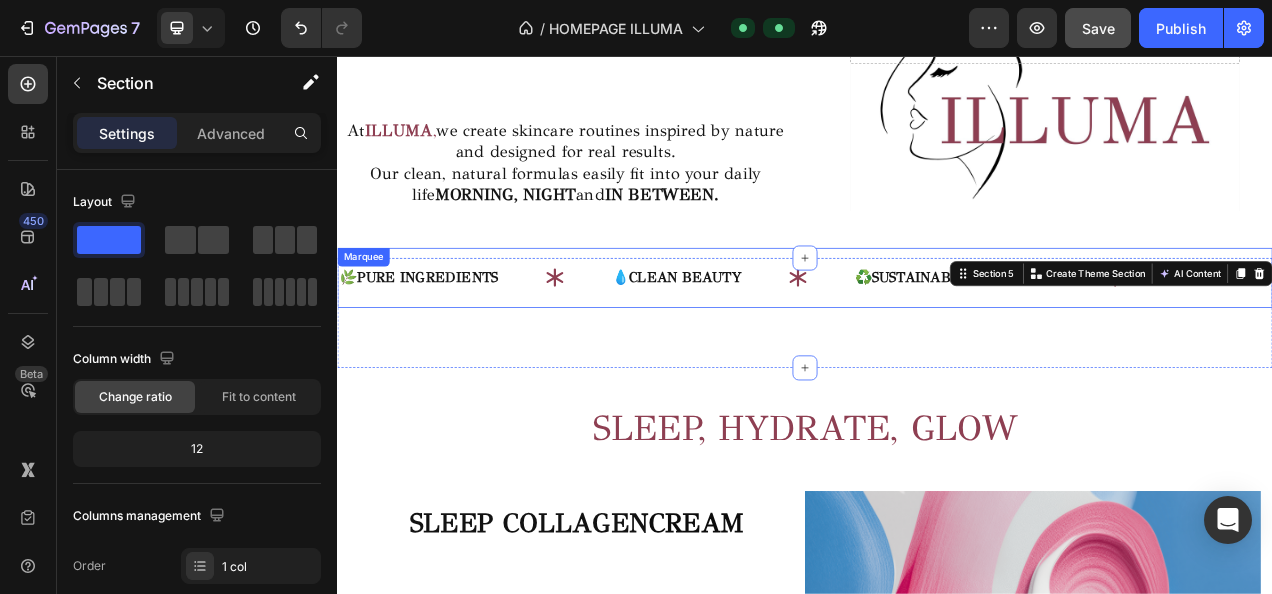 scroll, scrollTop: 987, scrollLeft: 0, axis: vertical 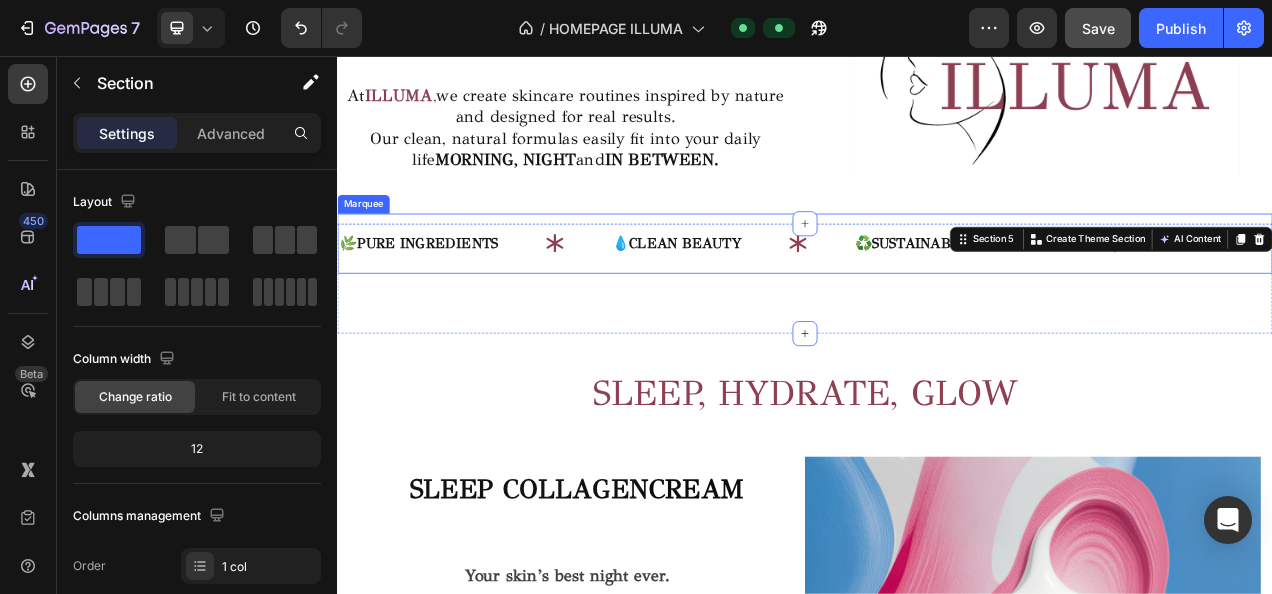 click on "💧  CLEAN BEAUTY Text" at bounding box center [843, 296] 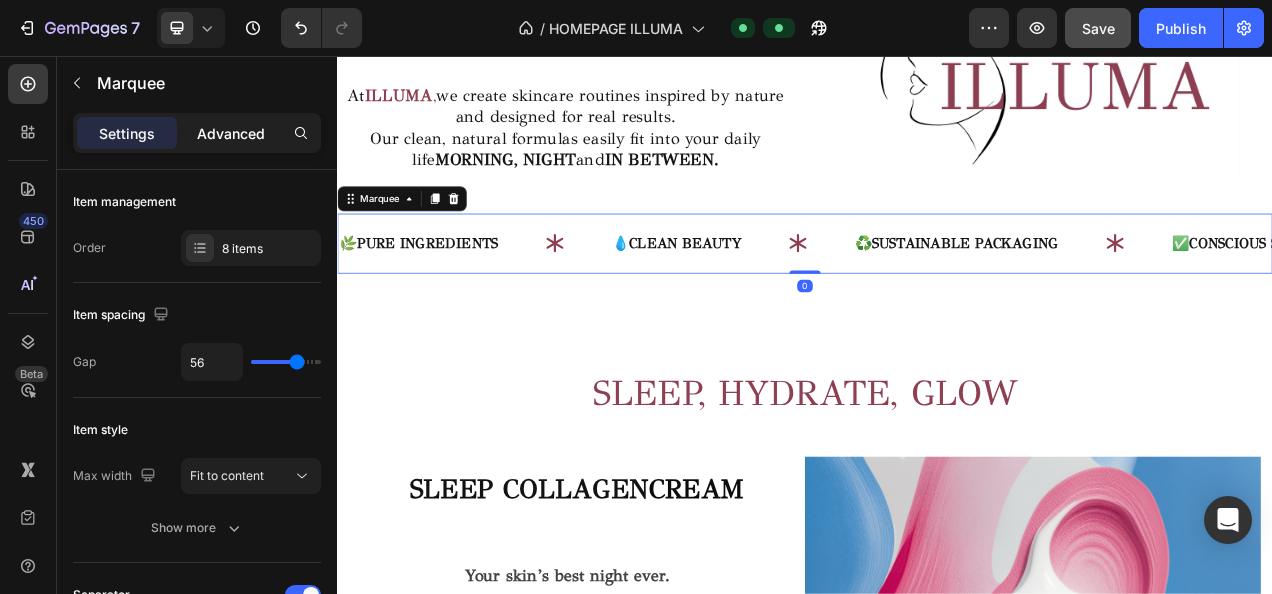 click on "Advanced" at bounding box center (231, 133) 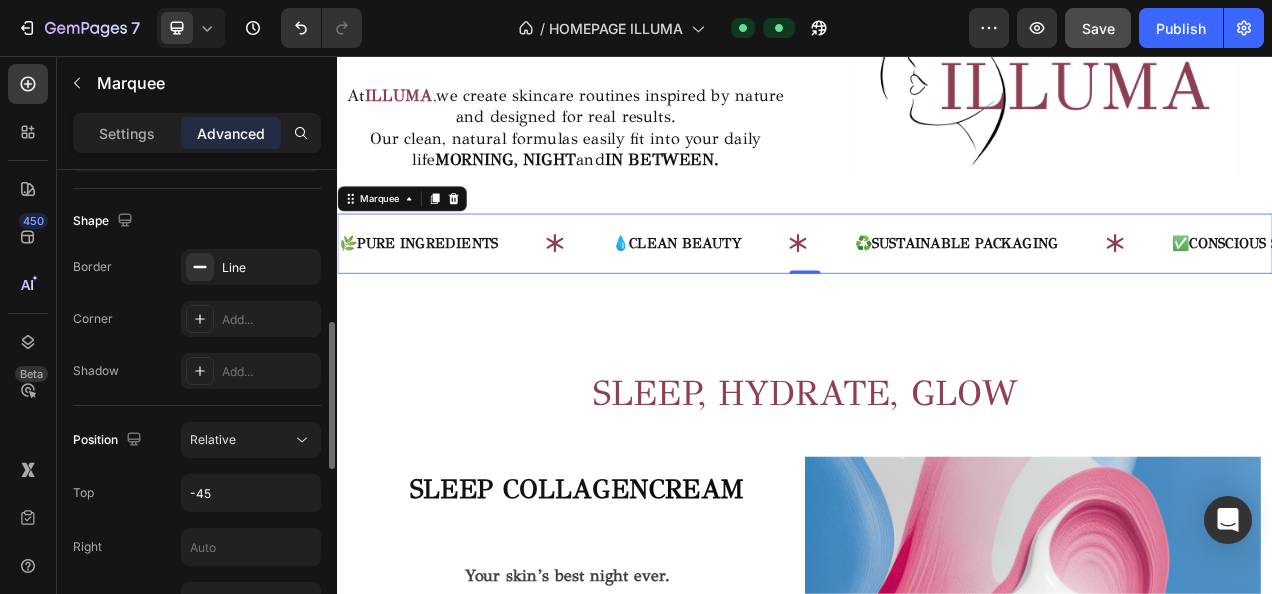 scroll, scrollTop: 506, scrollLeft: 0, axis: vertical 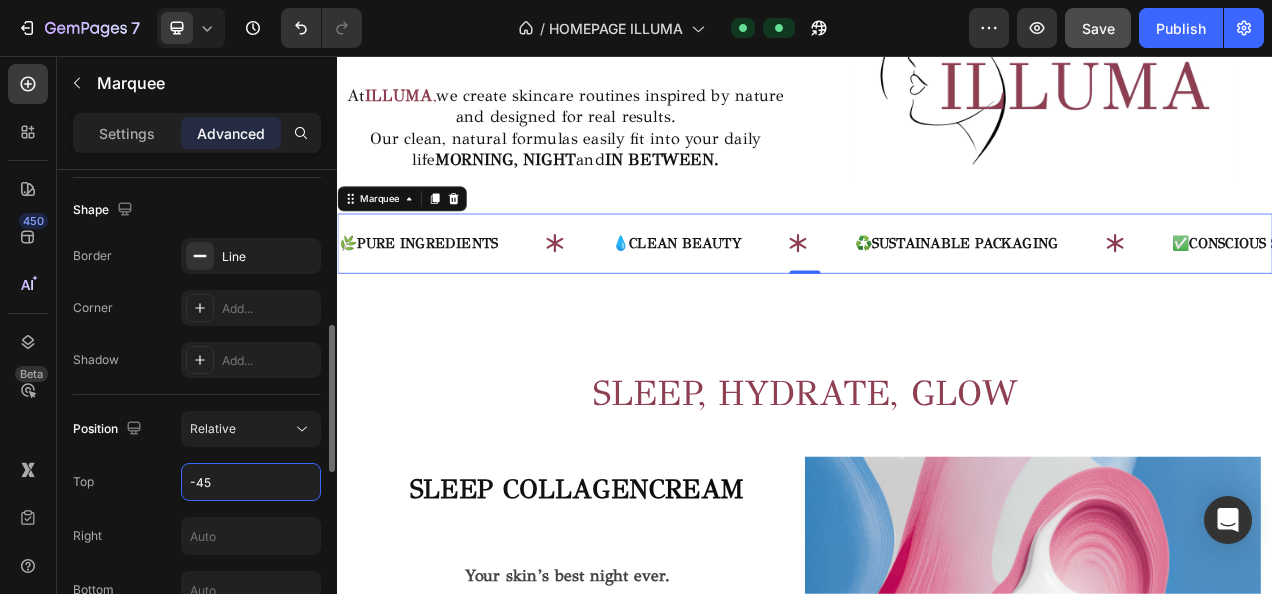 click on "-45" at bounding box center [251, 482] 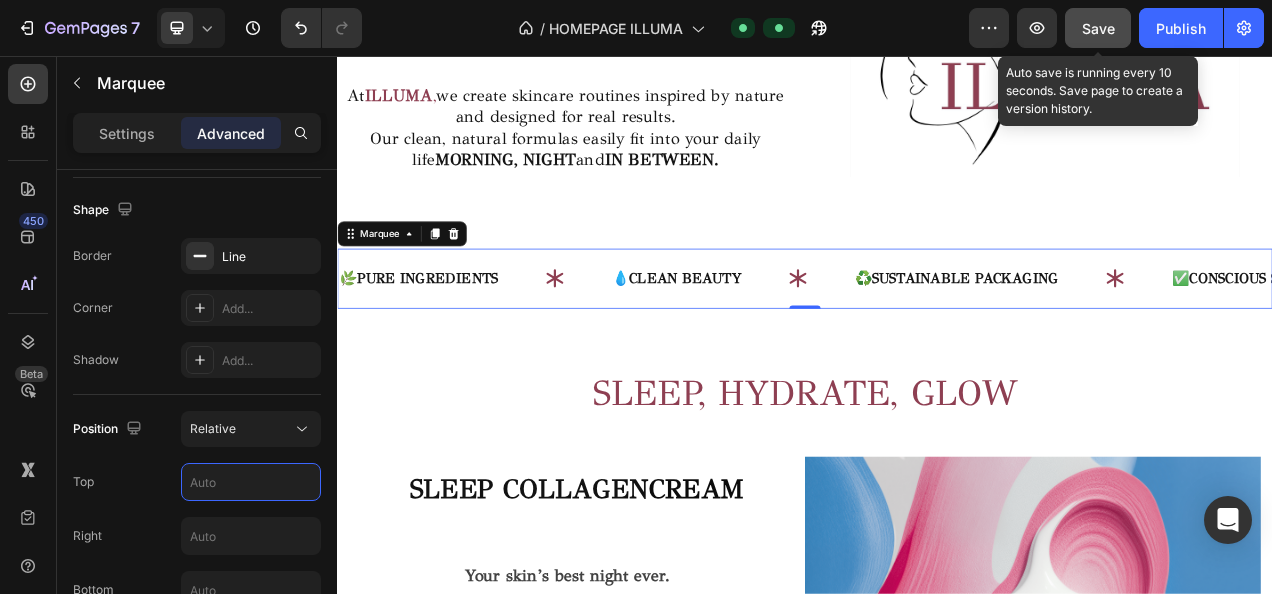 type 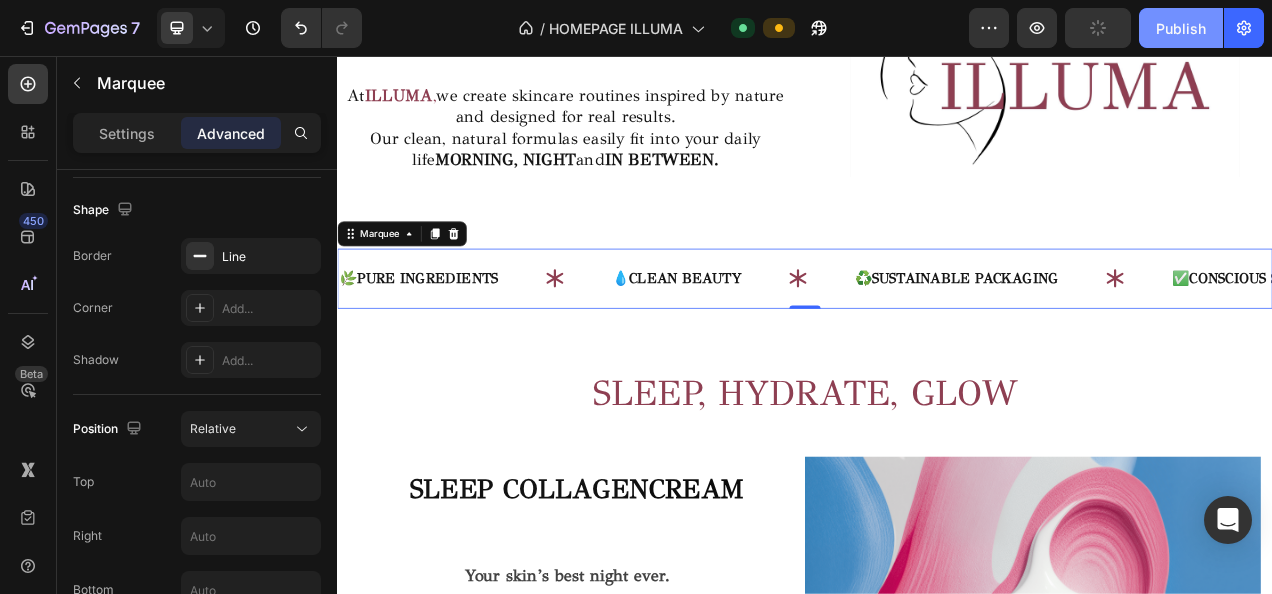 click on "Publish" at bounding box center (1181, 28) 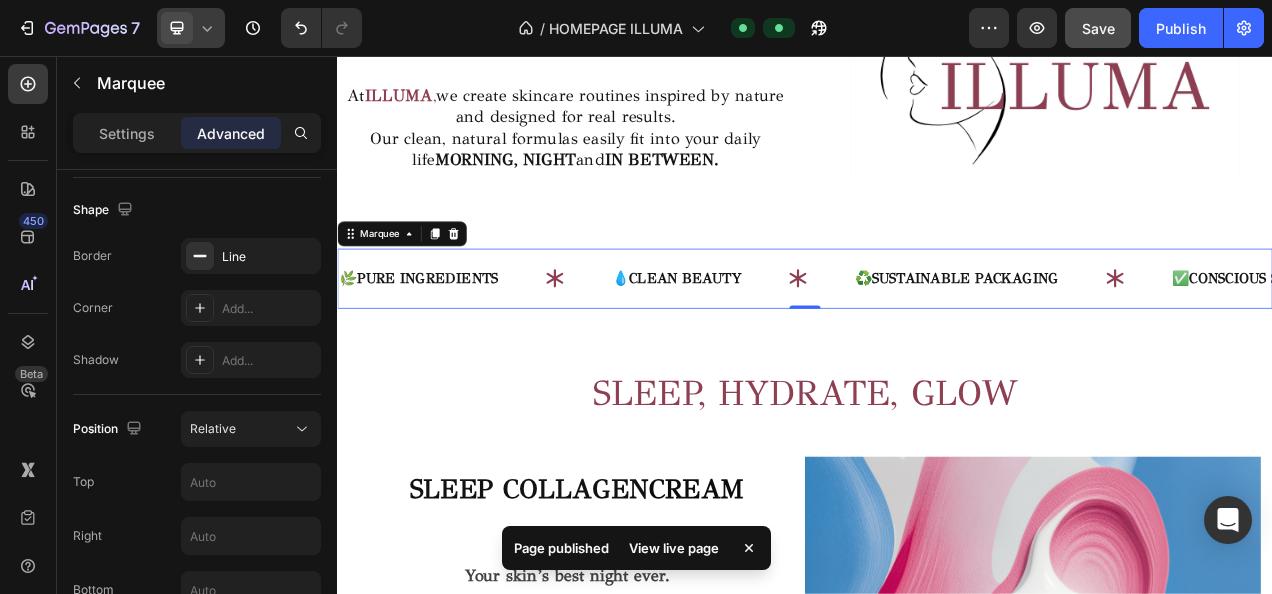 click 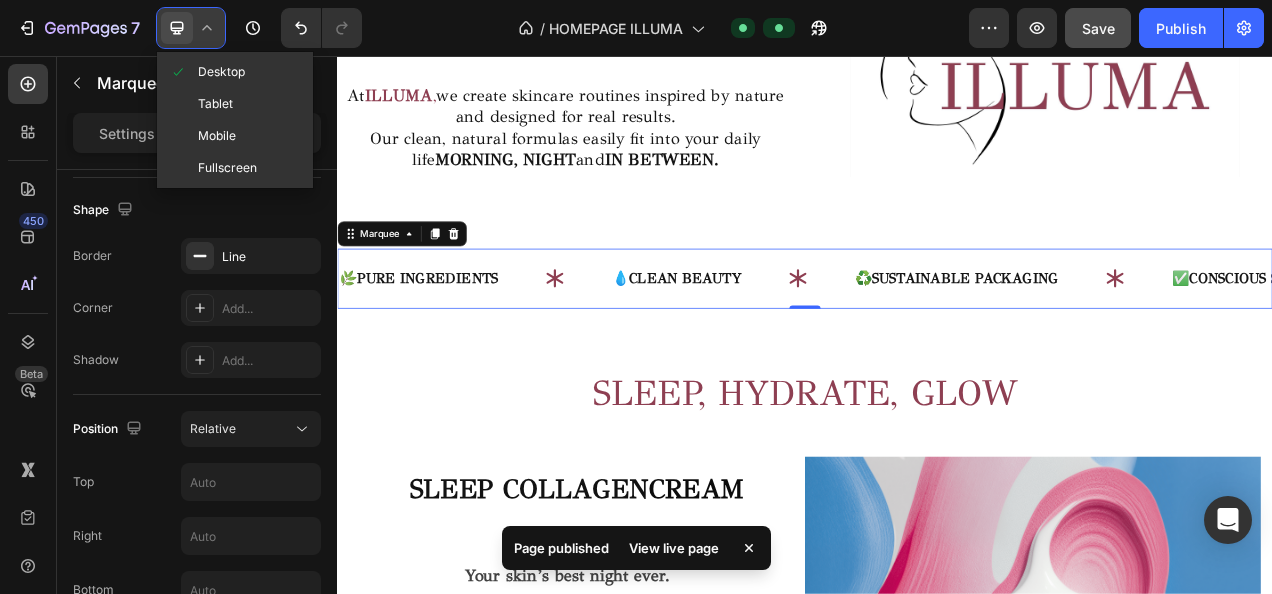 click 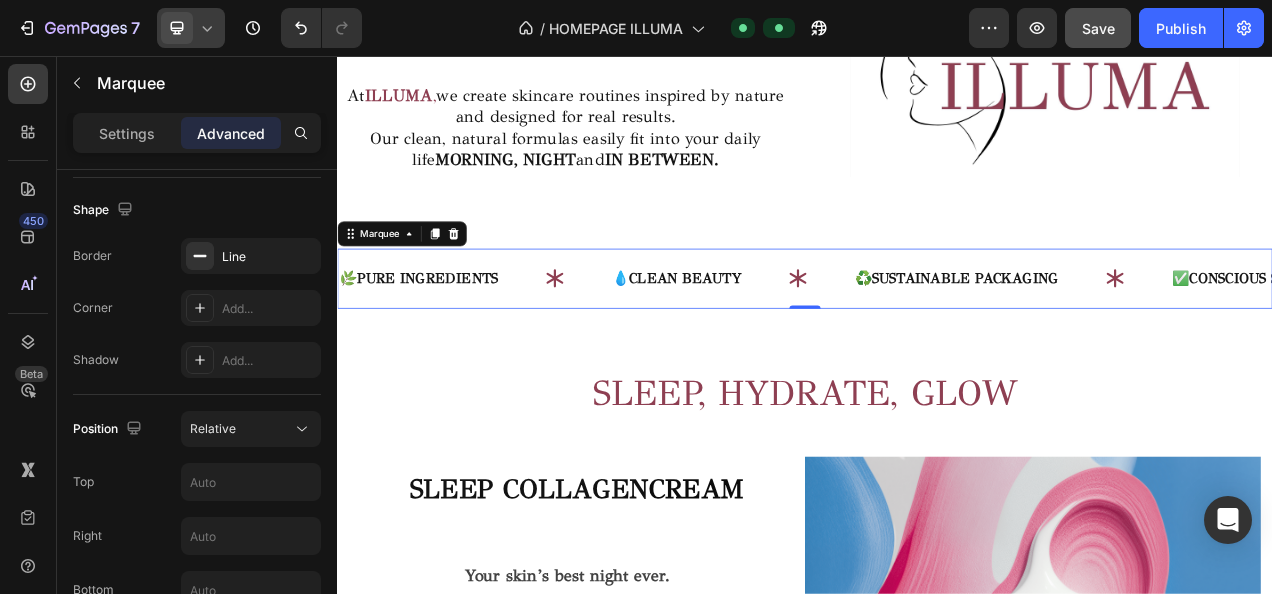 click 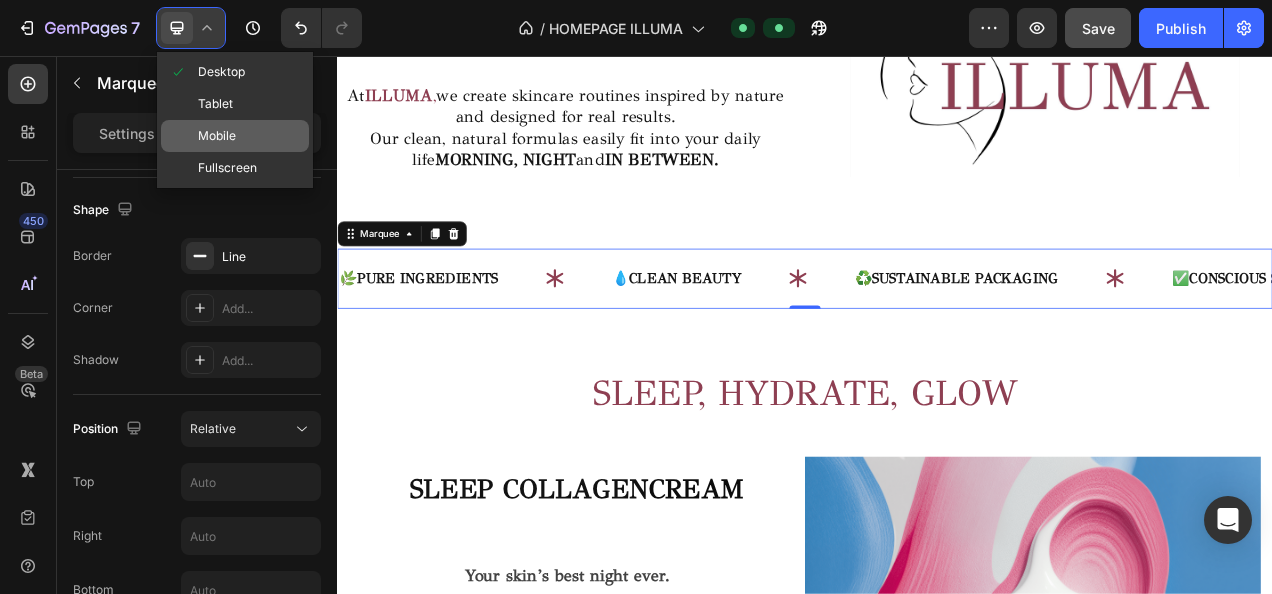 click on "Mobile" at bounding box center [217, 136] 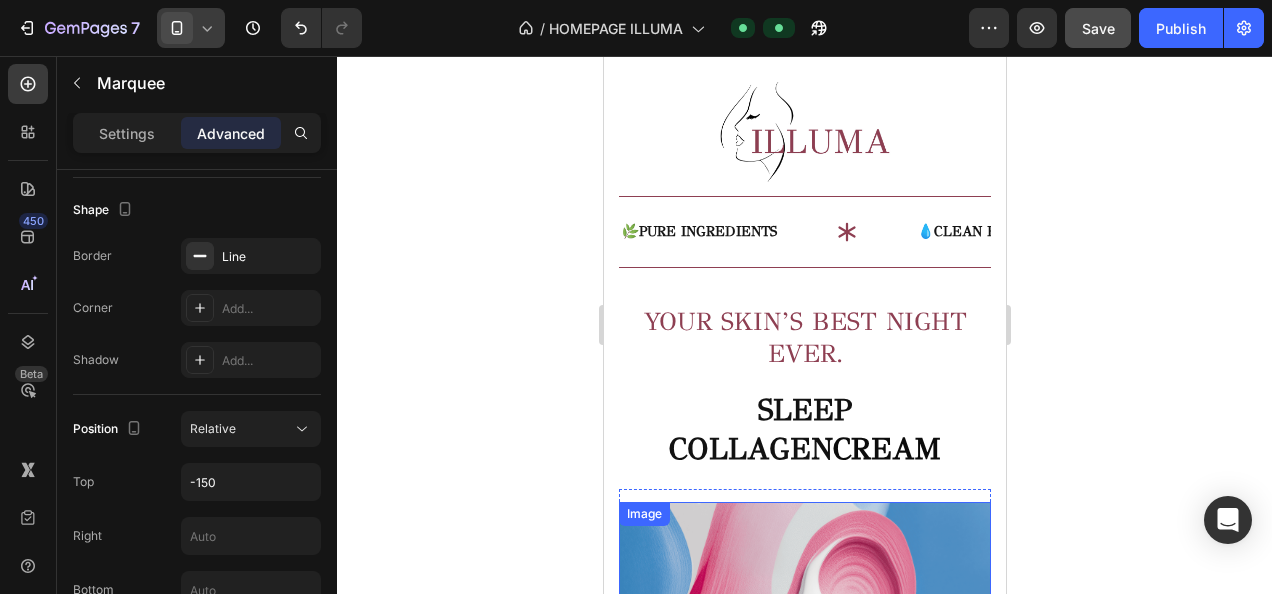 scroll, scrollTop: 345, scrollLeft: 0, axis: vertical 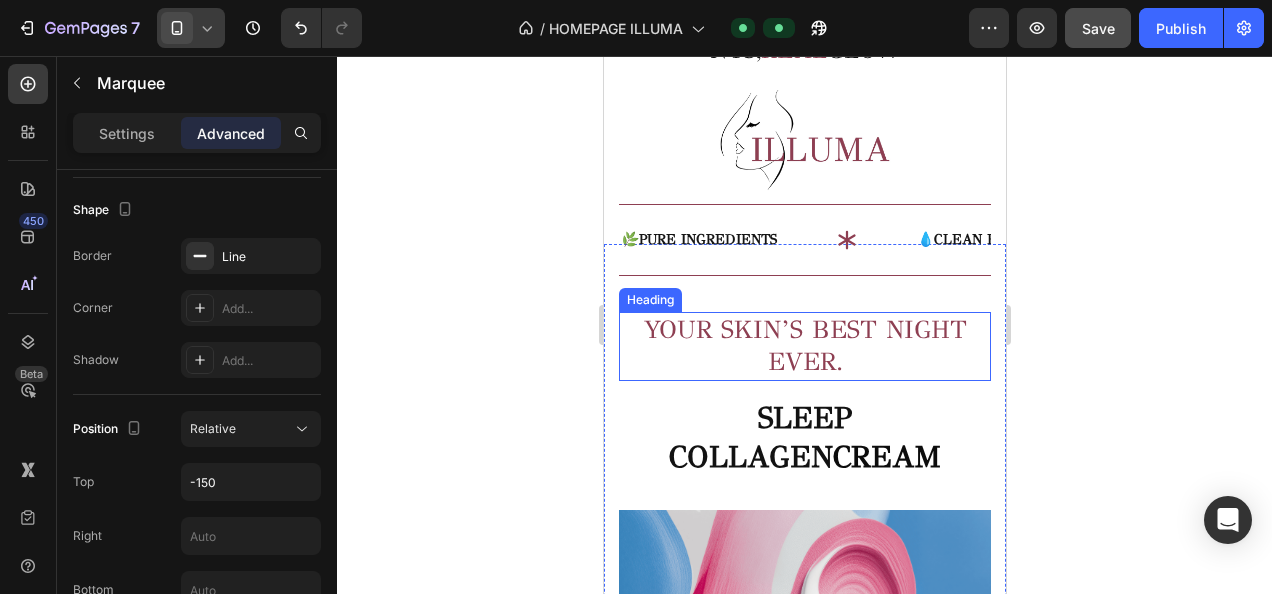 click on "YOUR SKIN’S BEST NIGHT EVER." at bounding box center [804, 346] 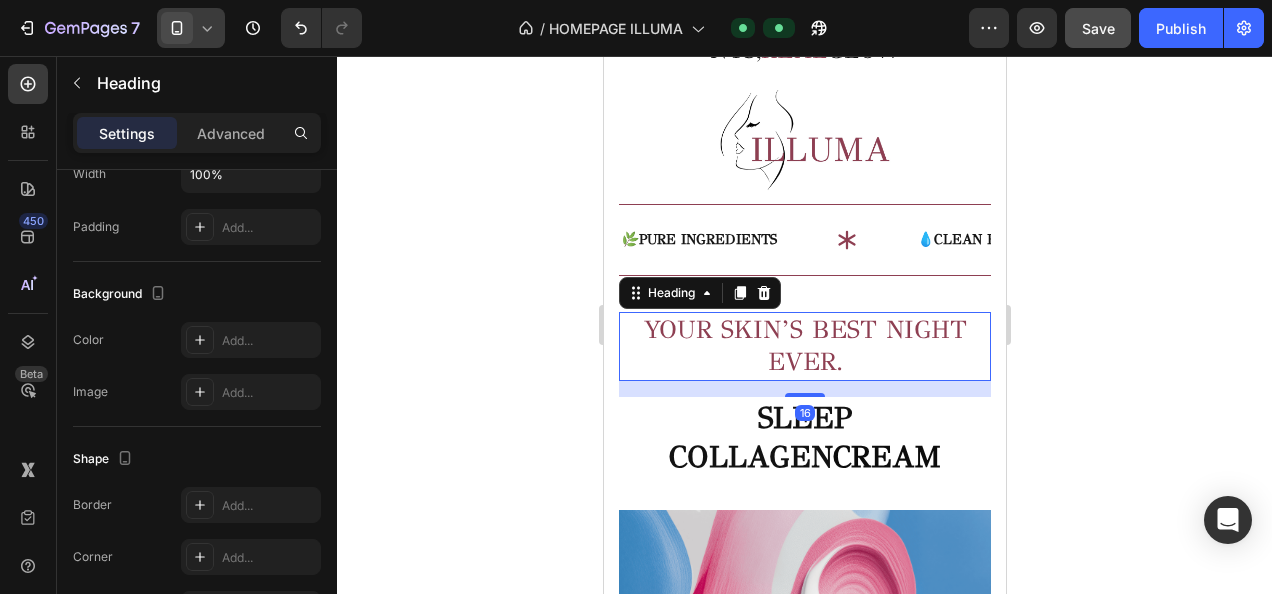 scroll, scrollTop: 0, scrollLeft: 0, axis: both 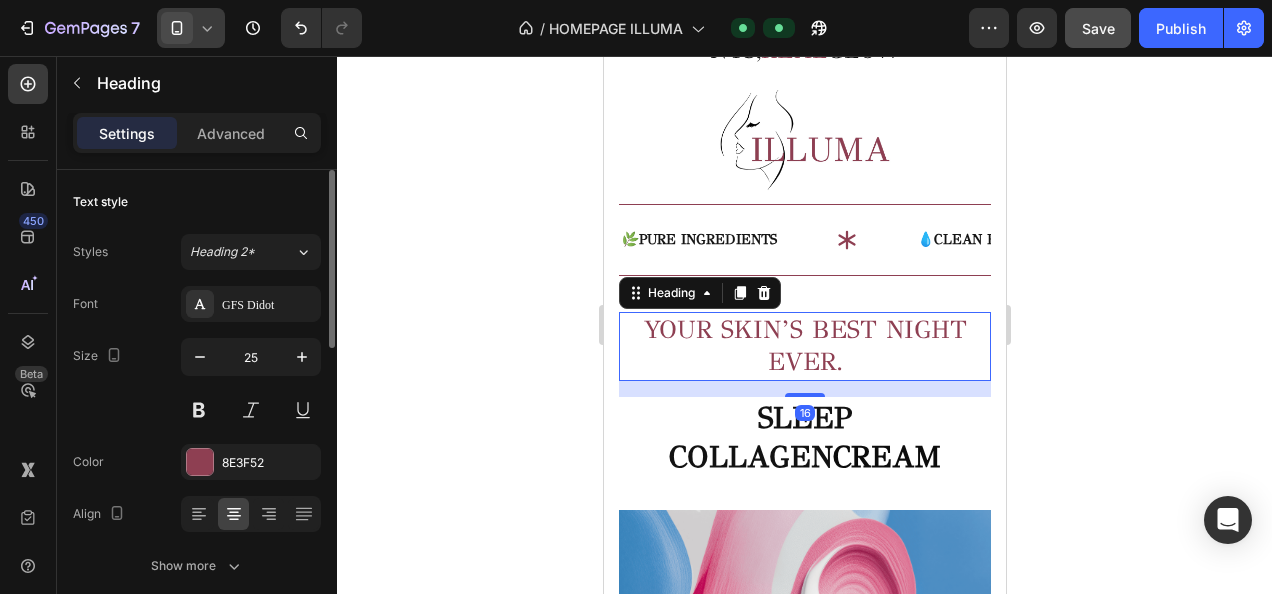click on "YOUR SKIN’S BEST NIGHT EVER." at bounding box center [804, 346] 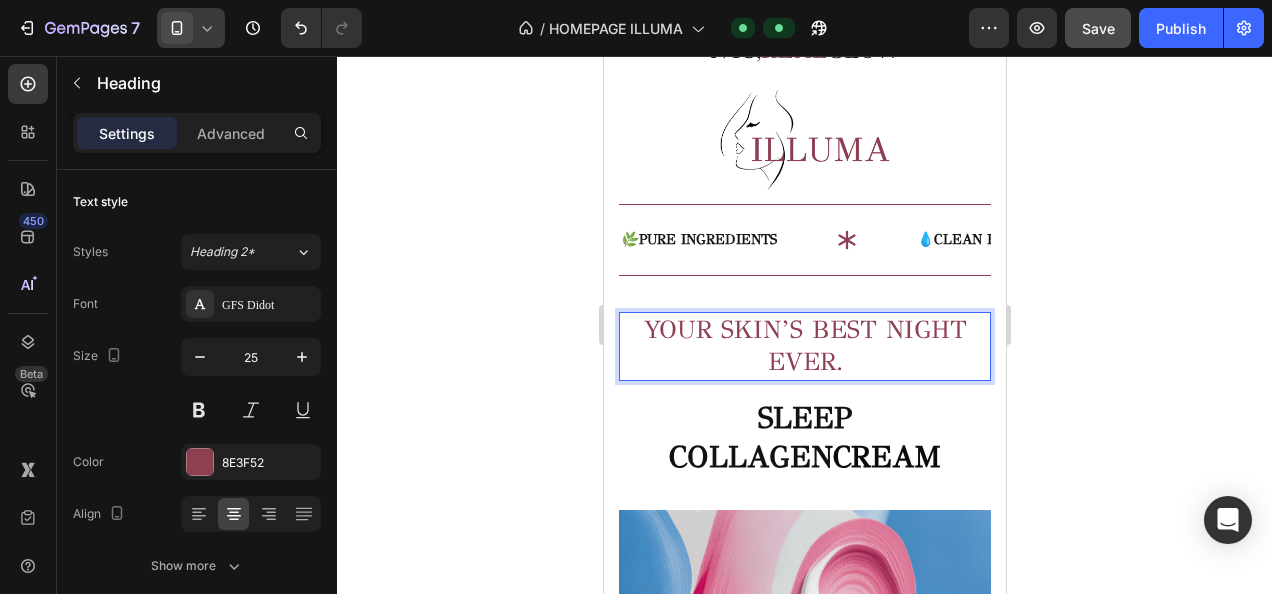click on "YOUR SKIN’S BEST NIGHT EVER." at bounding box center (804, 346) 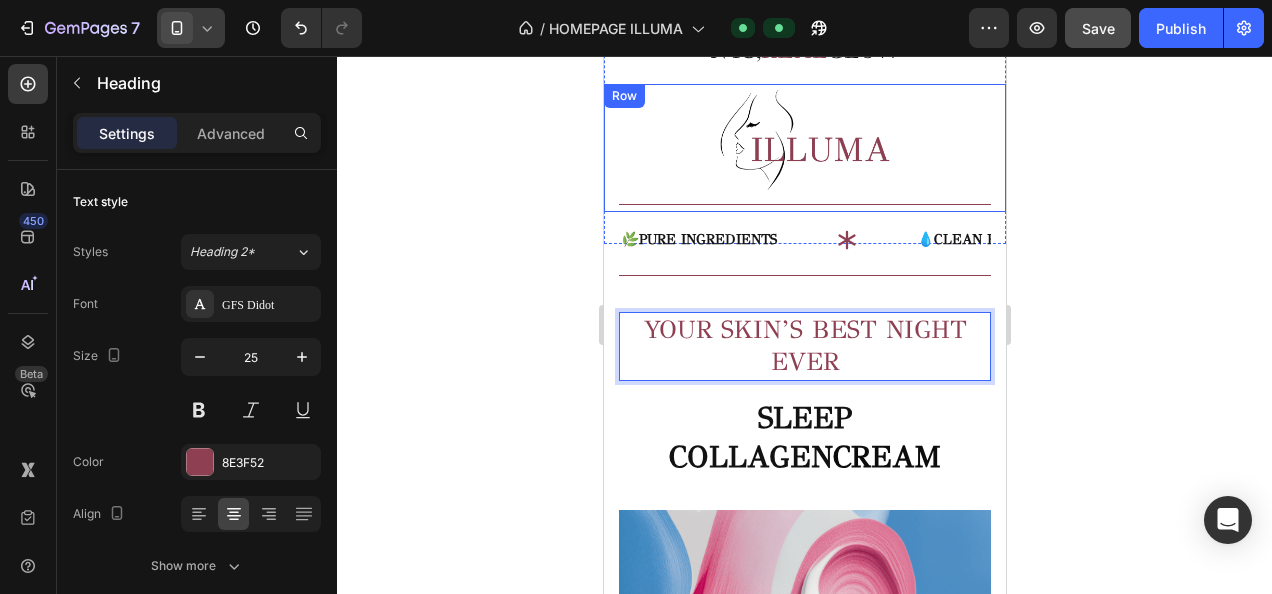 click on "Image" at bounding box center [804, 148] 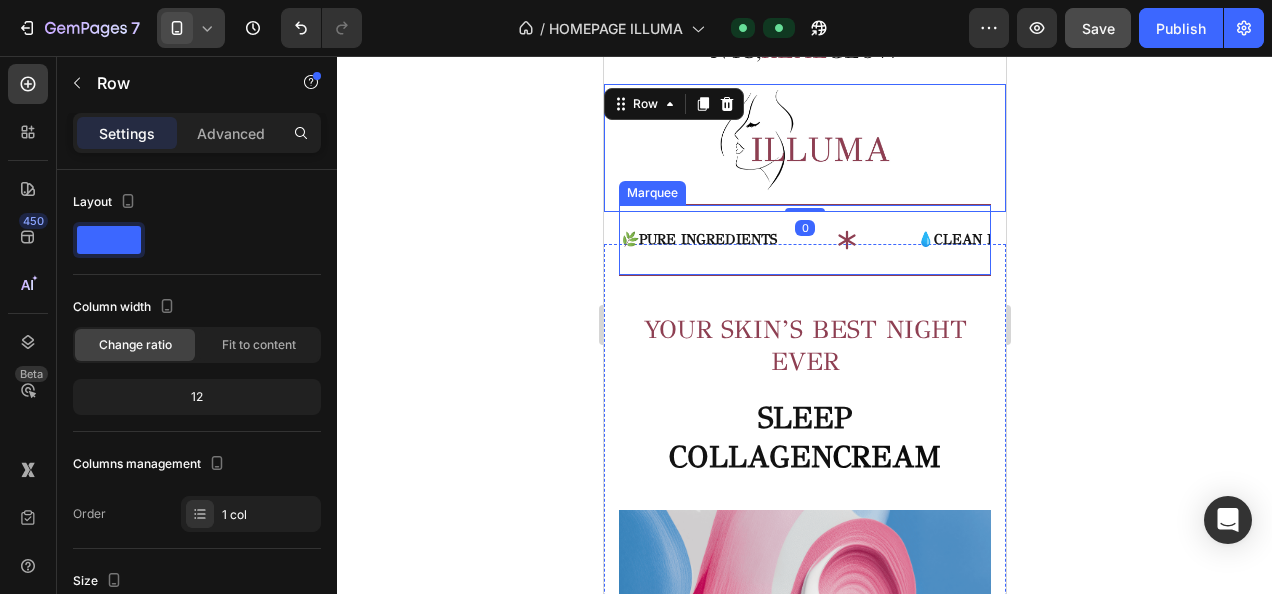click on "🌿  PURE INGREDIENTS Text
💧  CLEAN BEAUTY Text
♻️  SUSTAINABLE PACKAGING Text
✅  CONSCIOUS SKINCARE Text
🕊  GENTLE RITUALS Text
🌞  DAILY FLOW Text
🧴  SMART ROUTINES Text
✨  GLOWING RESULTS Text
🌿  PURE INGREDIENTS Text
💧  CLEAN BEAUTY Text
♻️  SUSTAINABLE PACKAGING Text
✅  CONSCIOUS SKINCARE Text
🕊  GENTLE RITUALS Text
🌞  DAILY FLOW Text
🧴  SMART ROUTINES Text
✨  GLOWING RESULTS Text
Marquee" at bounding box center [804, 239] 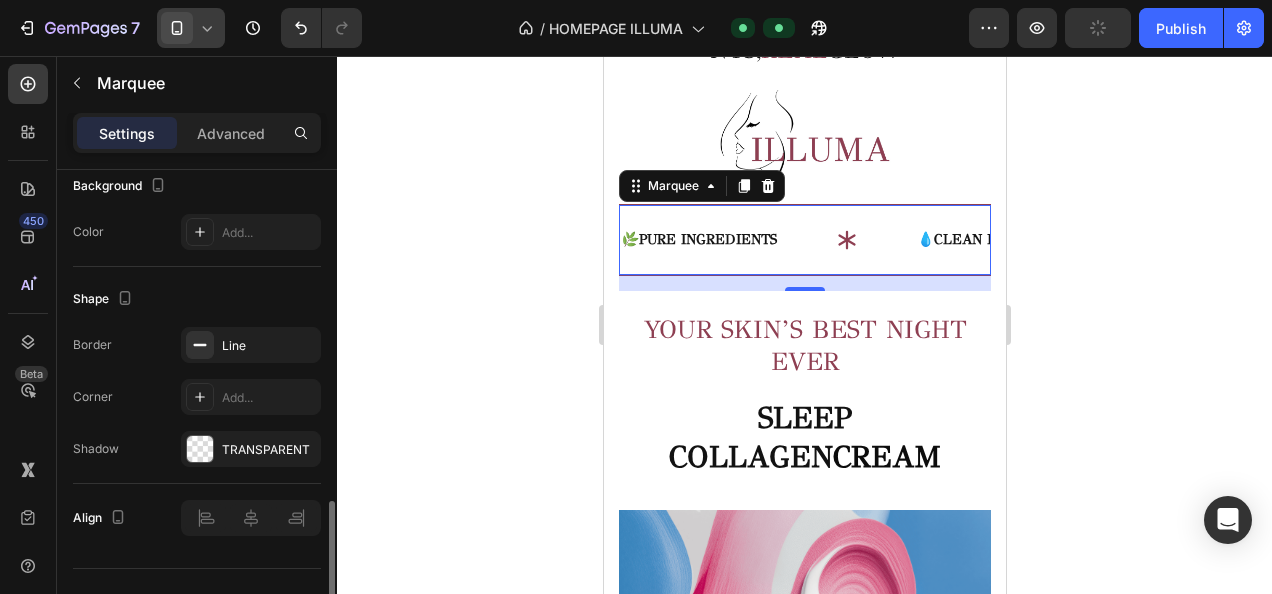 scroll, scrollTop: 1119, scrollLeft: 0, axis: vertical 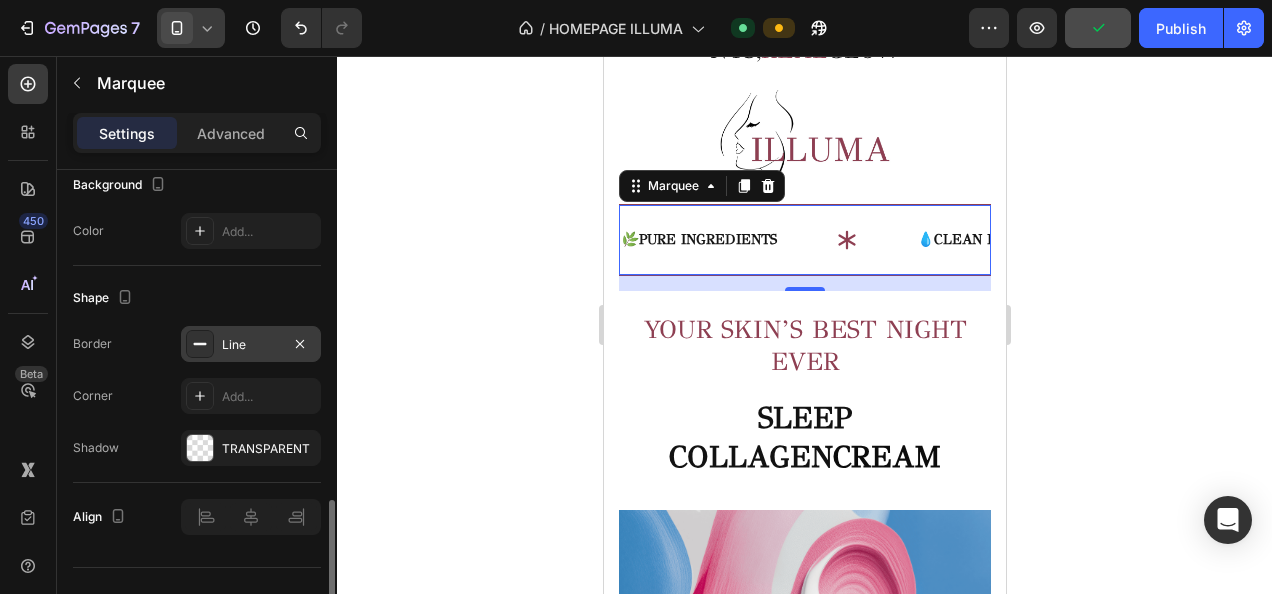 click on "Line" at bounding box center (251, 345) 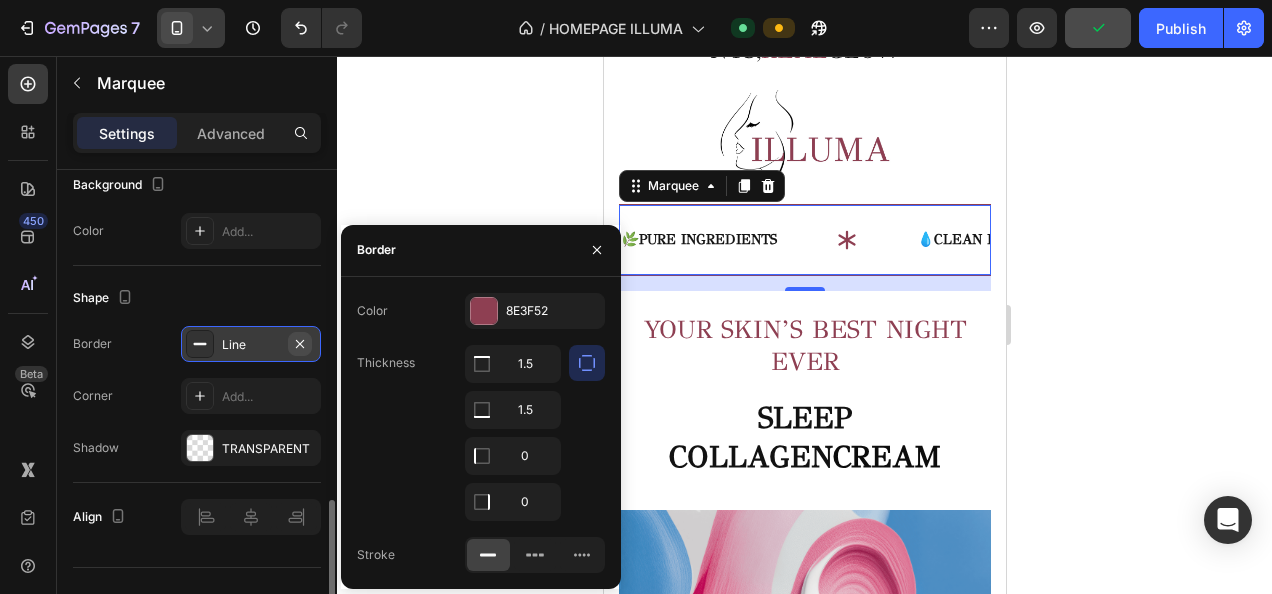 click 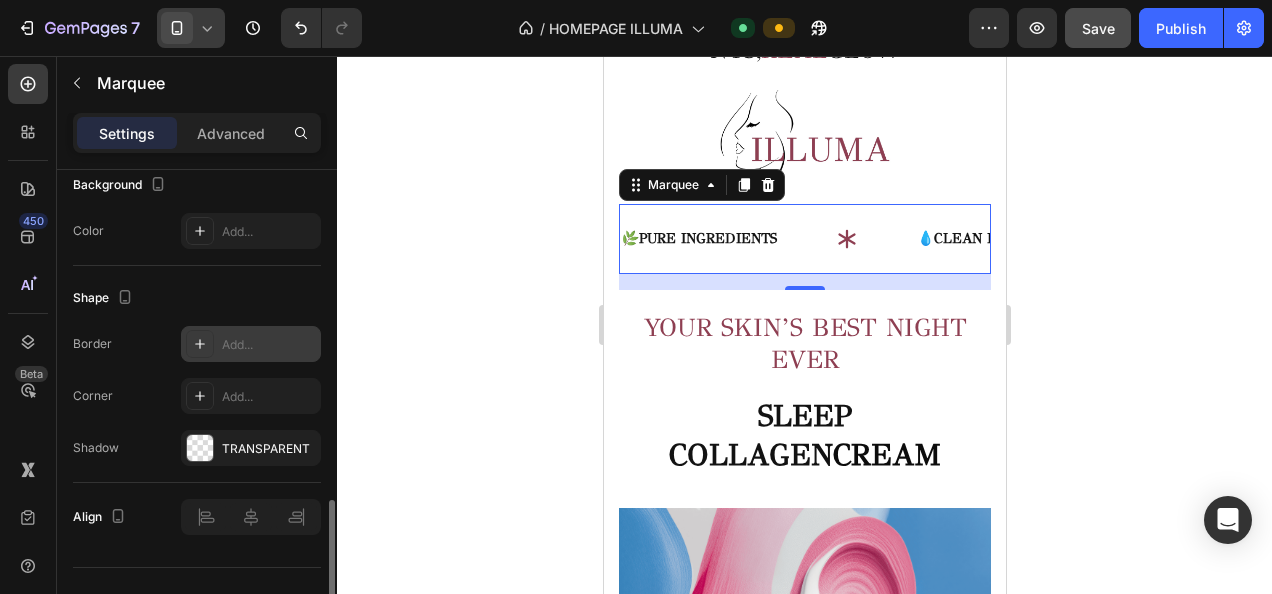 click 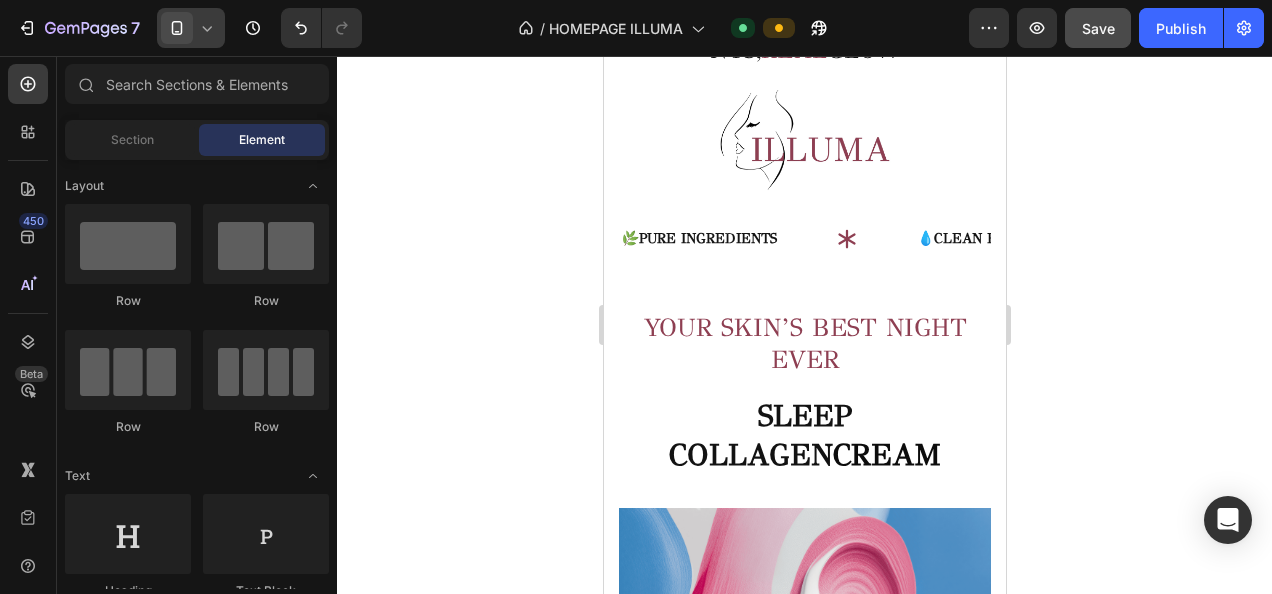 drag, startPoint x: 1090, startPoint y: 180, endPoint x: 1106, endPoint y: 17, distance: 163.78339 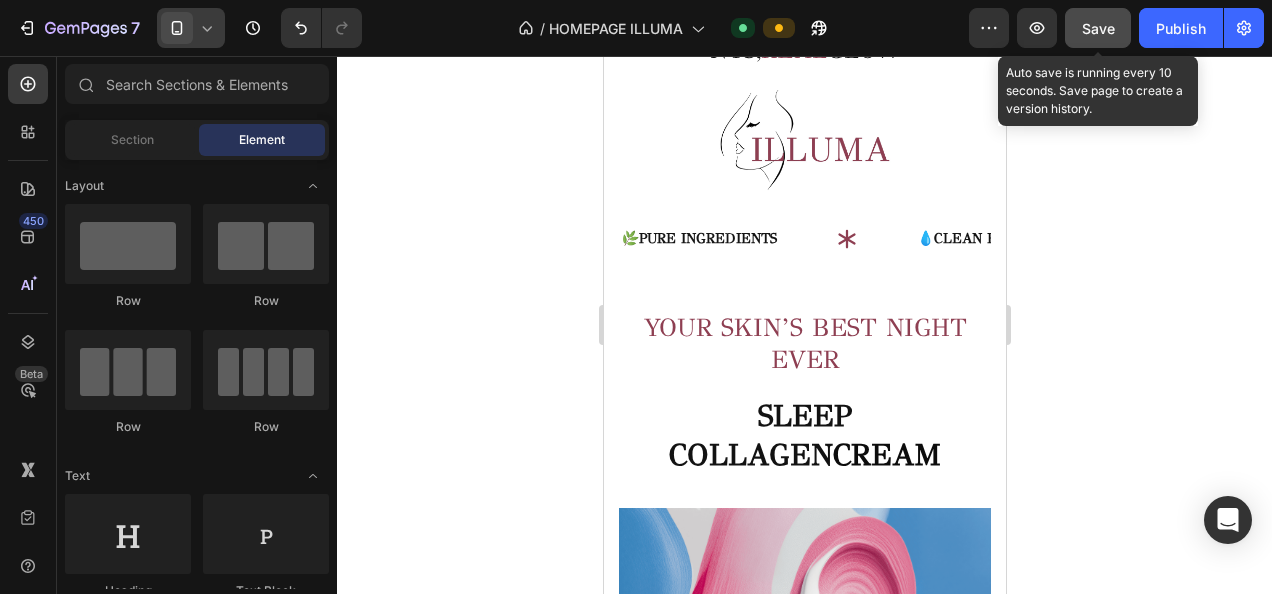 click on "Save" at bounding box center [1098, 28] 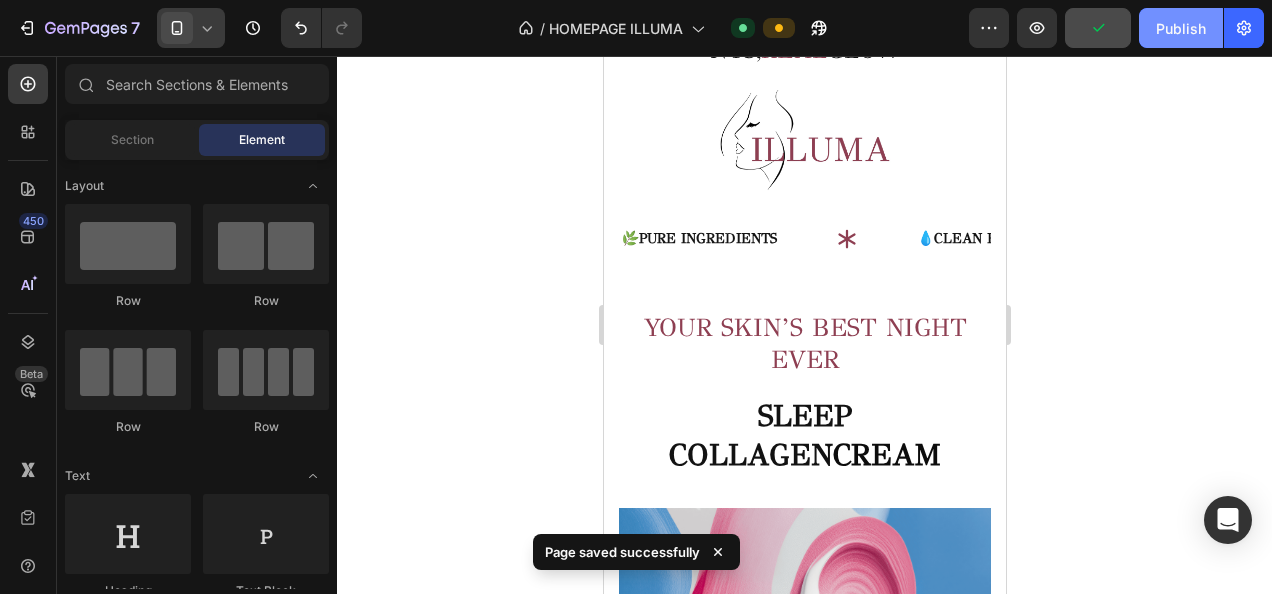 click on "Publish" at bounding box center (1181, 28) 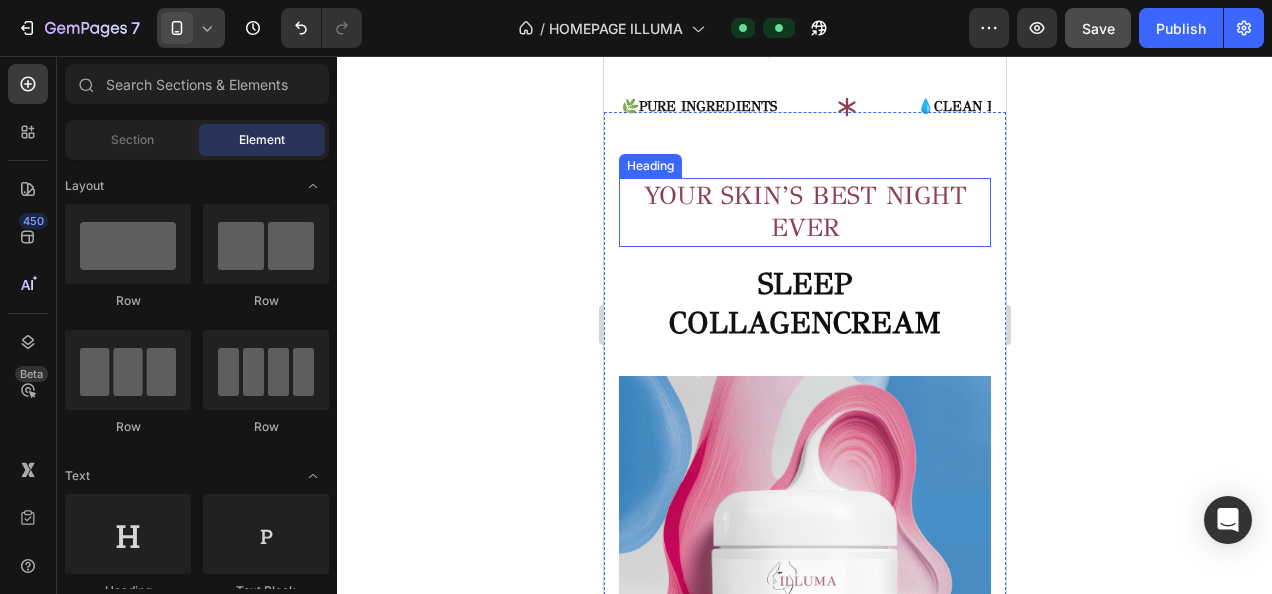 scroll, scrollTop: 475, scrollLeft: 0, axis: vertical 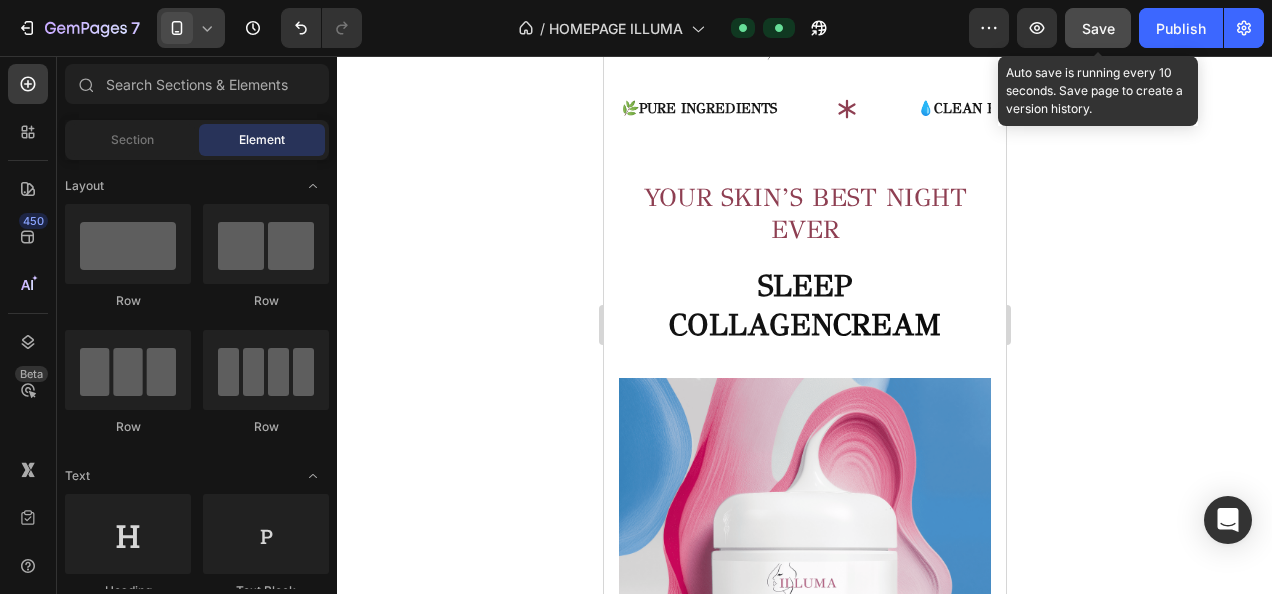 click on "Save" at bounding box center (1098, 28) 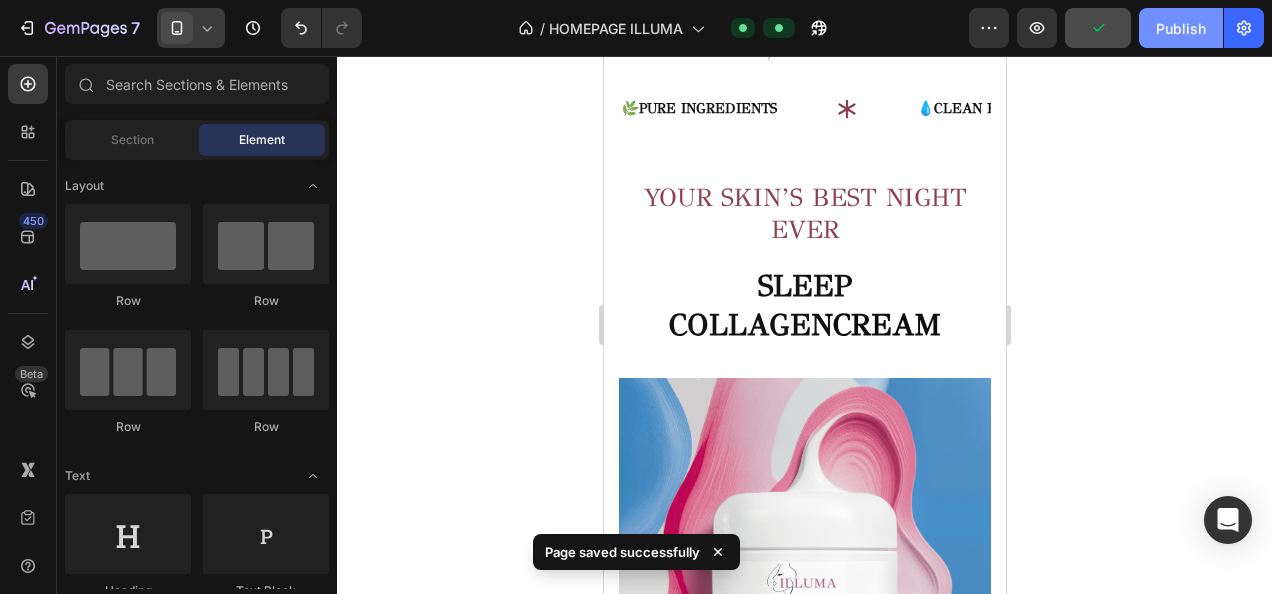 click on "Publish" 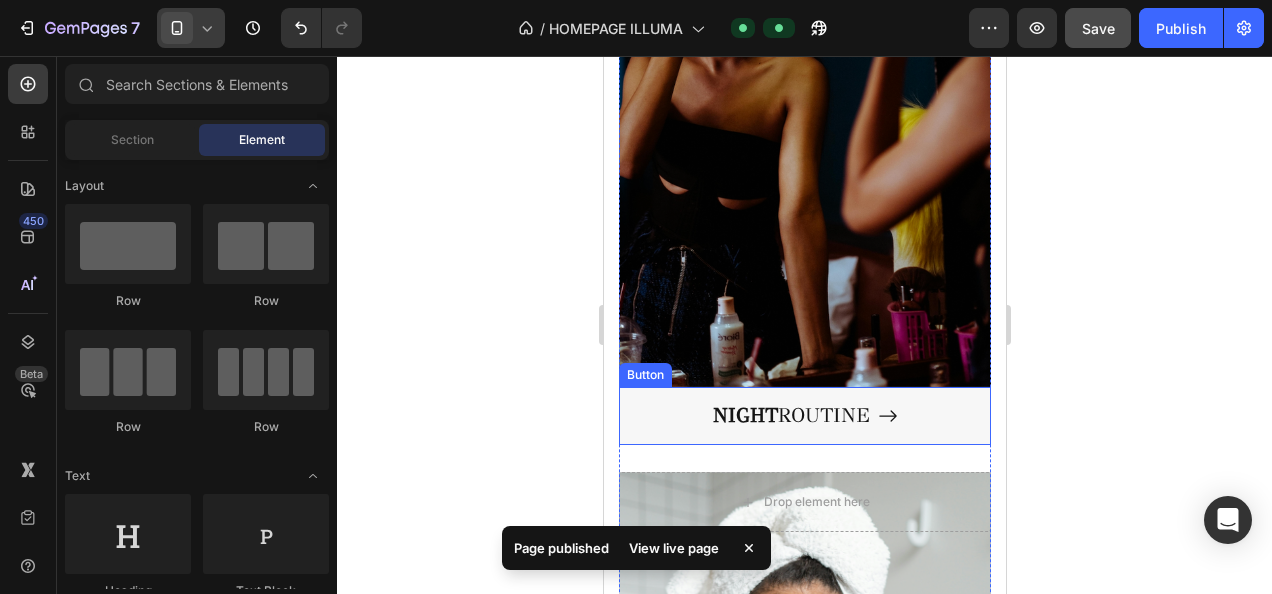 scroll, scrollTop: 1579, scrollLeft: 0, axis: vertical 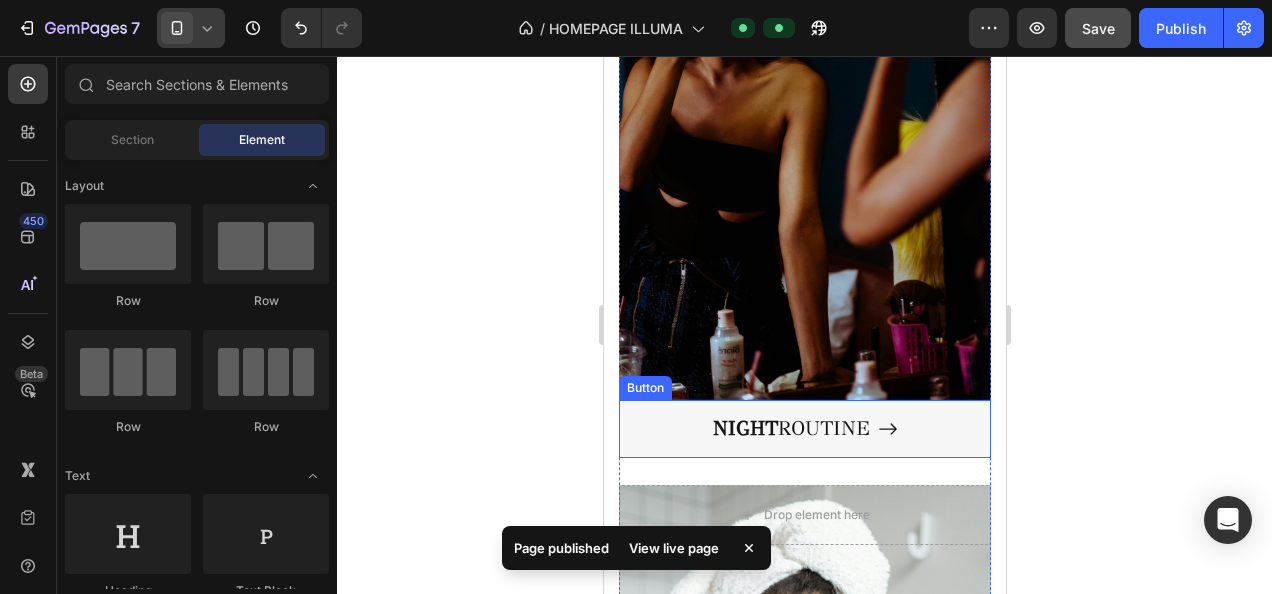 click 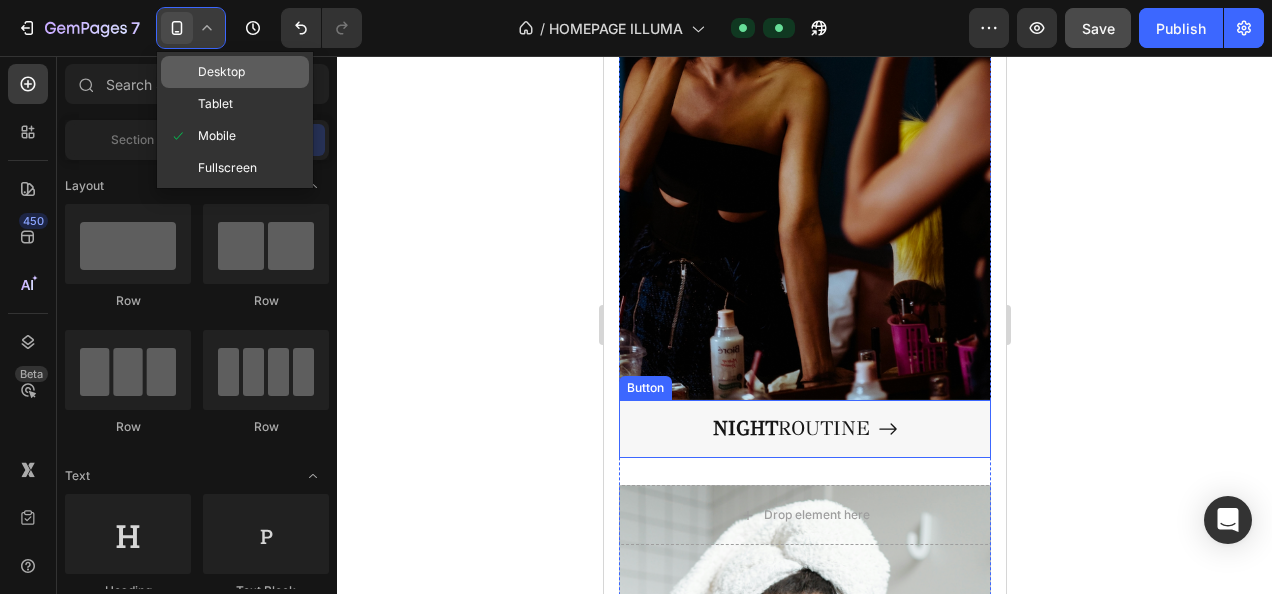 click on "Desktop" at bounding box center [221, 72] 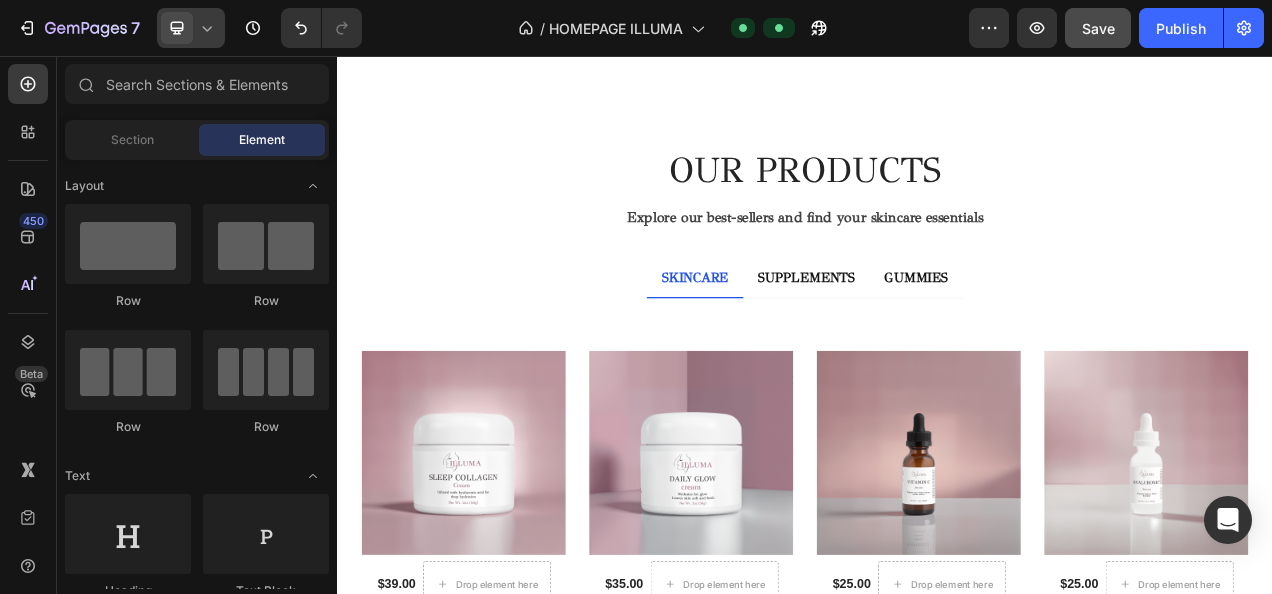 scroll, scrollTop: 3646, scrollLeft: 0, axis: vertical 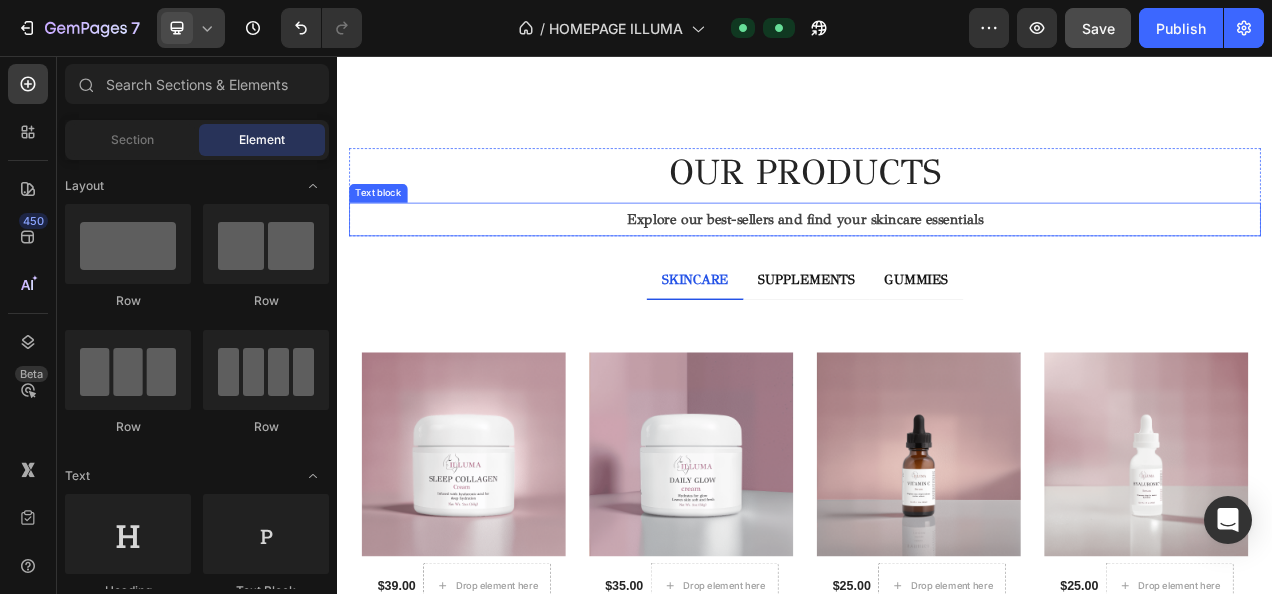 click on "Explore our best-sellers and find your skincare essentials" at bounding box center [937, 265] 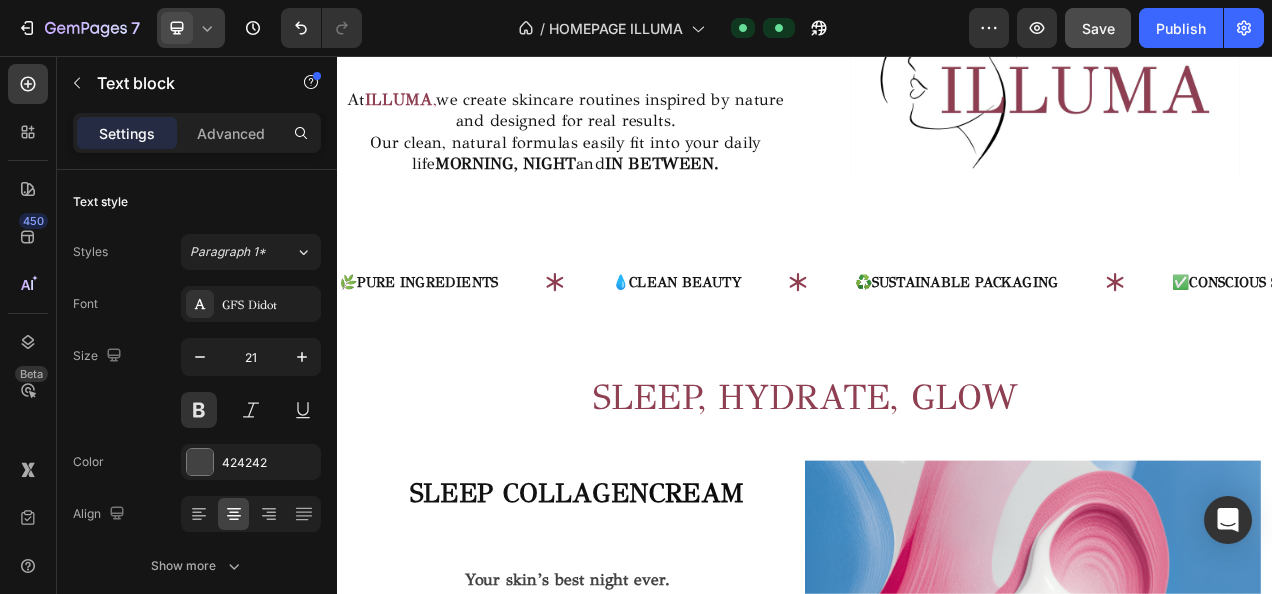 scroll, scrollTop: 884, scrollLeft: 0, axis: vertical 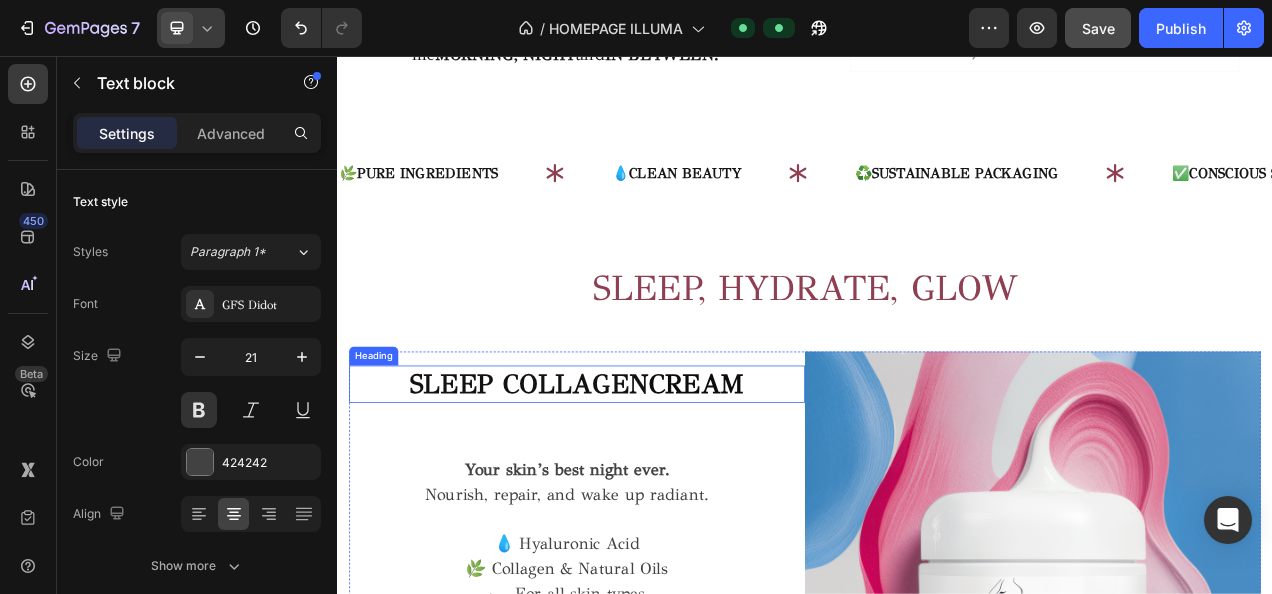 click on "SLEEP COLLAGEN" at bounding box center [583, 476] 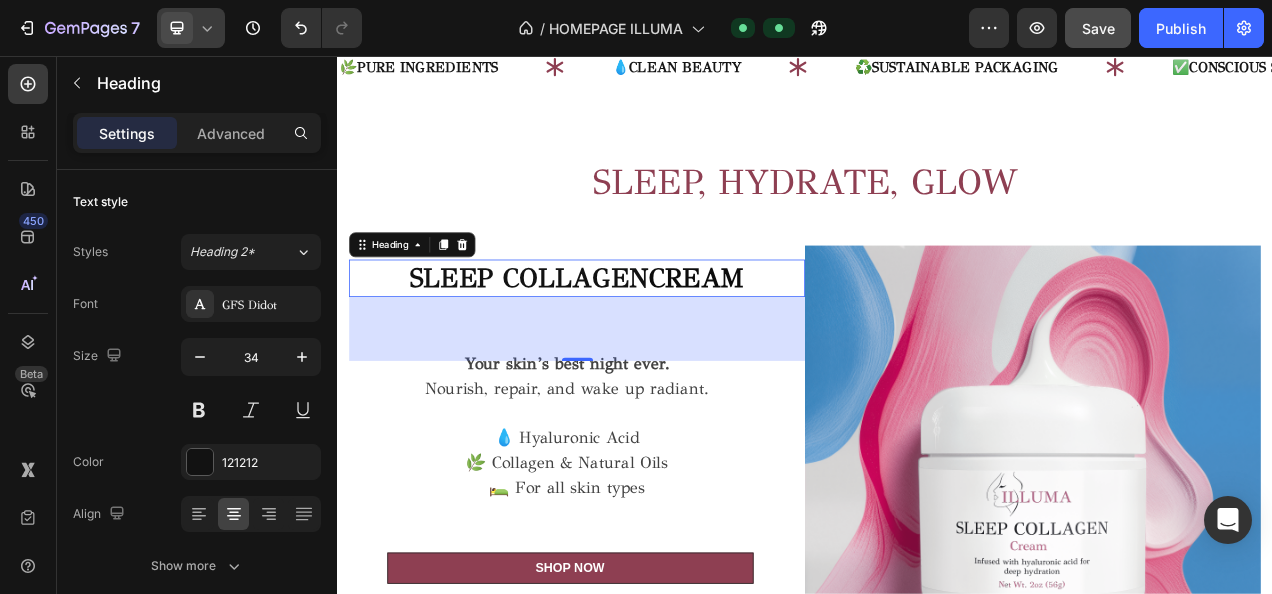 scroll, scrollTop: 1022, scrollLeft: 0, axis: vertical 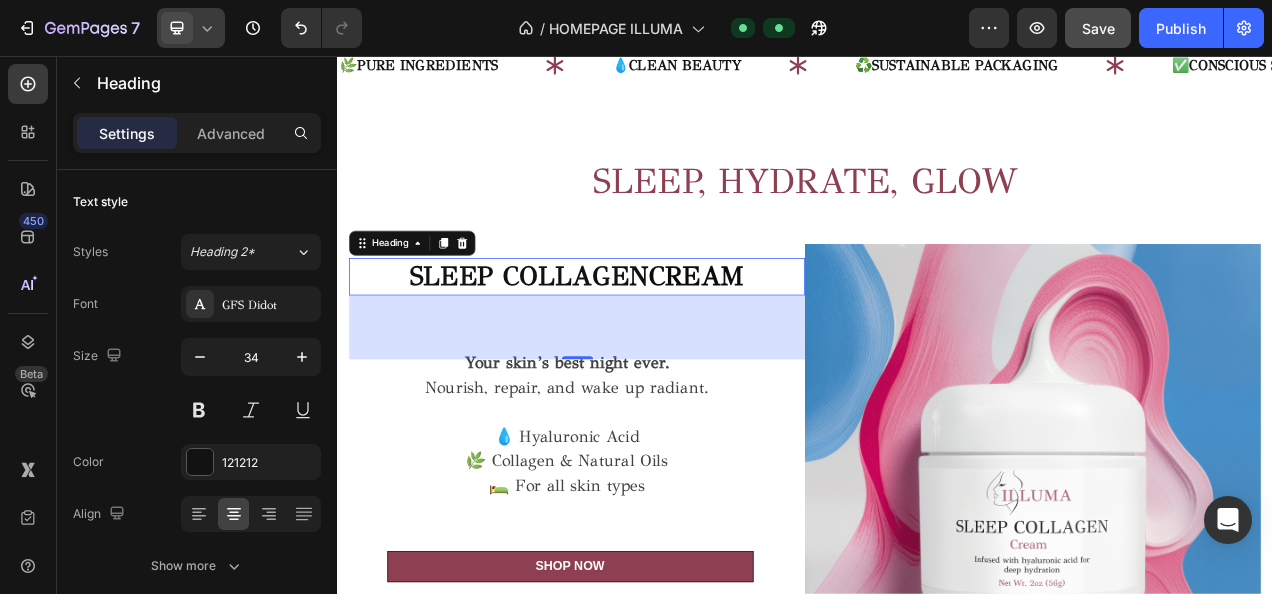 click 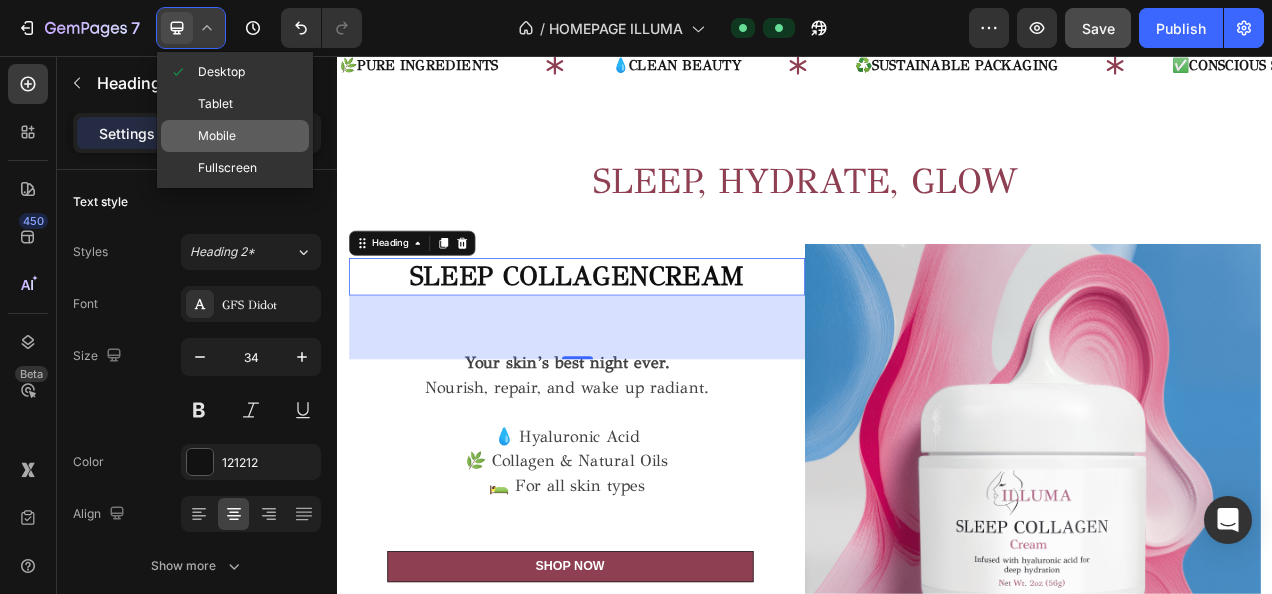click on "Mobile" at bounding box center [217, 136] 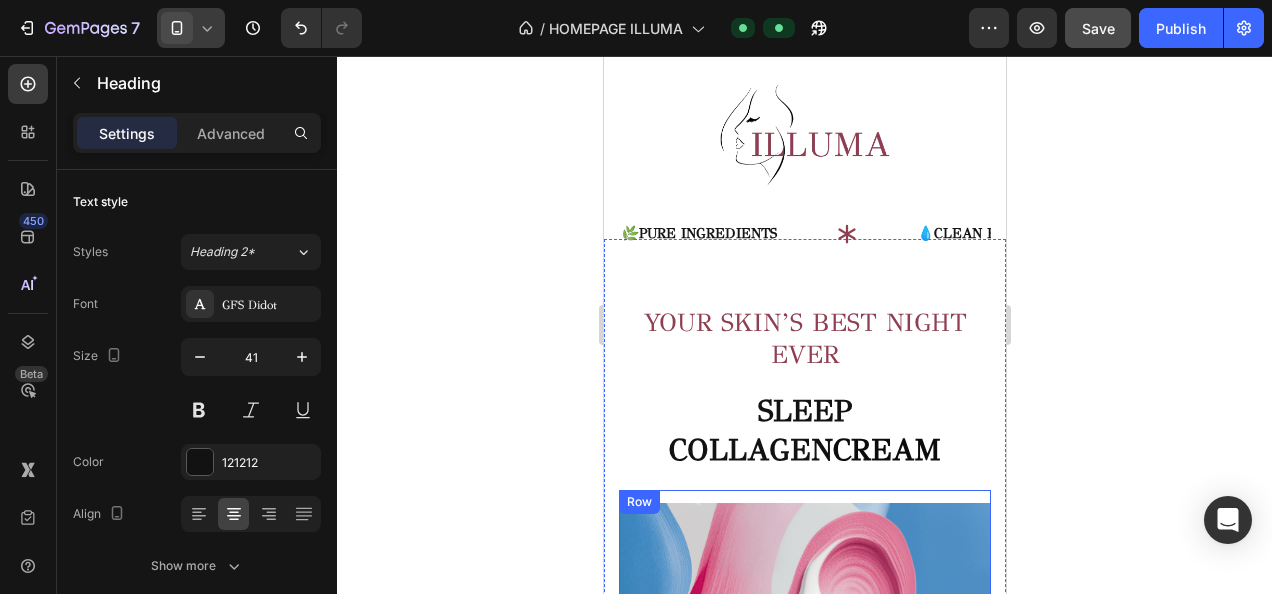 scroll, scrollTop: 443, scrollLeft: 0, axis: vertical 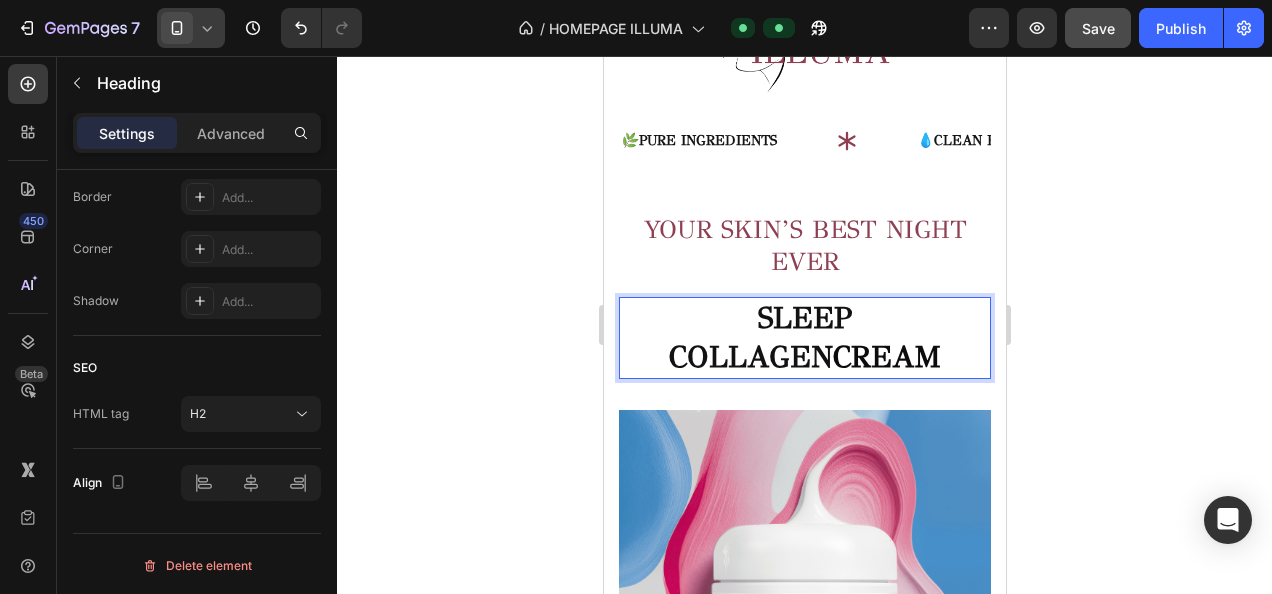 click on "CREAM" at bounding box center [886, 357] 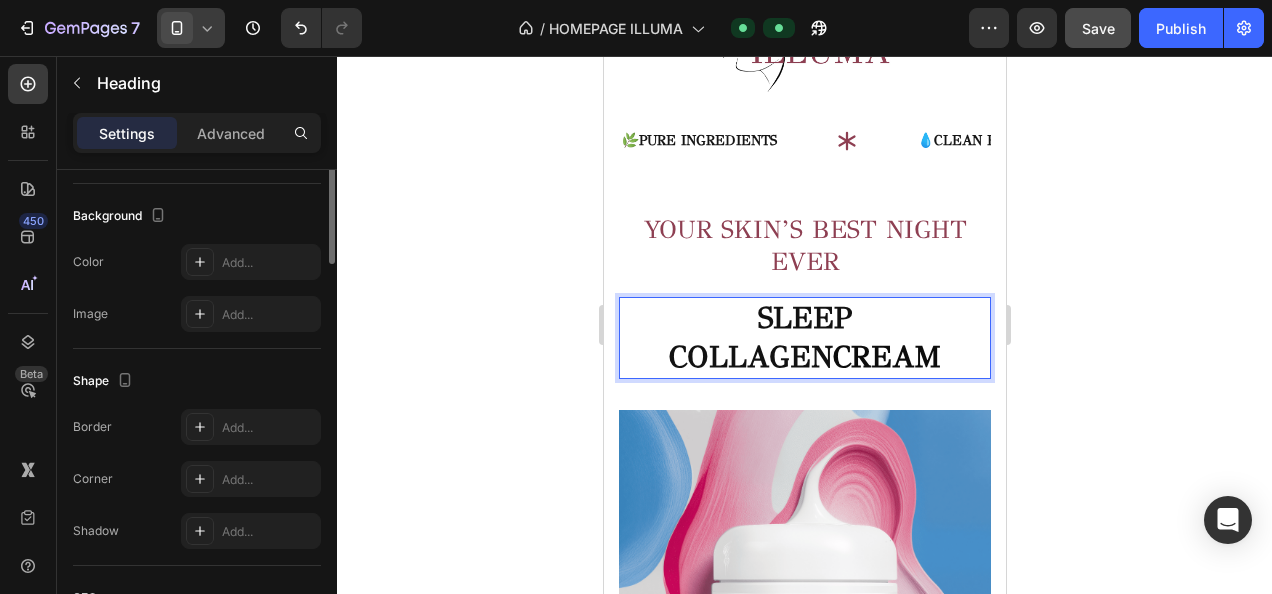 scroll, scrollTop: 0, scrollLeft: 0, axis: both 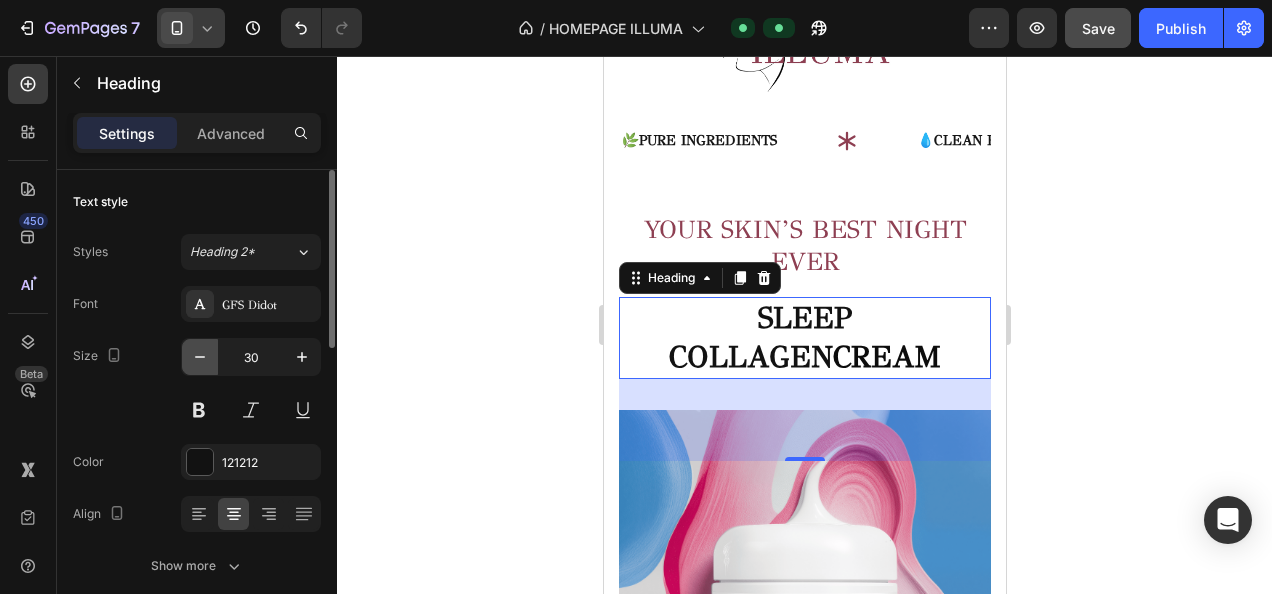 click 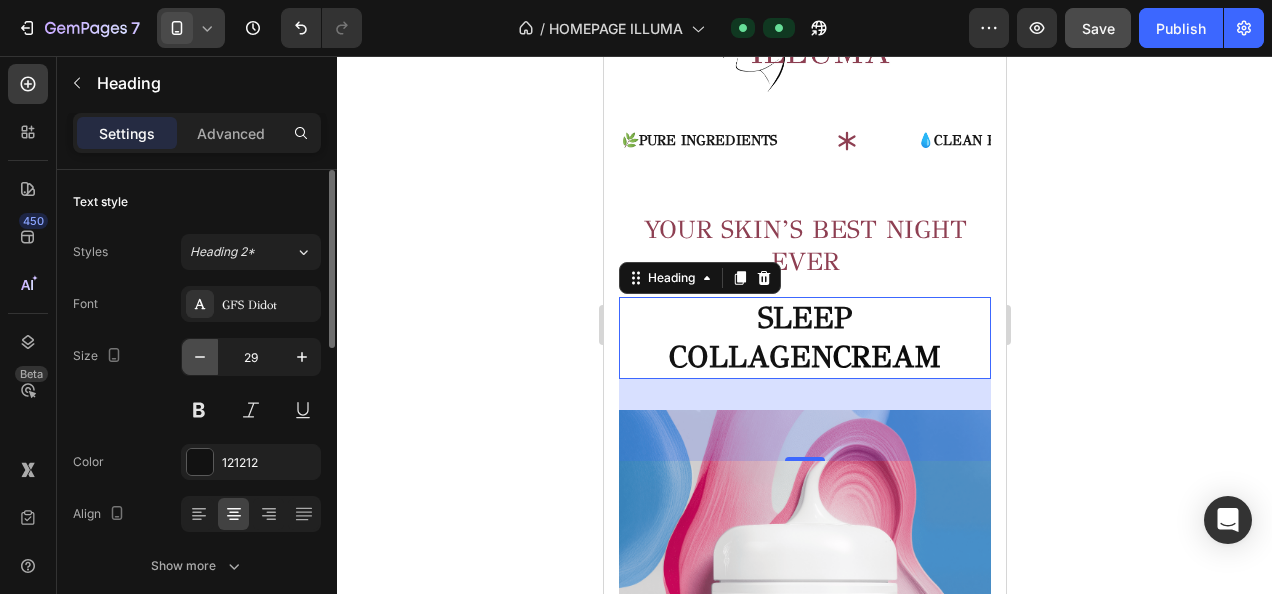 click 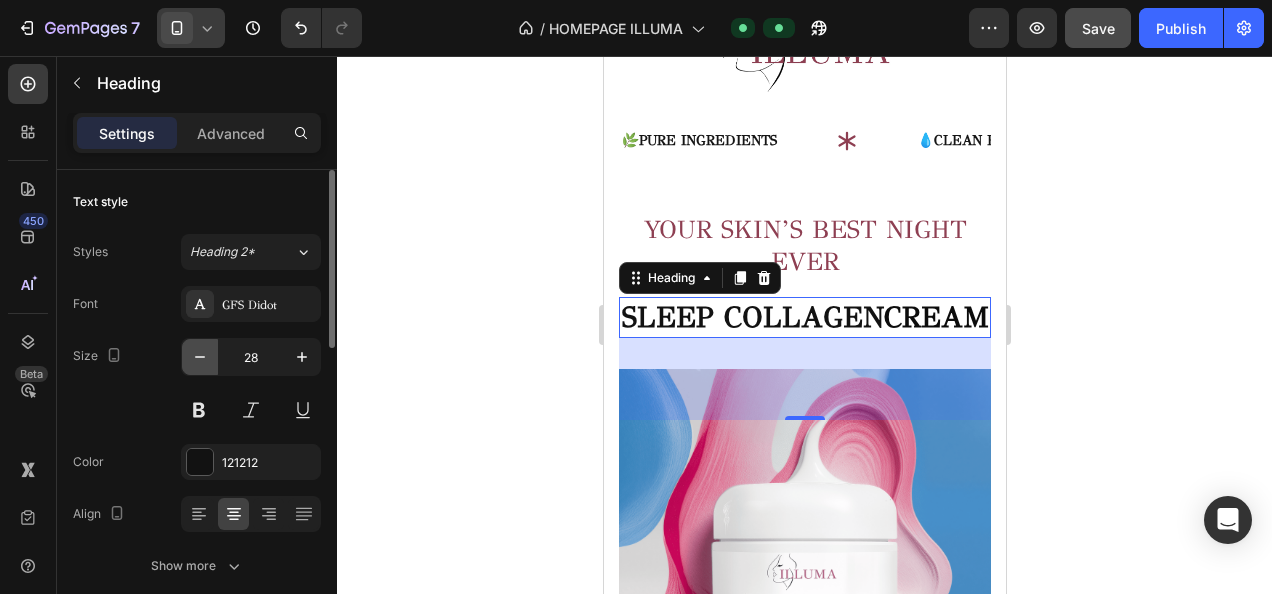 click 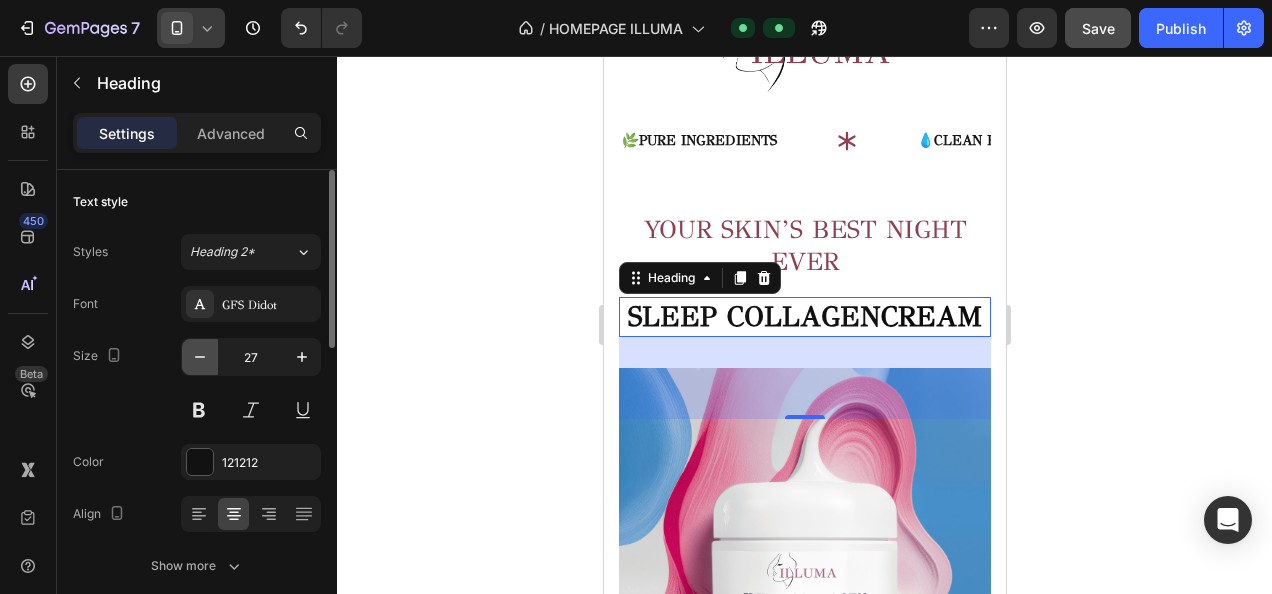 click 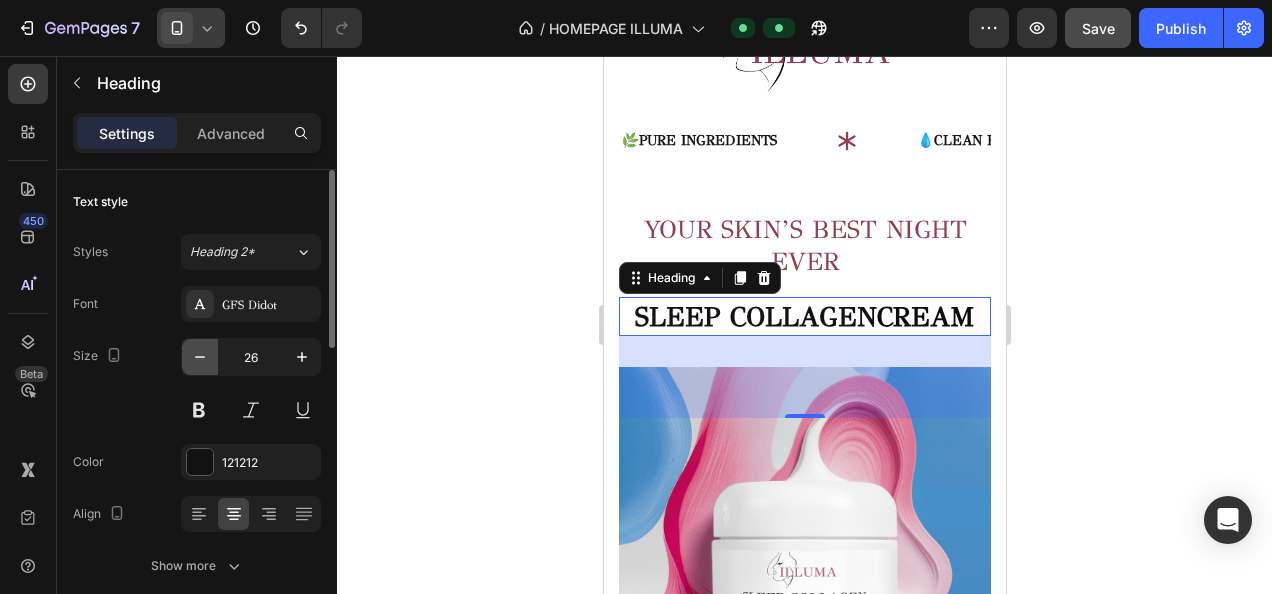 click 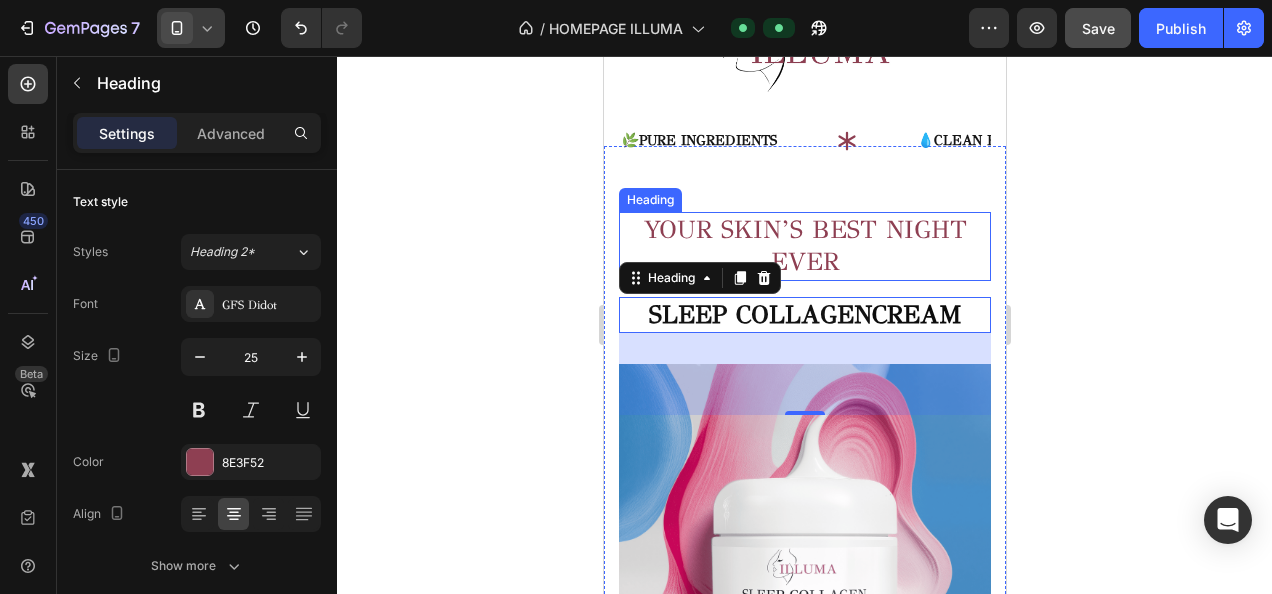 click on "YOUR SKIN’S BEST NIGHT EVER" at bounding box center (804, 246) 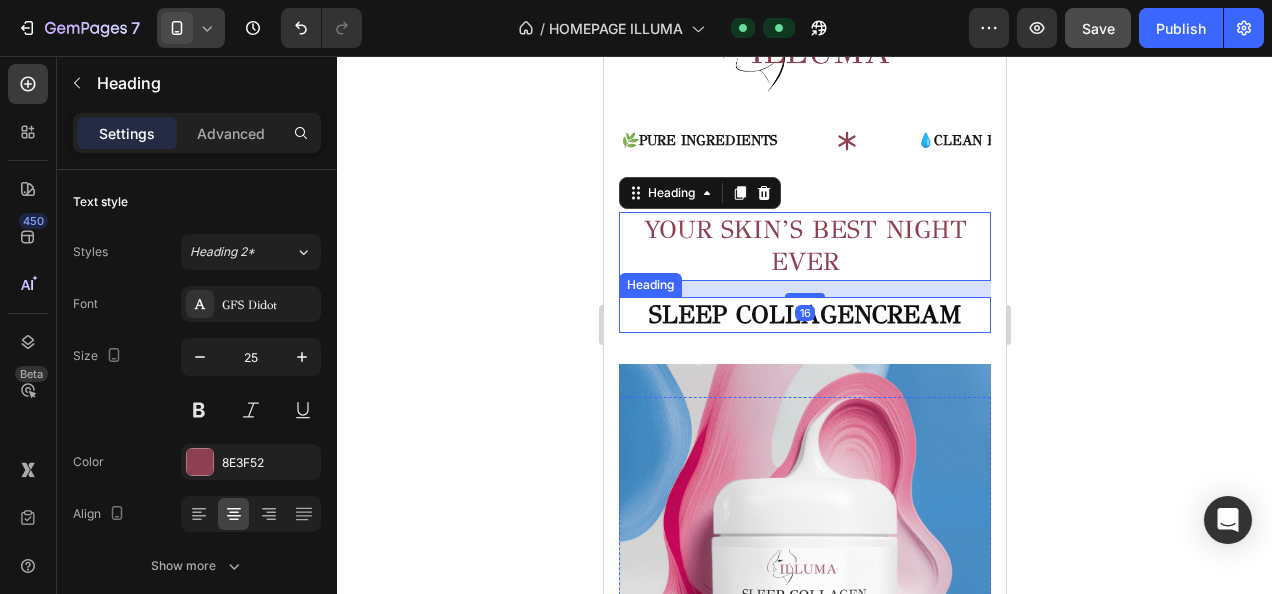 click on "SLEEP COLLAGEN" at bounding box center (759, 314) 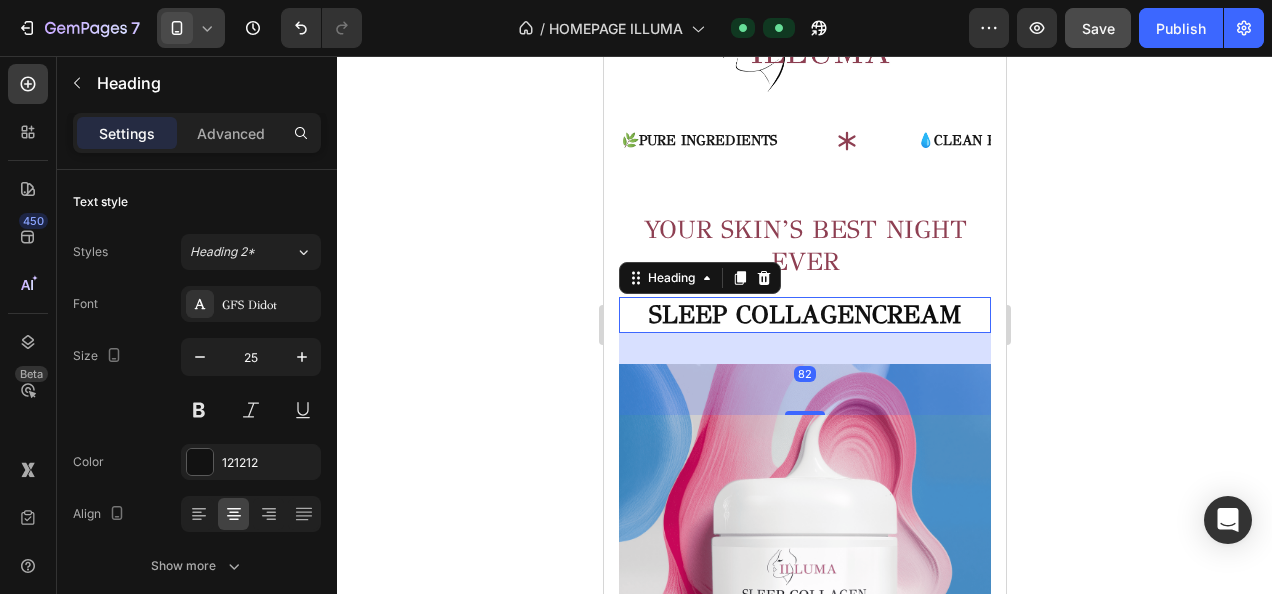 click 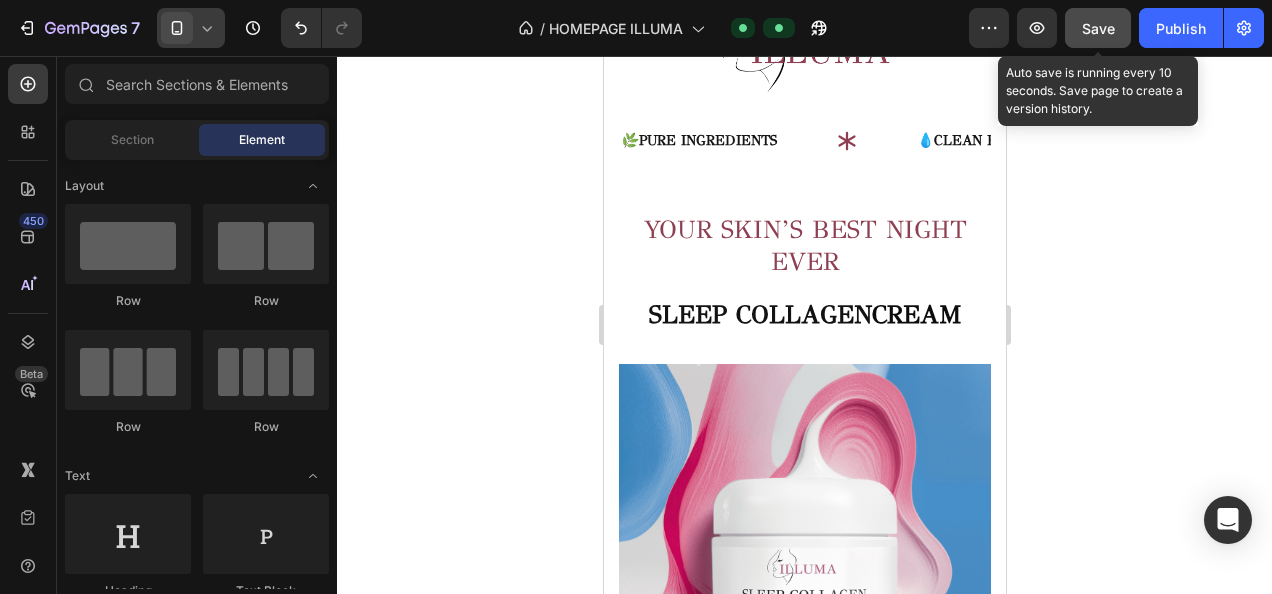 click on "Save" at bounding box center [1098, 28] 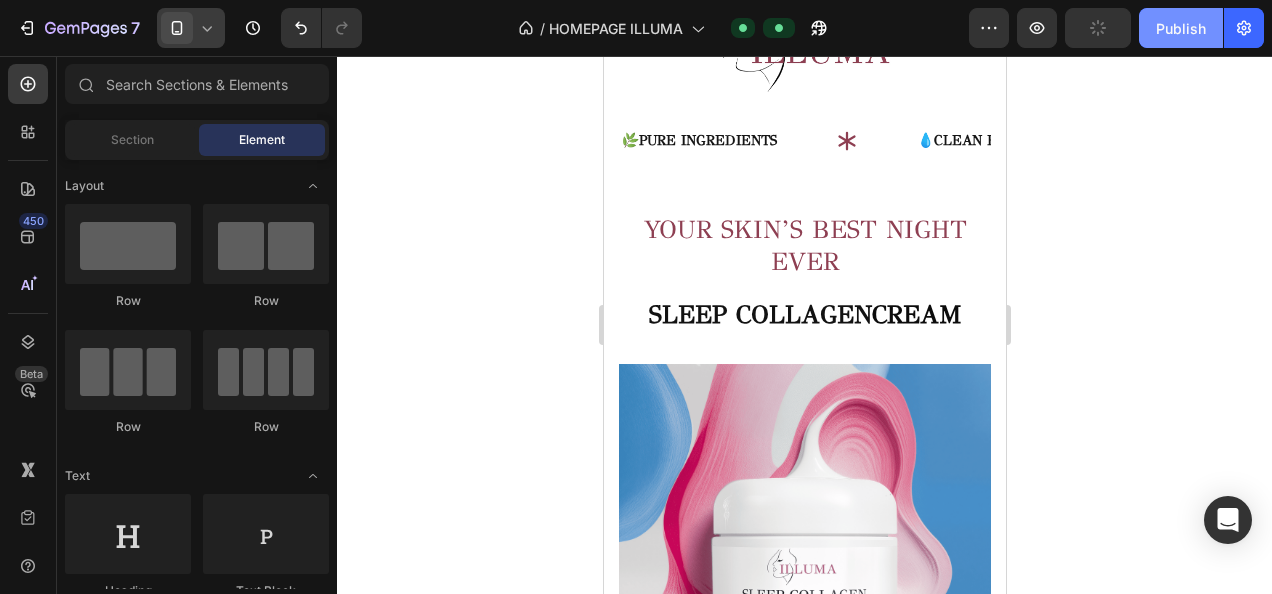 click on "Publish" at bounding box center [1181, 28] 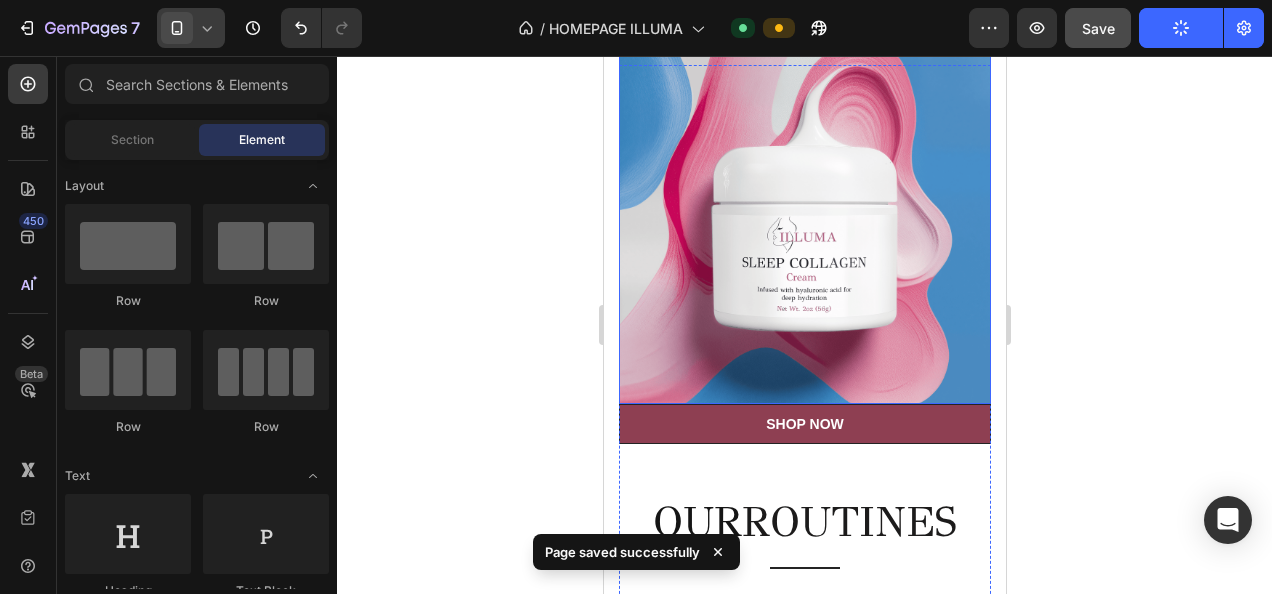 scroll, scrollTop: 825, scrollLeft: 0, axis: vertical 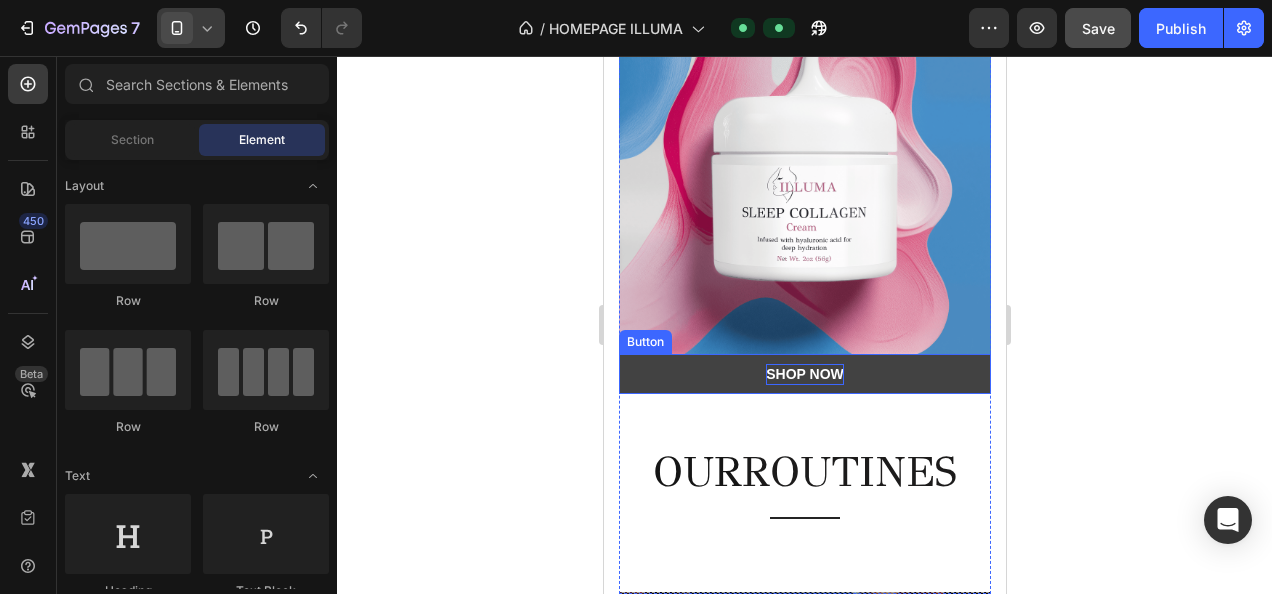 click on "SHOP NOW" at bounding box center (804, 374) 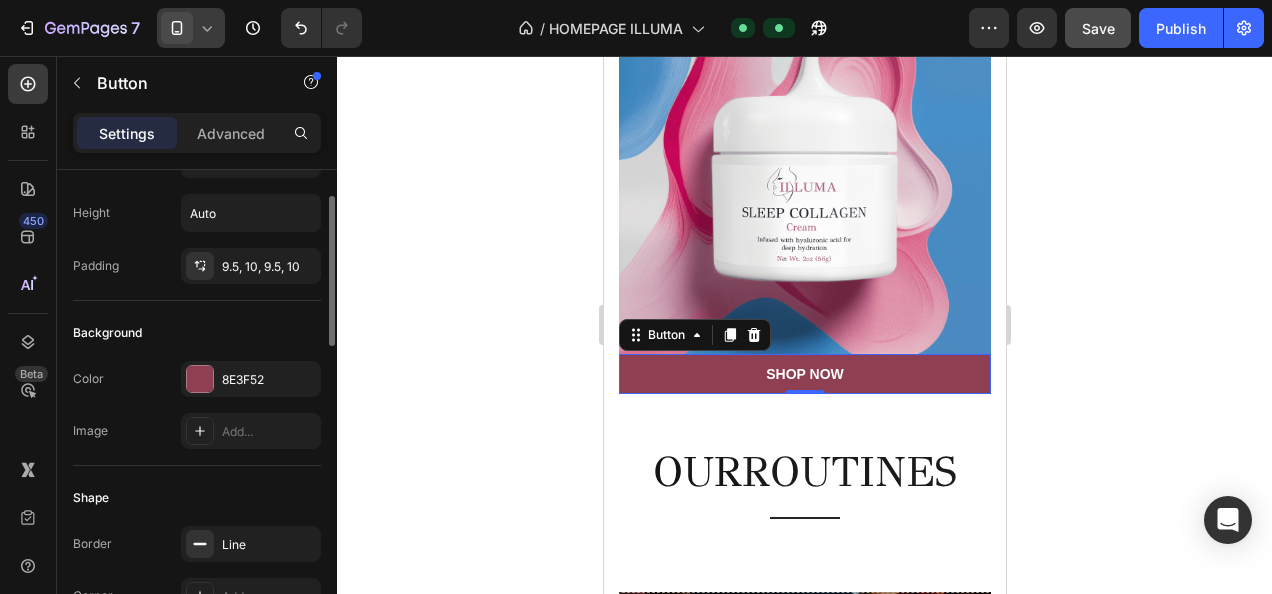 scroll, scrollTop: 89, scrollLeft: 0, axis: vertical 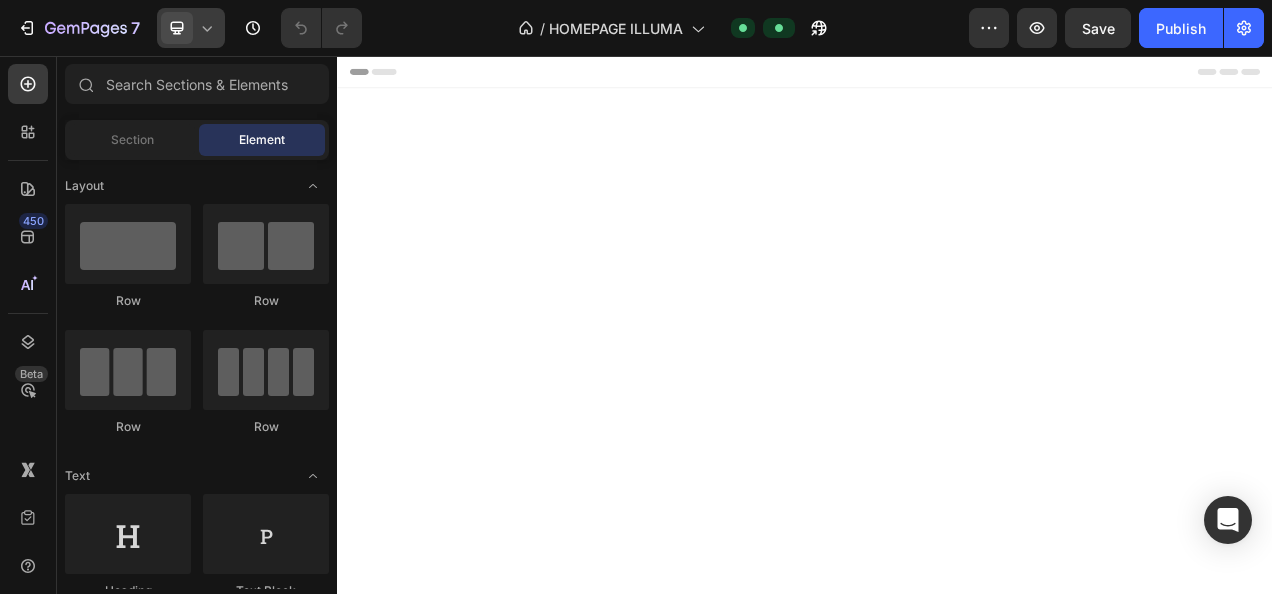 click 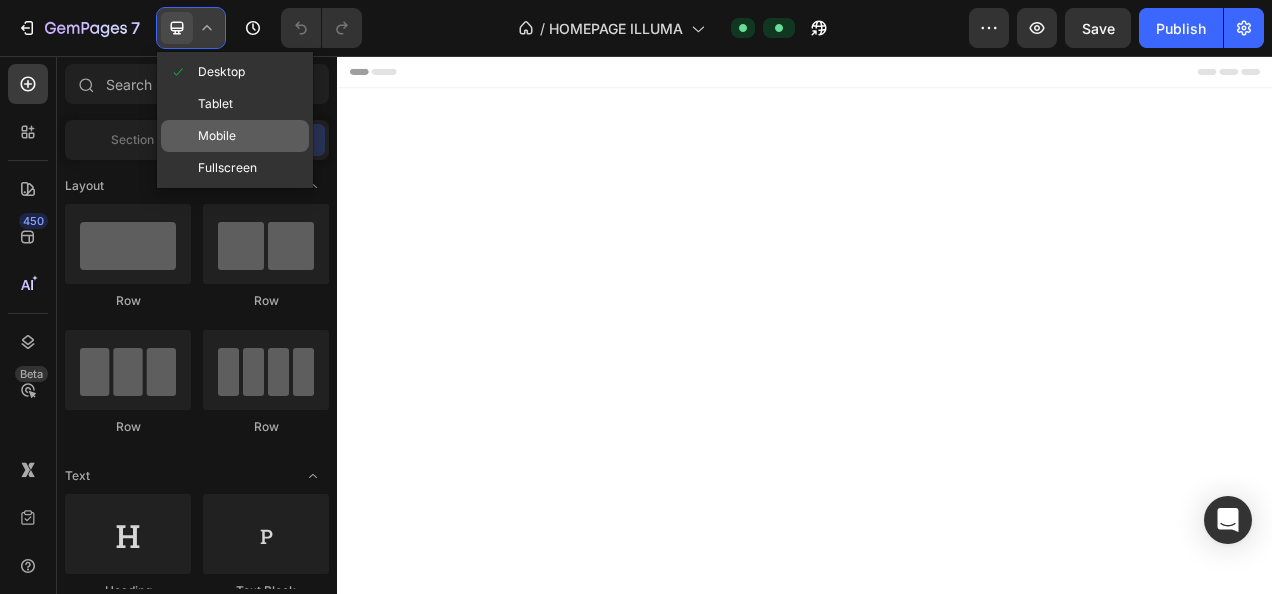 click on "Mobile" at bounding box center [217, 136] 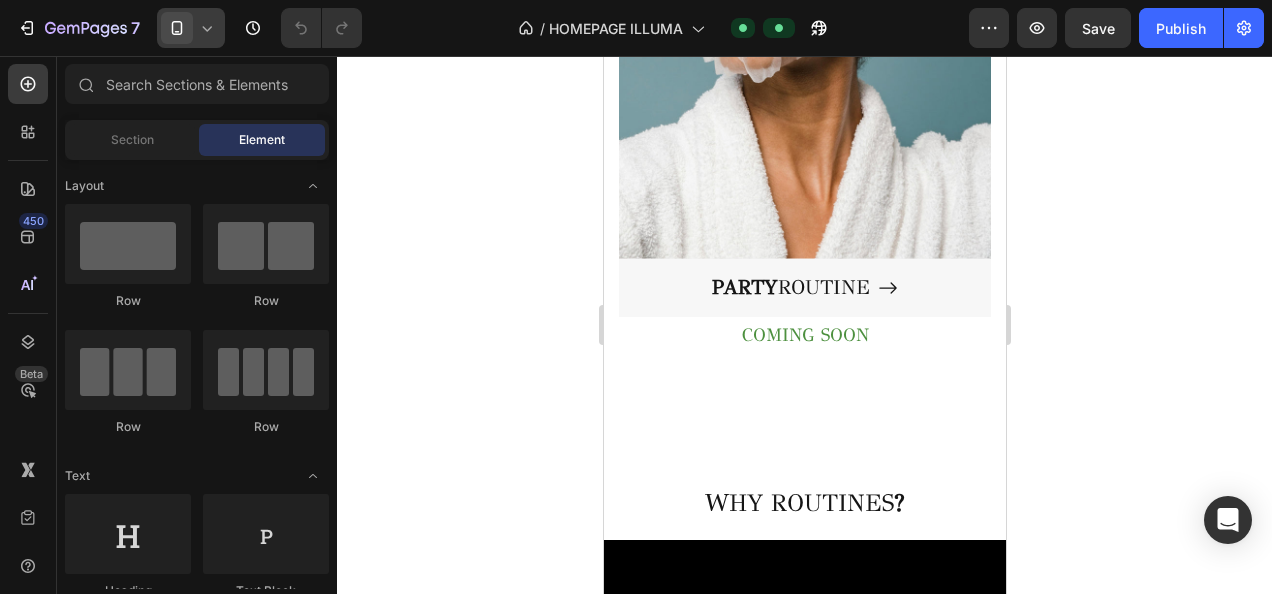 scroll, scrollTop: 5123, scrollLeft: 0, axis: vertical 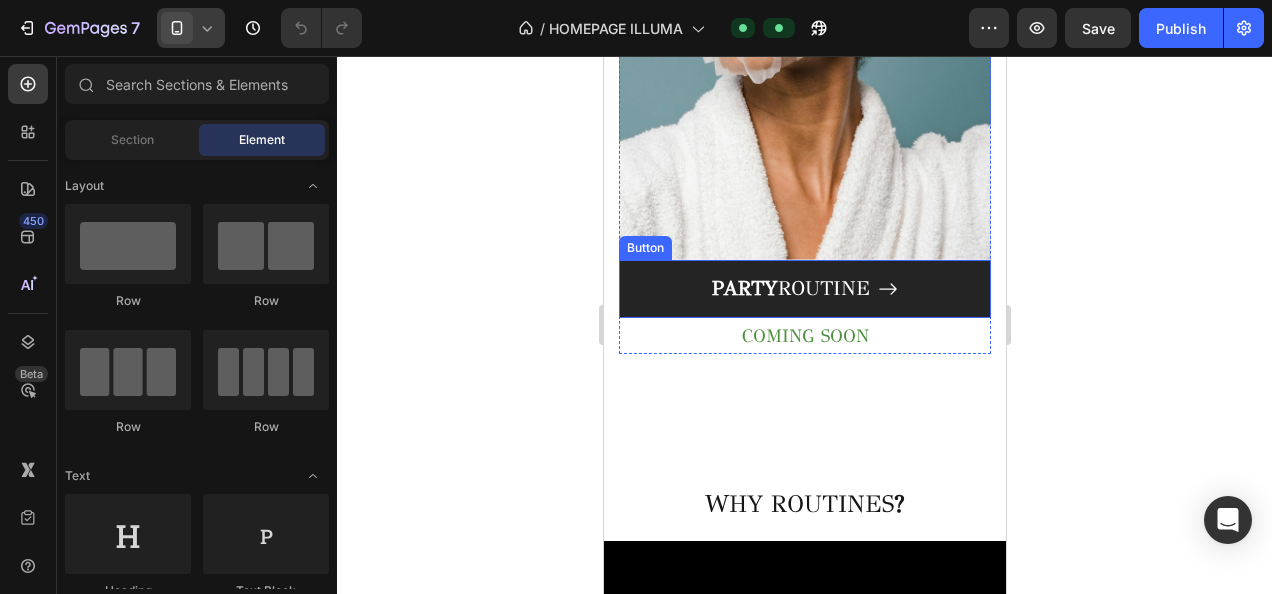 click on "PARTY  ROUTINE" at bounding box center [804, 289] 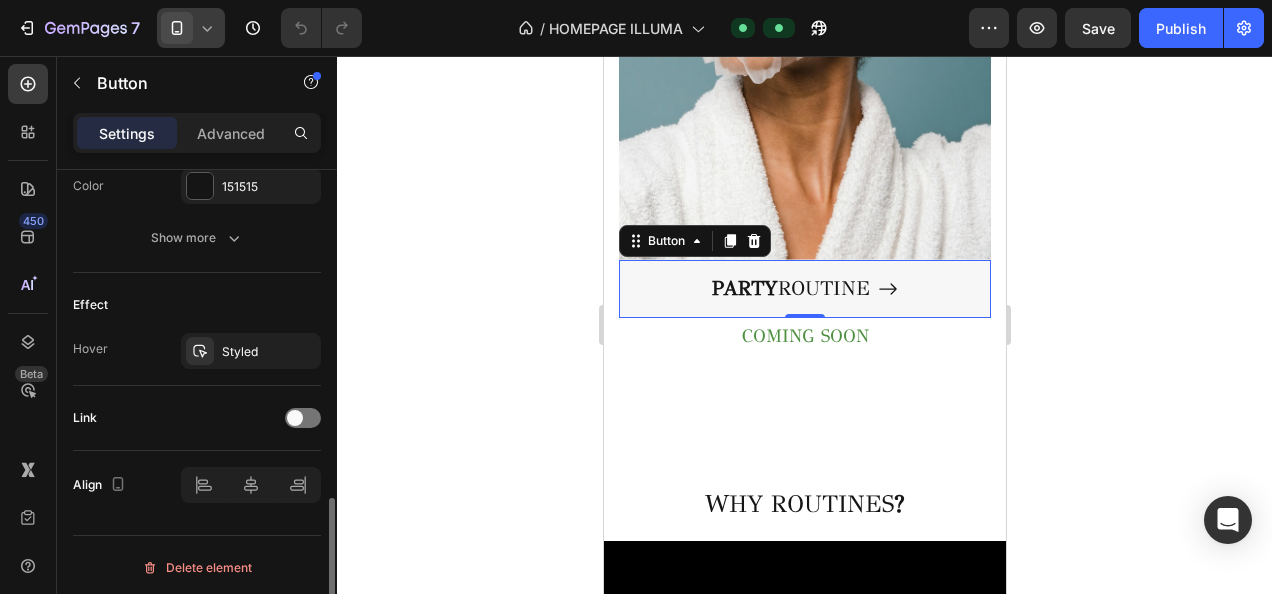 scroll, scrollTop: 1100, scrollLeft: 0, axis: vertical 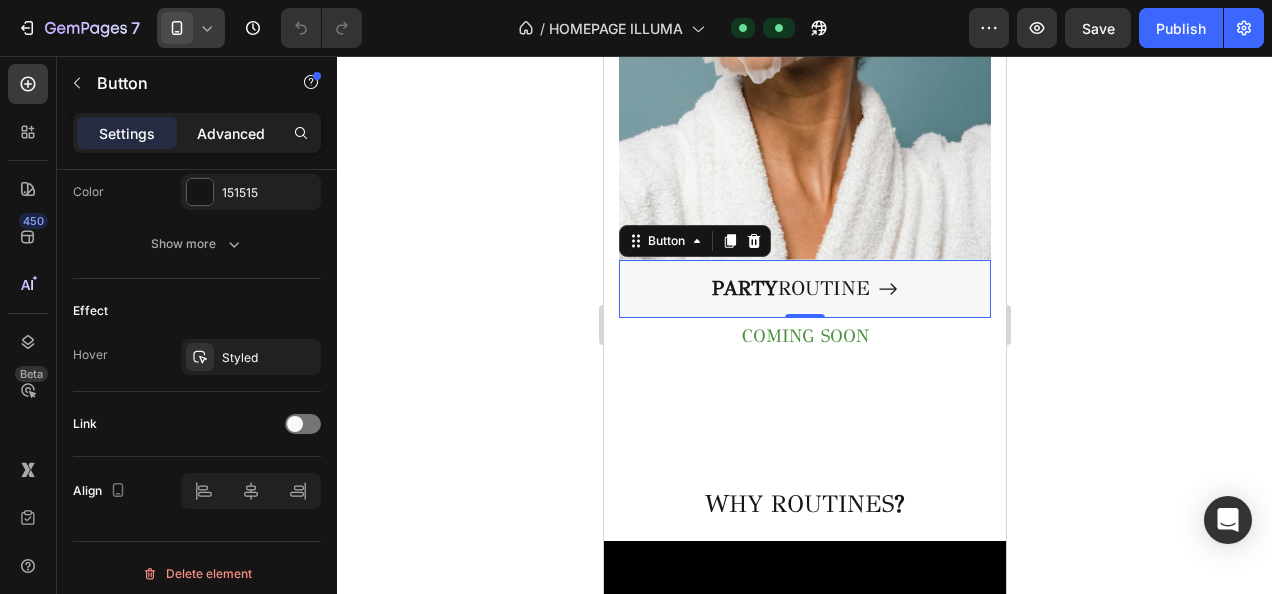 click on "Advanced" 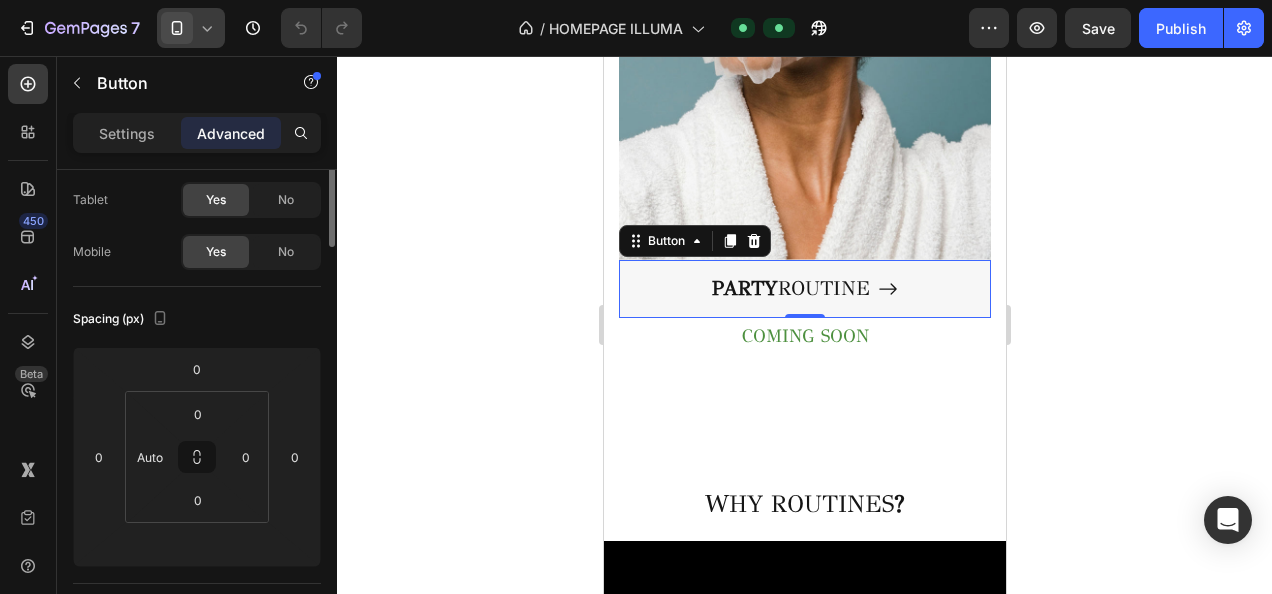 scroll, scrollTop: 0, scrollLeft: 0, axis: both 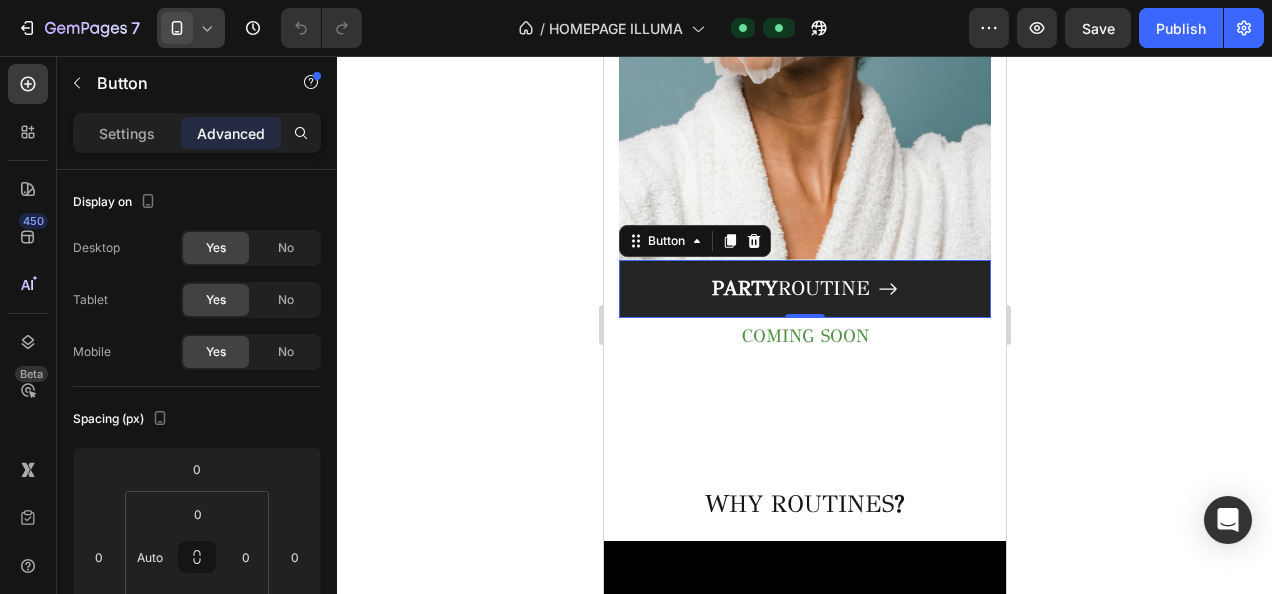 click on "PARTY  ROUTINE" at bounding box center [804, 289] 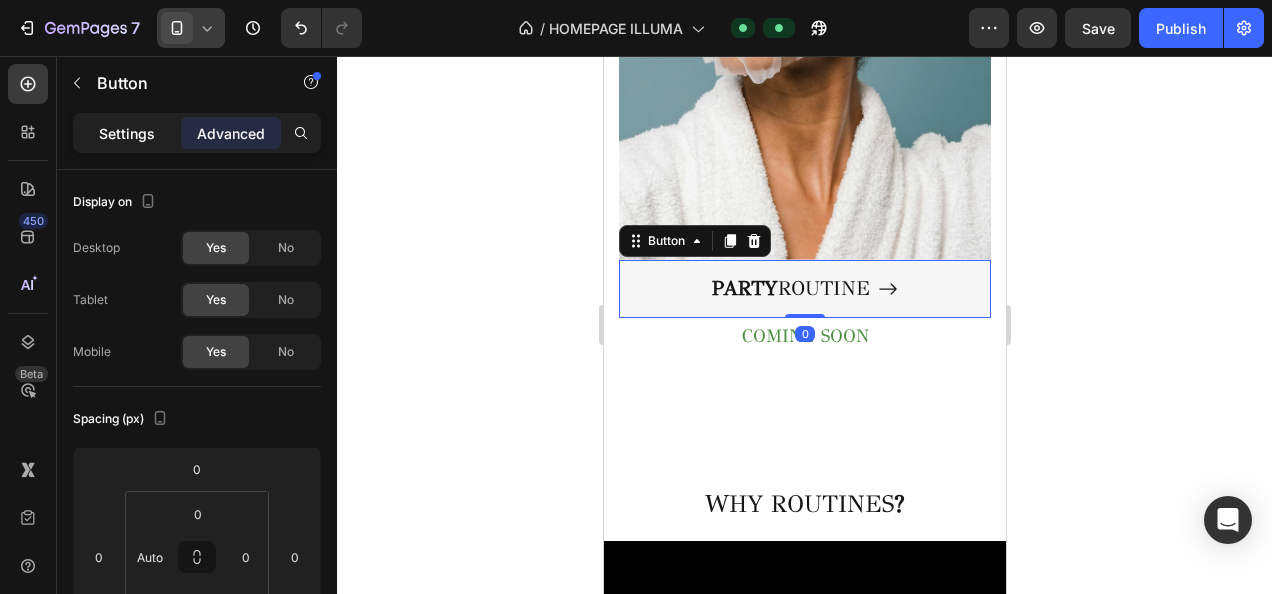 click on "Settings" 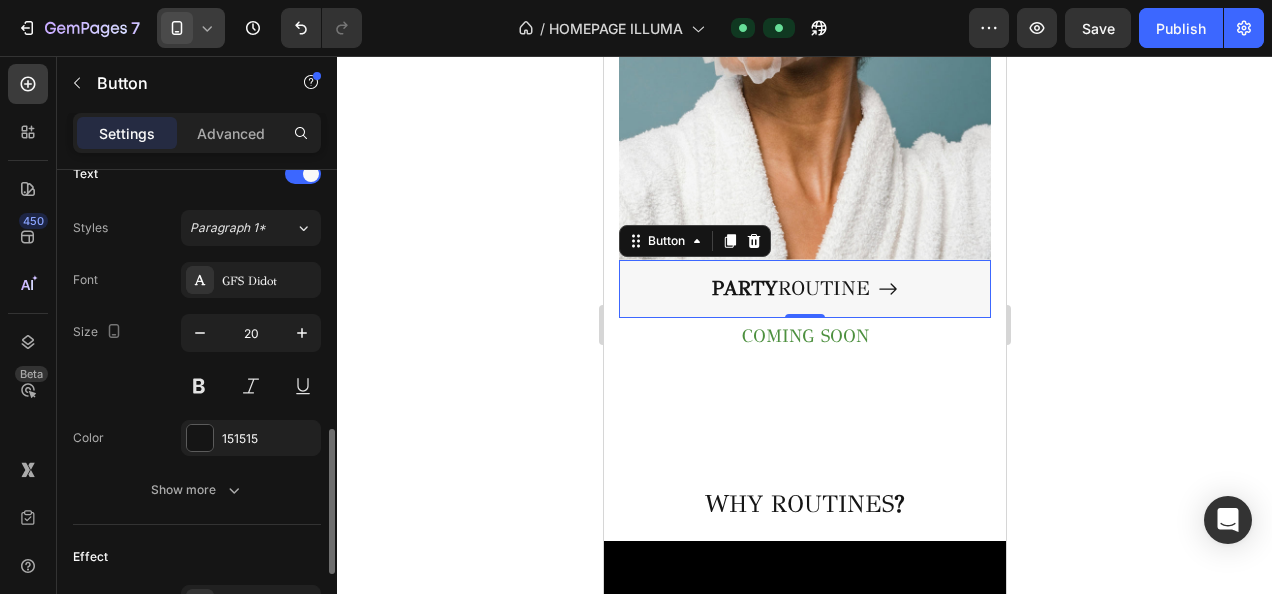 scroll, scrollTop: 880, scrollLeft: 0, axis: vertical 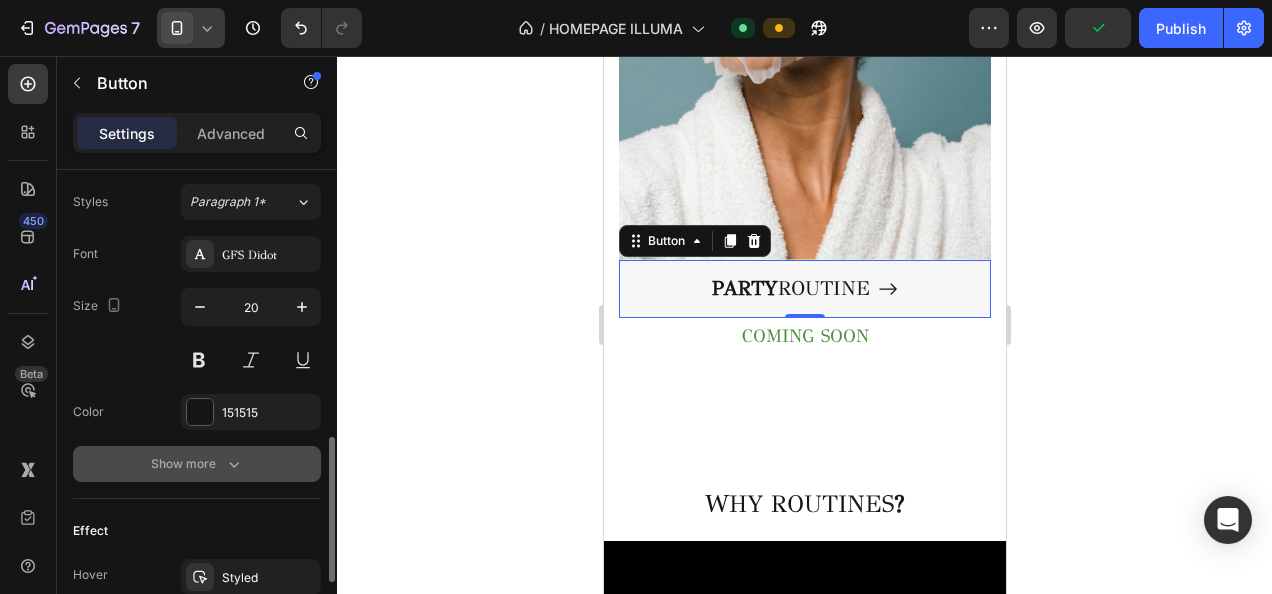 click on "Show more" at bounding box center [197, 464] 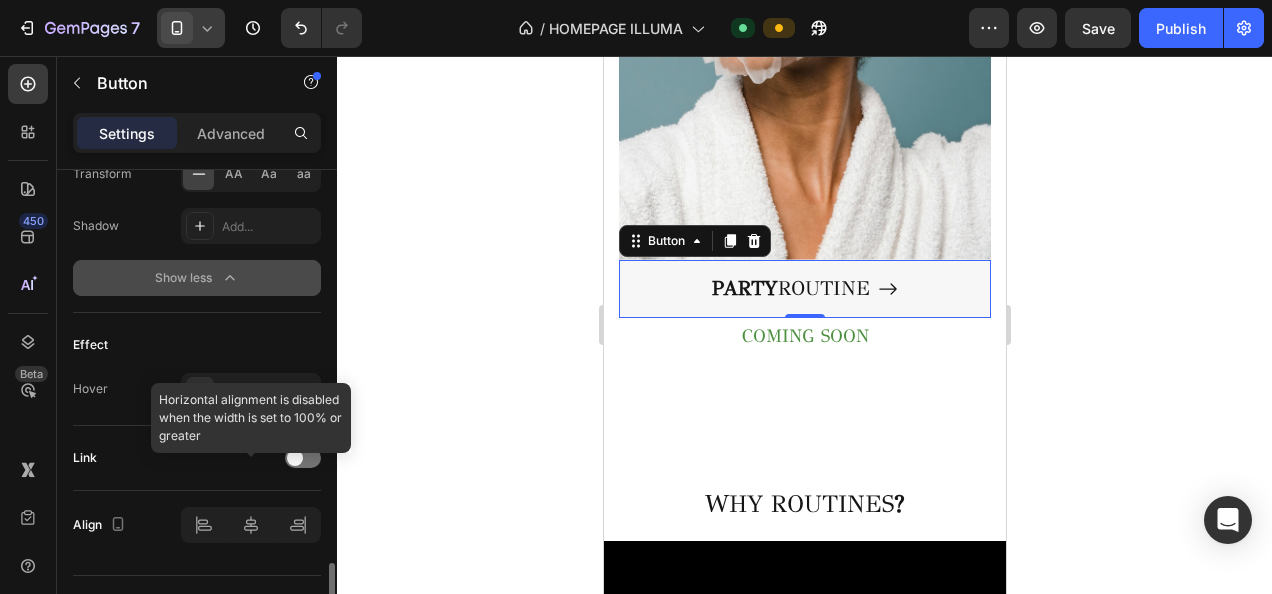 scroll, scrollTop: 1368, scrollLeft: 0, axis: vertical 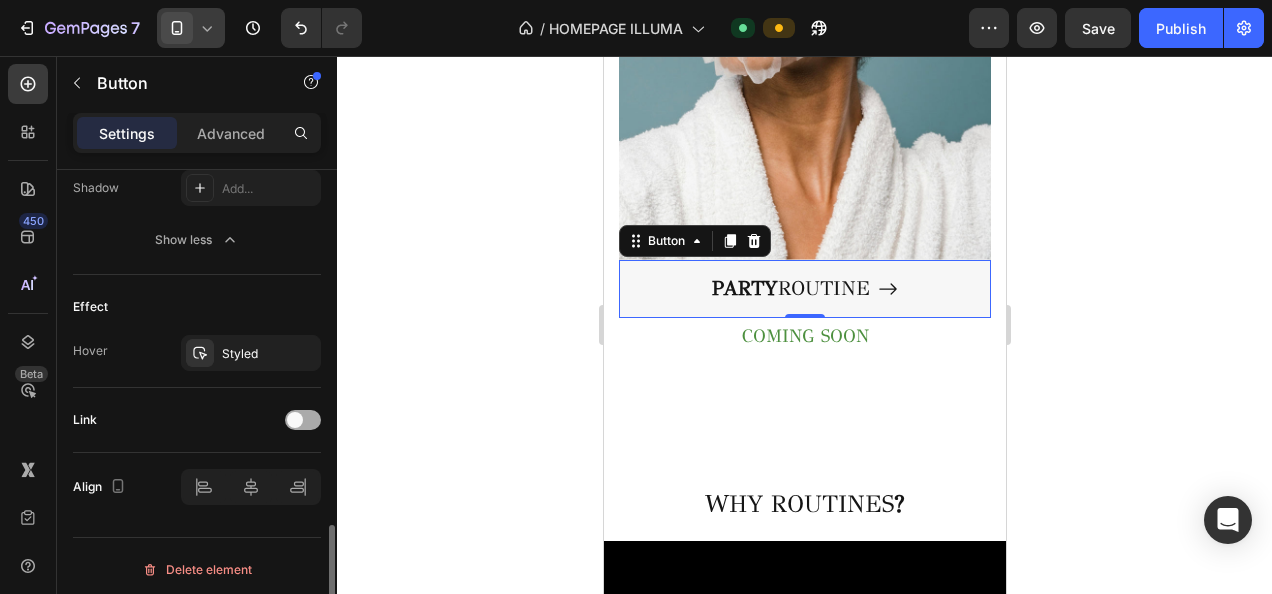 click at bounding box center [303, 420] 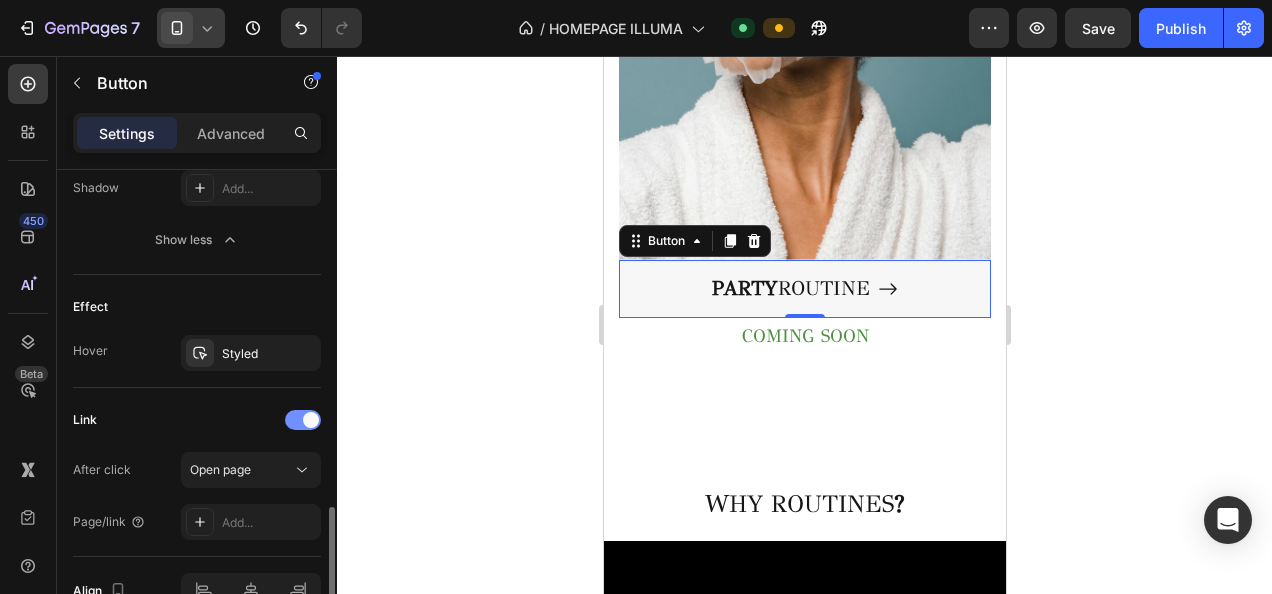click at bounding box center (303, 420) 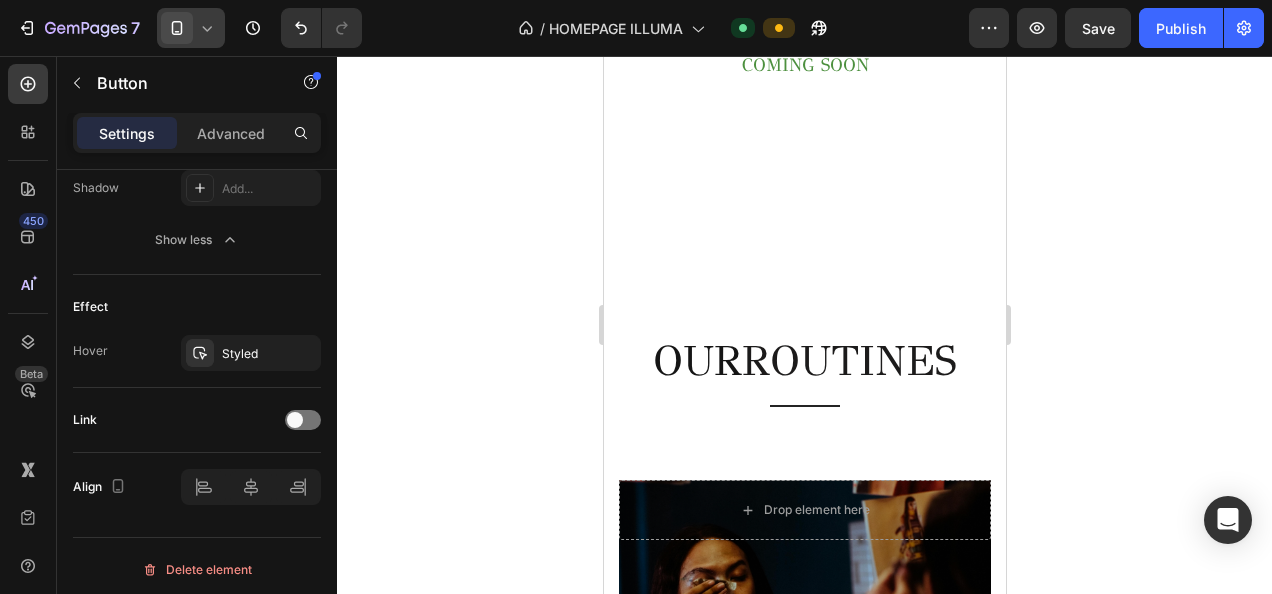 scroll, scrollTop: 3201, scrollLeft: 0, axis: vertical 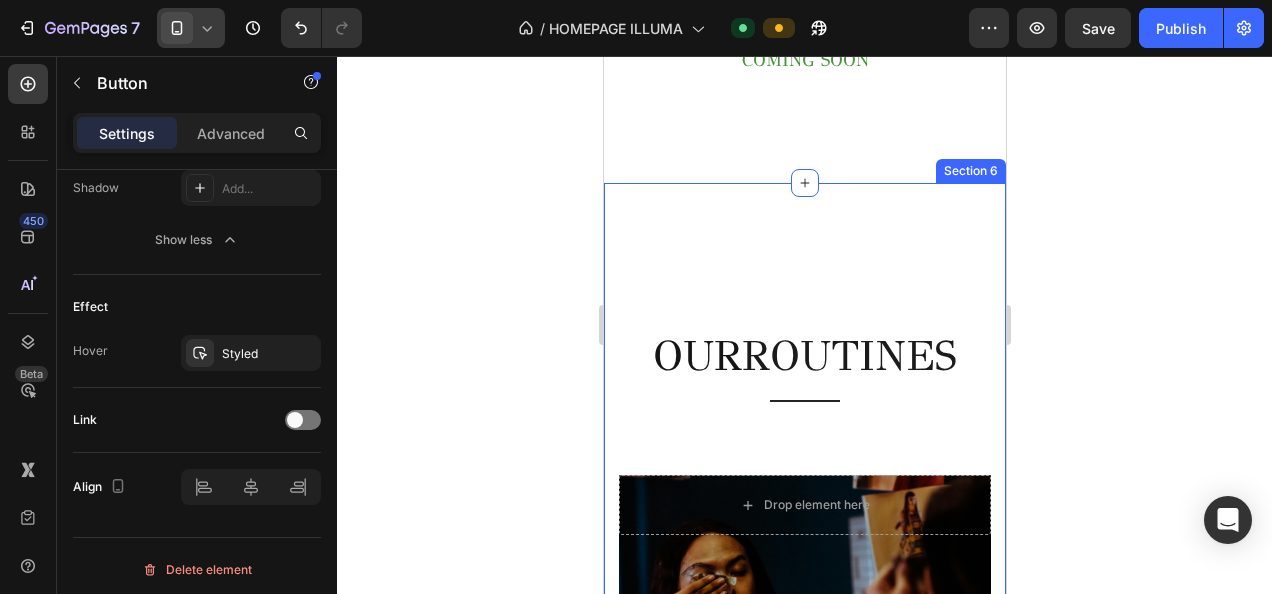 click on "YOUR SKIN'S BEST NIGHT EVER Heading SLEEP COLLAGEN  CREAM Heading   YOUR SKIN’S DREAM NIGHT Nourish, repair, and wake up radiant.   💧 Hyaluronic Acid 🌿 Collagen & Natural Oils 🛌 For all skin types   Text block SHOP NOW Button Row Image SHOP NOW Button Row OUR  ROUTINES Heading                Title Line Row
Drop element here Hero Banner                NIGHT  ROUTINE Button
Drop element here Hero Banner                MORNING  ROUTINE Button
Drop element here Hero Banner                PARTY  ROUTINE Button COMING SOON Text Block Row Section 6" at bounding box center (804, 1257) 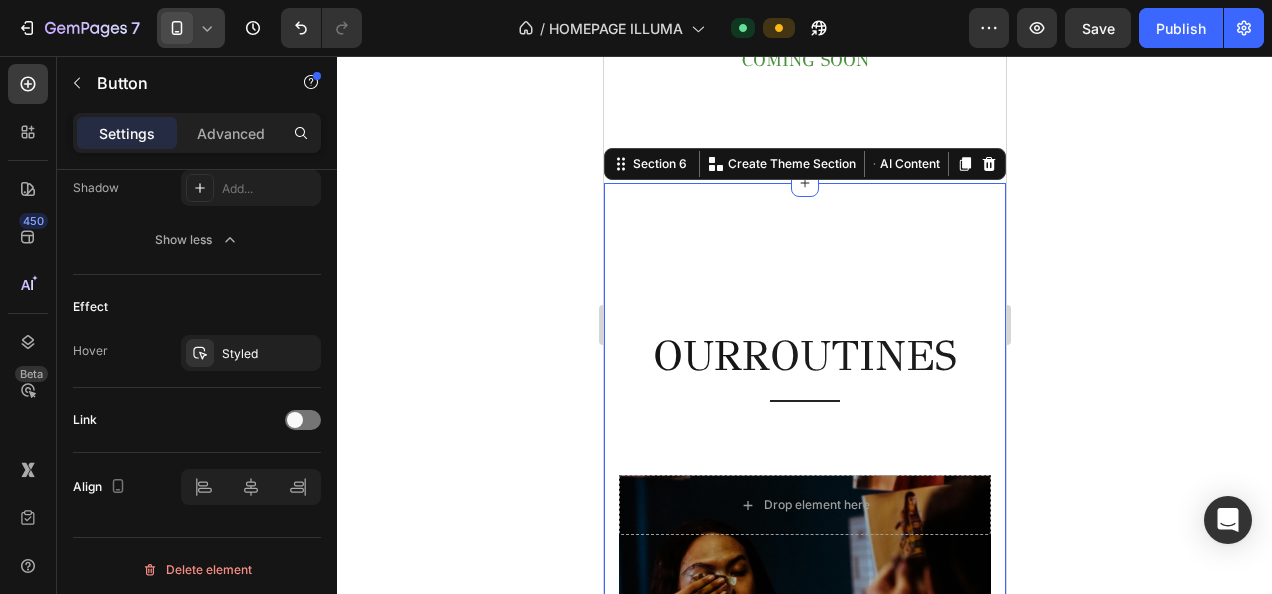 scroll, scrollTop: 0, scrollLeft: 0, axis: both 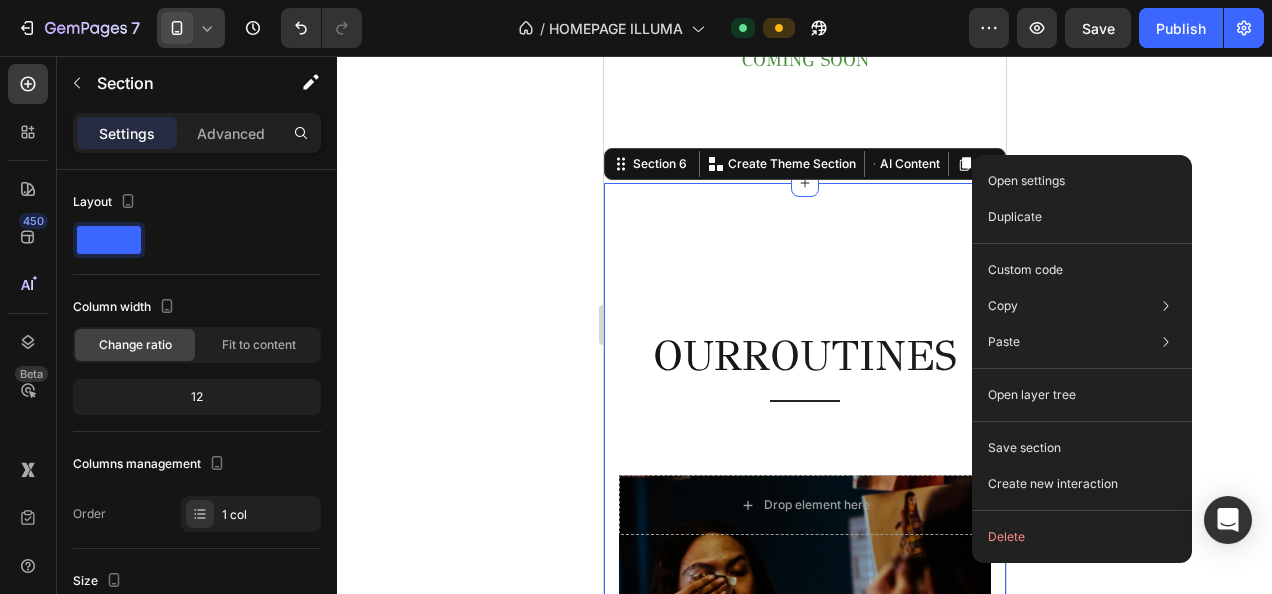 drag, startPoint x: 971, startPoint y: 147, endPoint x: 971, endPoint y: -74, distance: 221 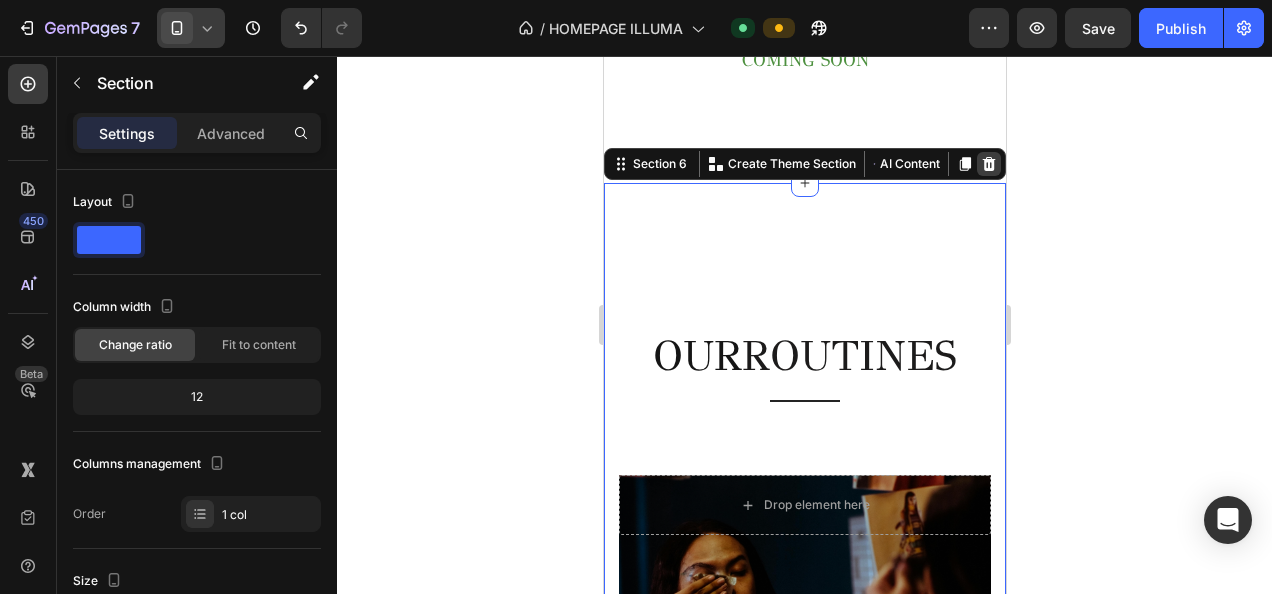 click 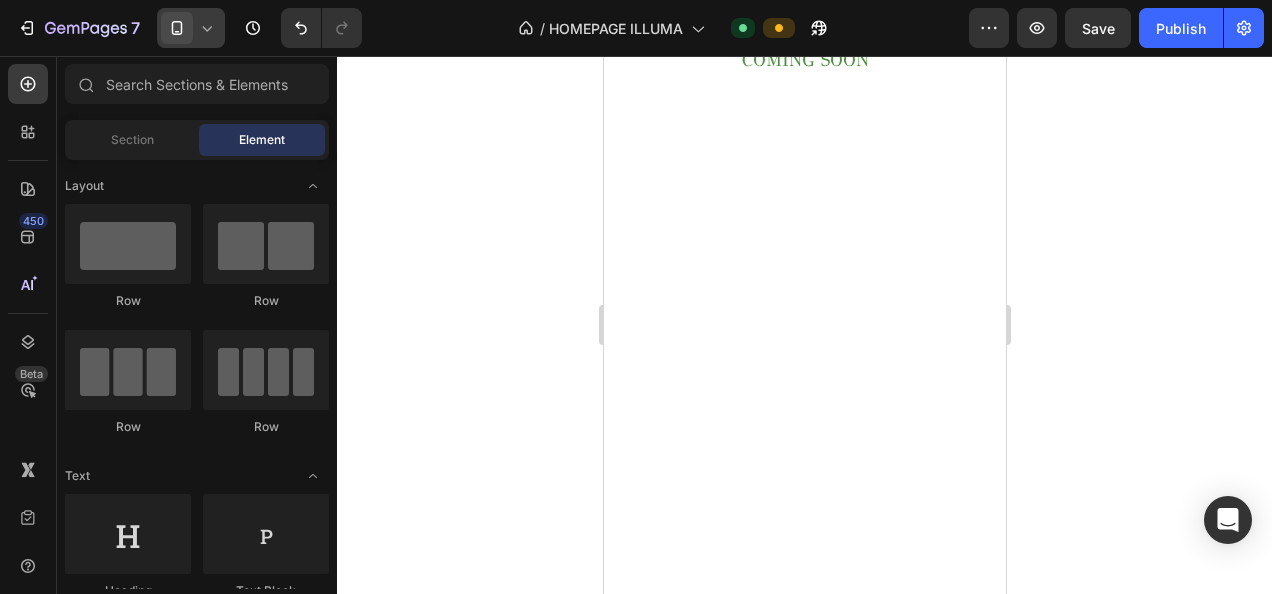 click 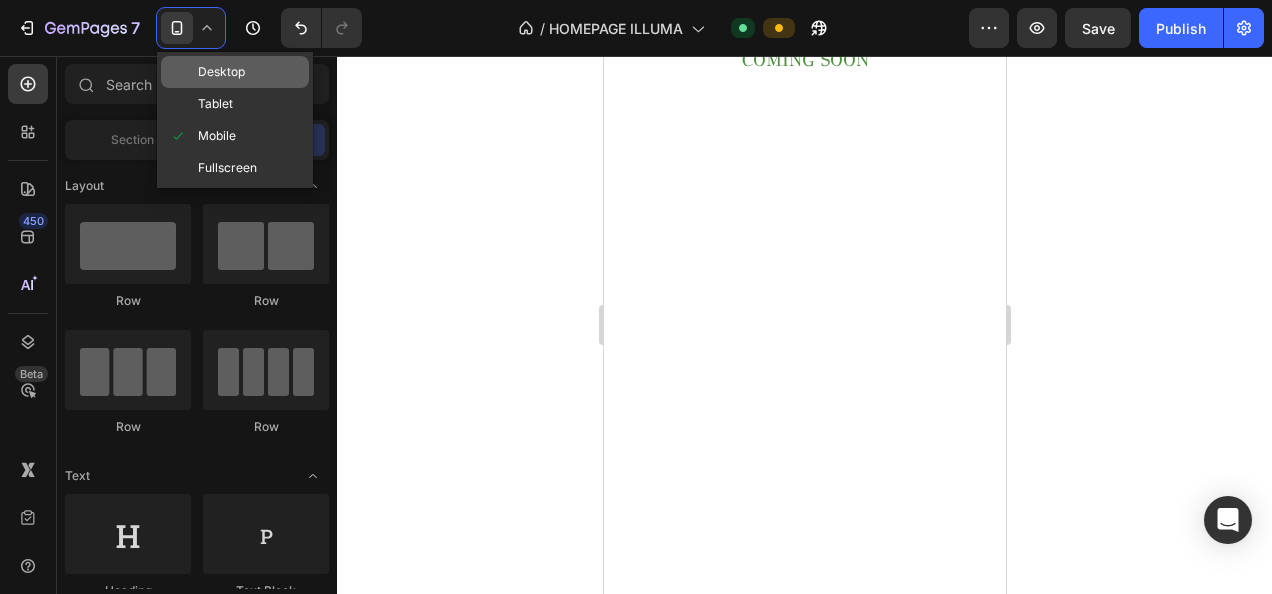 click on "Desktop" at bounding box center [221, 72] 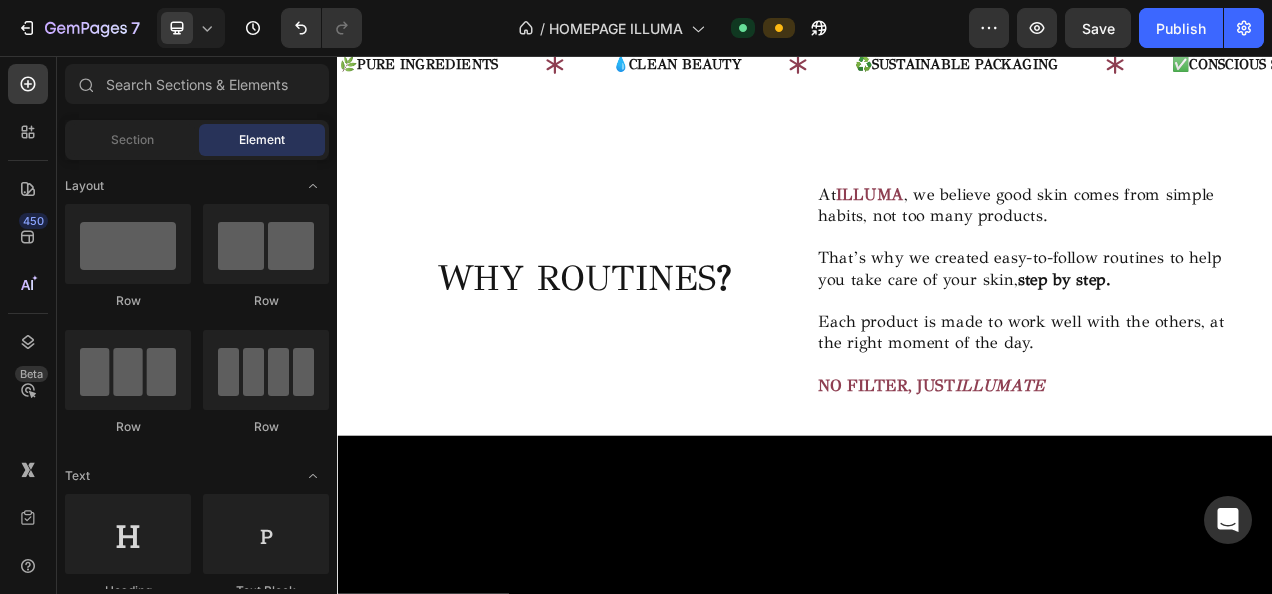 scroll, scrollTop: 1431, scrollLeft: 0, axis: vertical 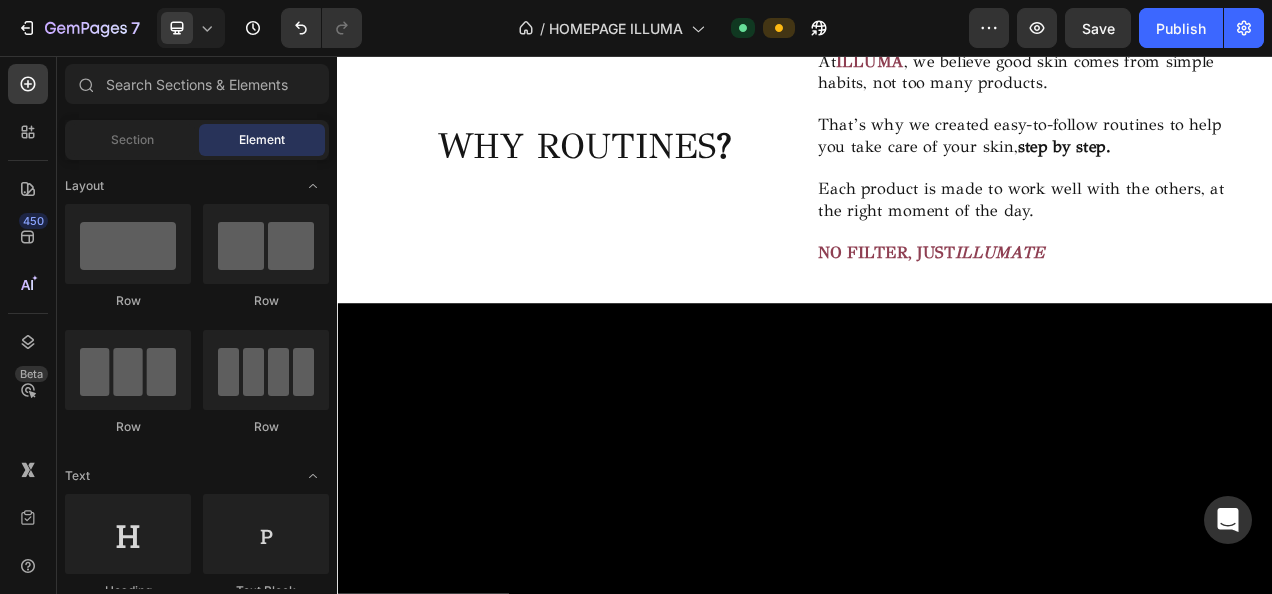 click 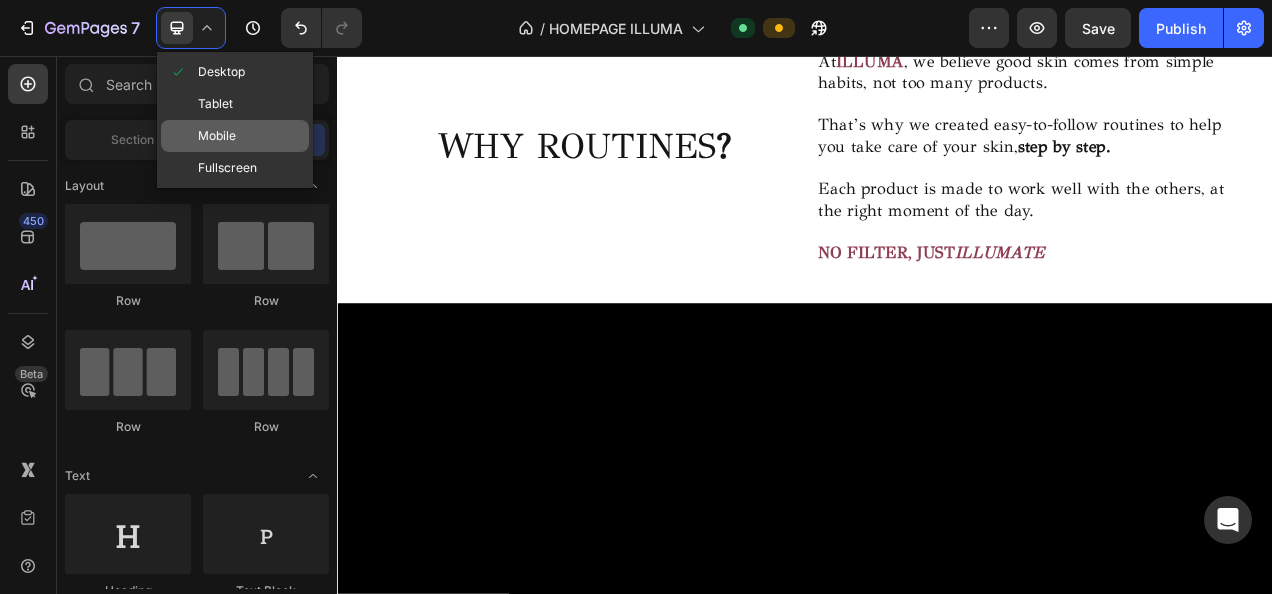 click on "Mobile" at bounding box center (217, 136) 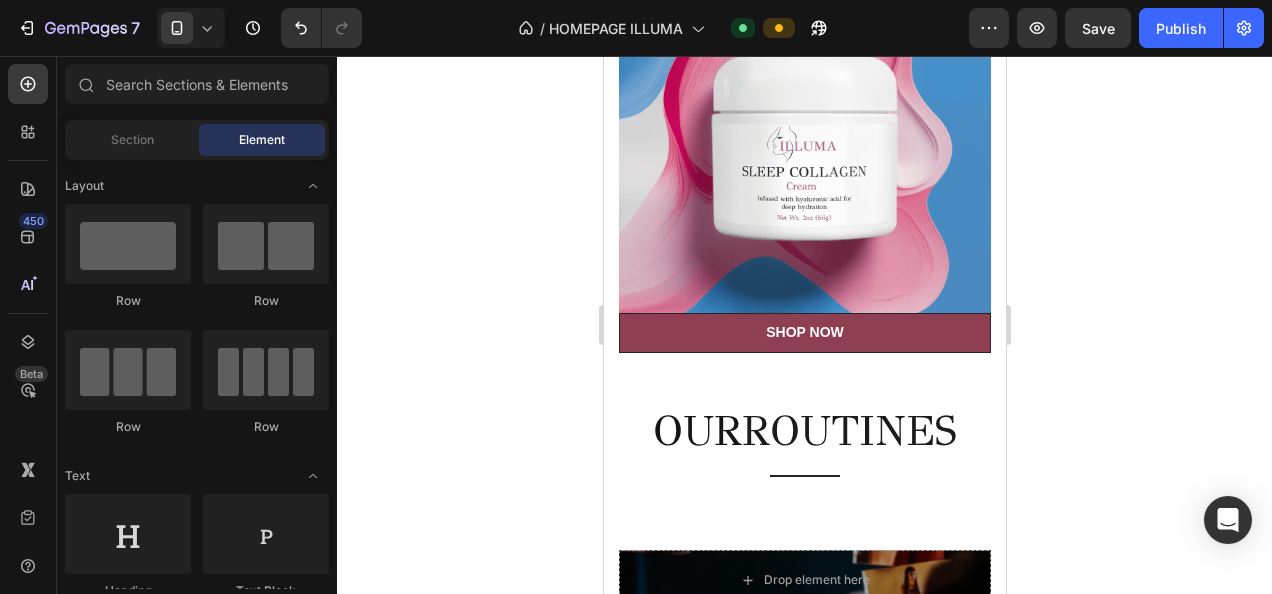 scroll, scrollTop: 1138, scrollLeft: 0, axis: vertical 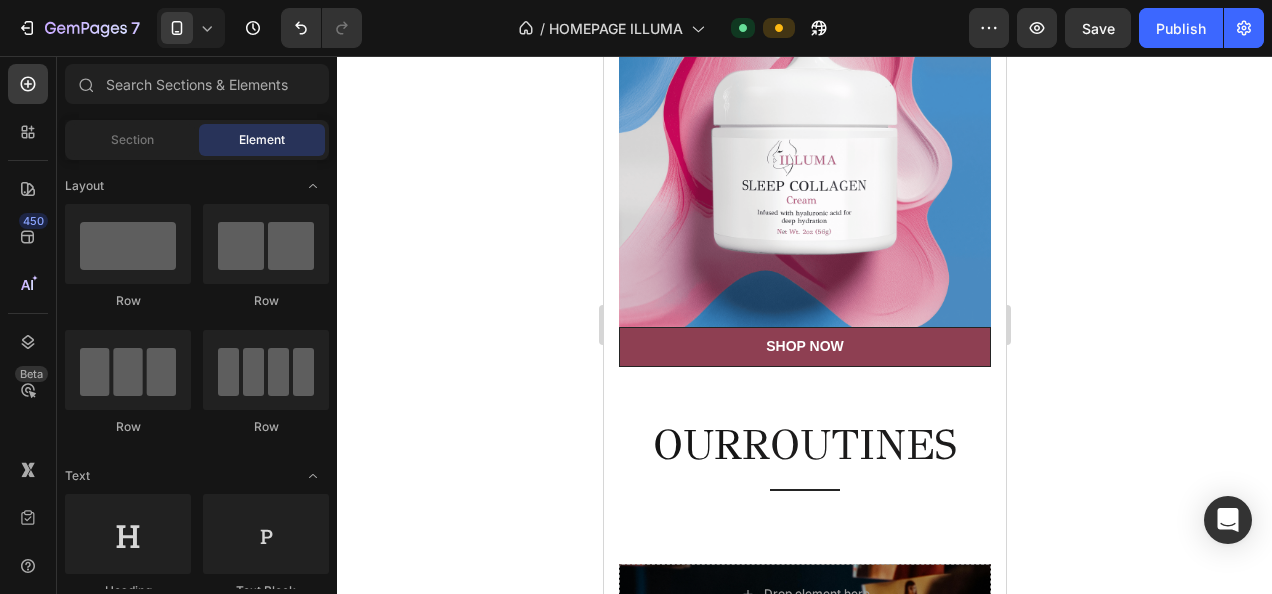 click 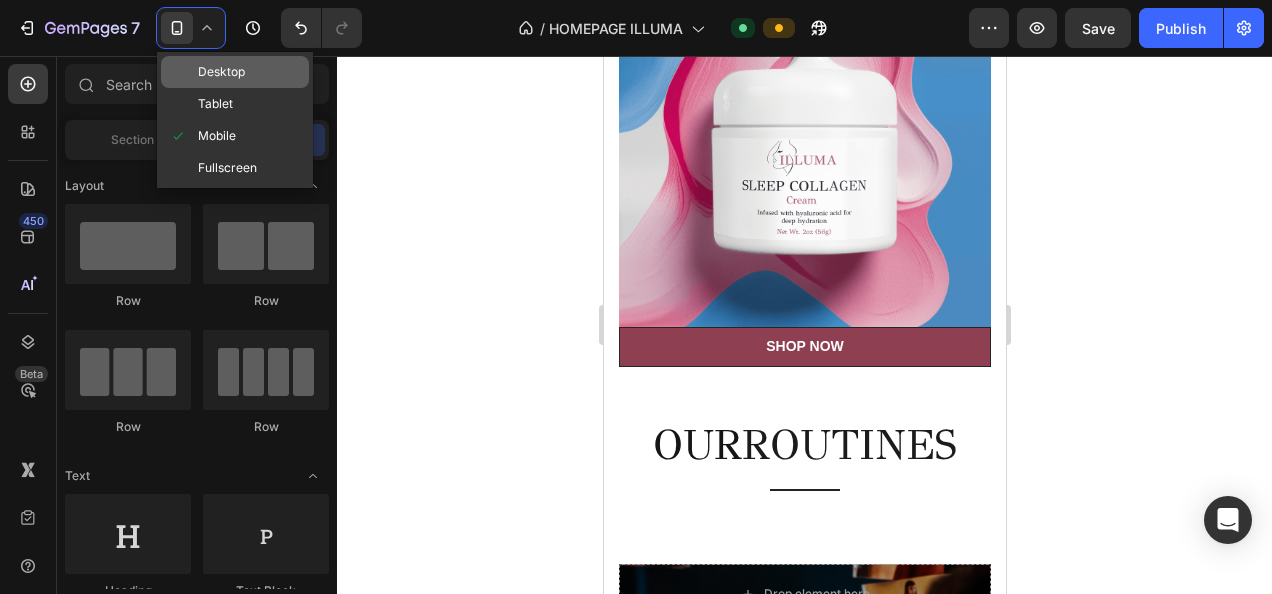click on "Desktop" at bounding box center [221, 72] 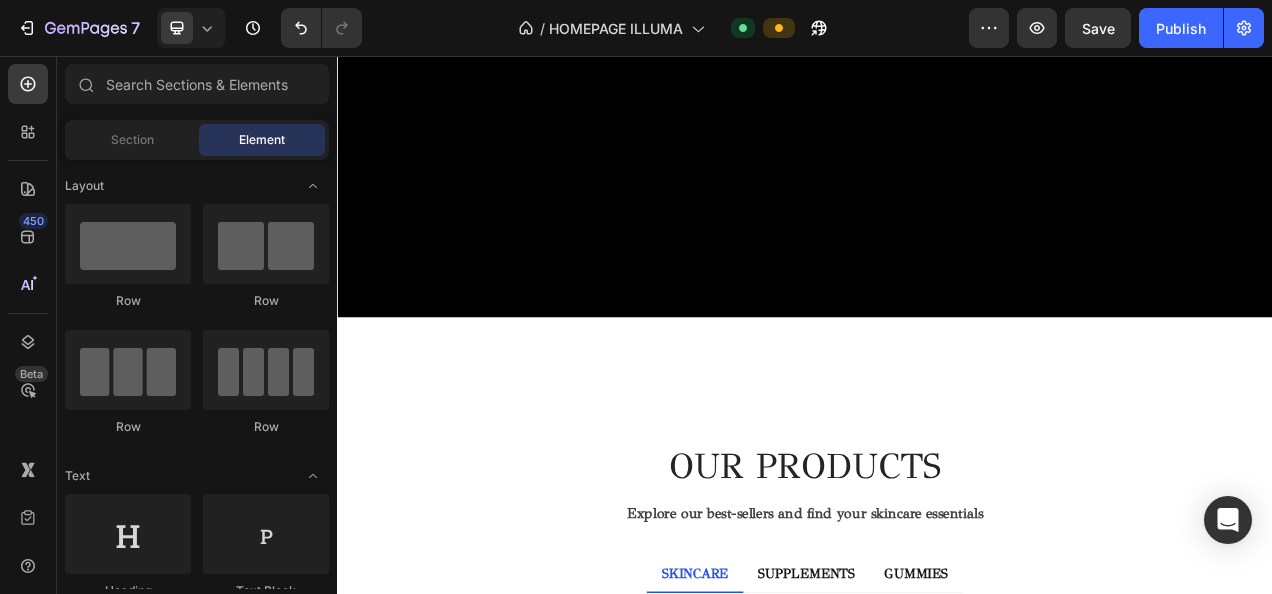 scroll, scrollTop: 1961, scrollLeft: 0, axis: vertical 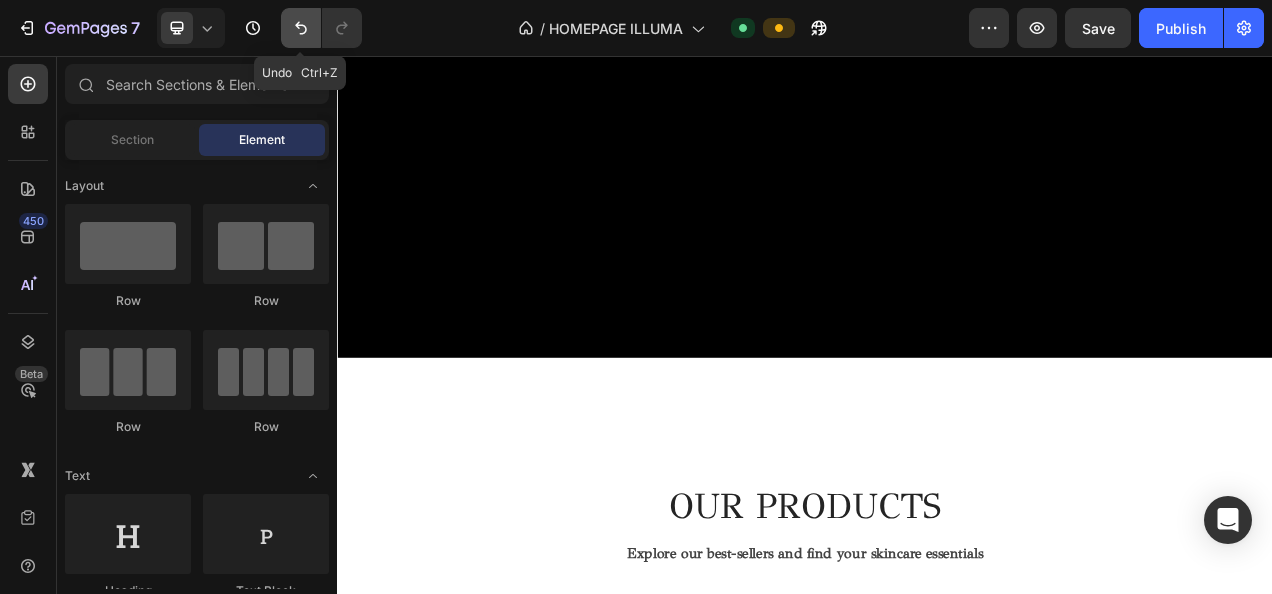 click 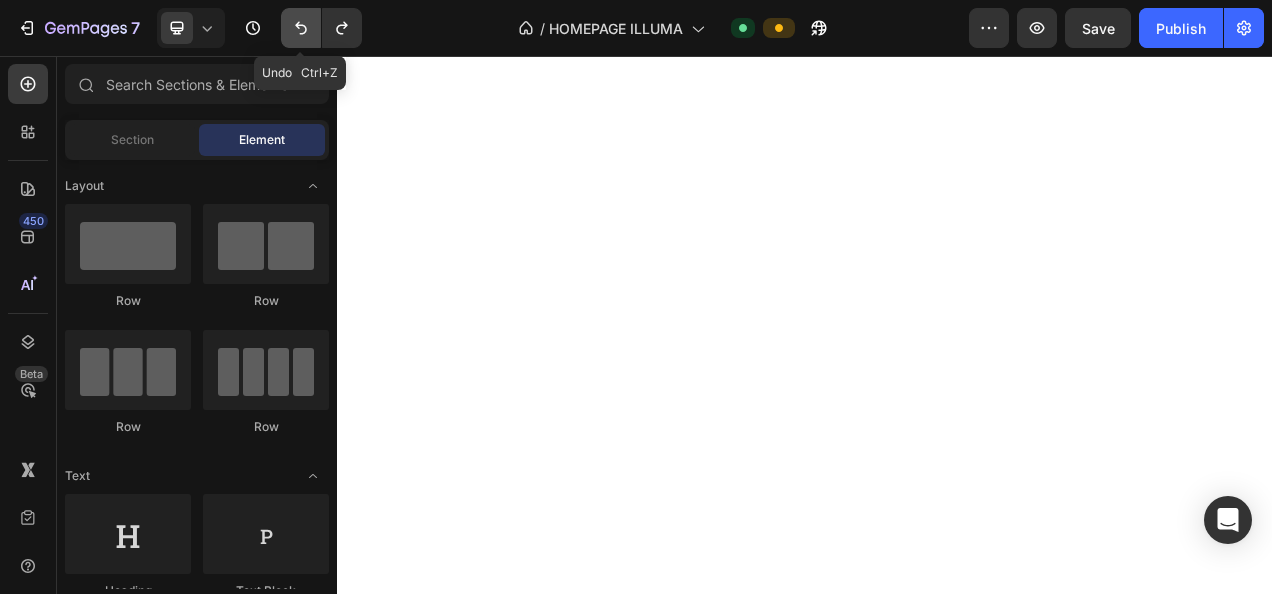 scroll, scrollTop: 3532, scrollLeft: 0, axis: vertical 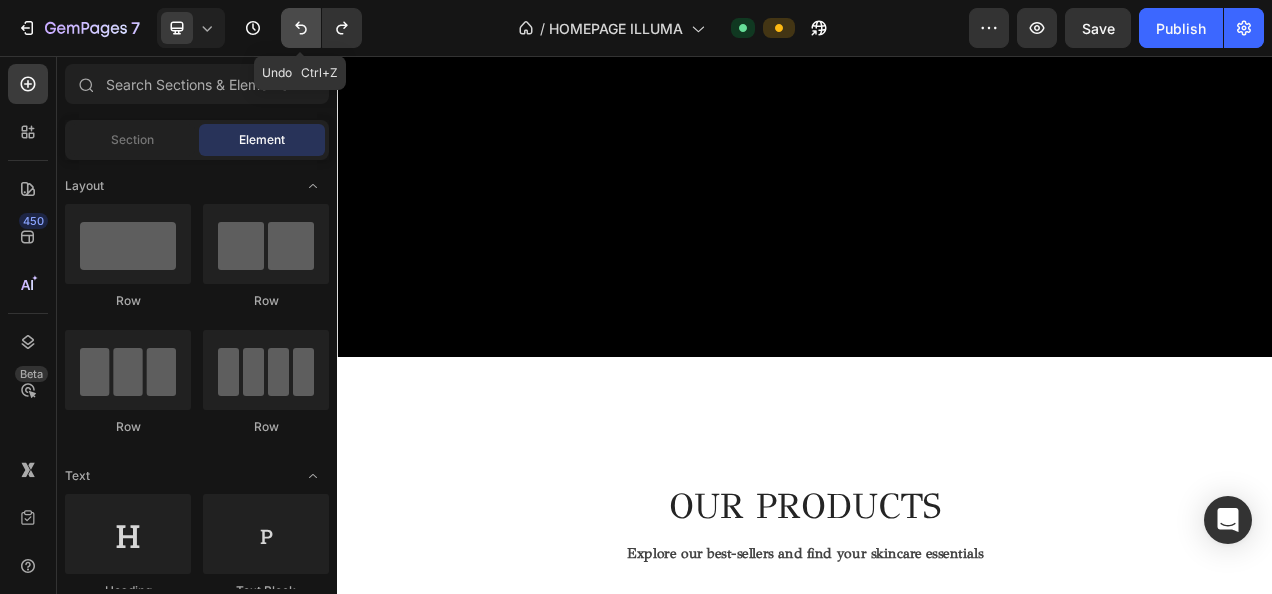 click 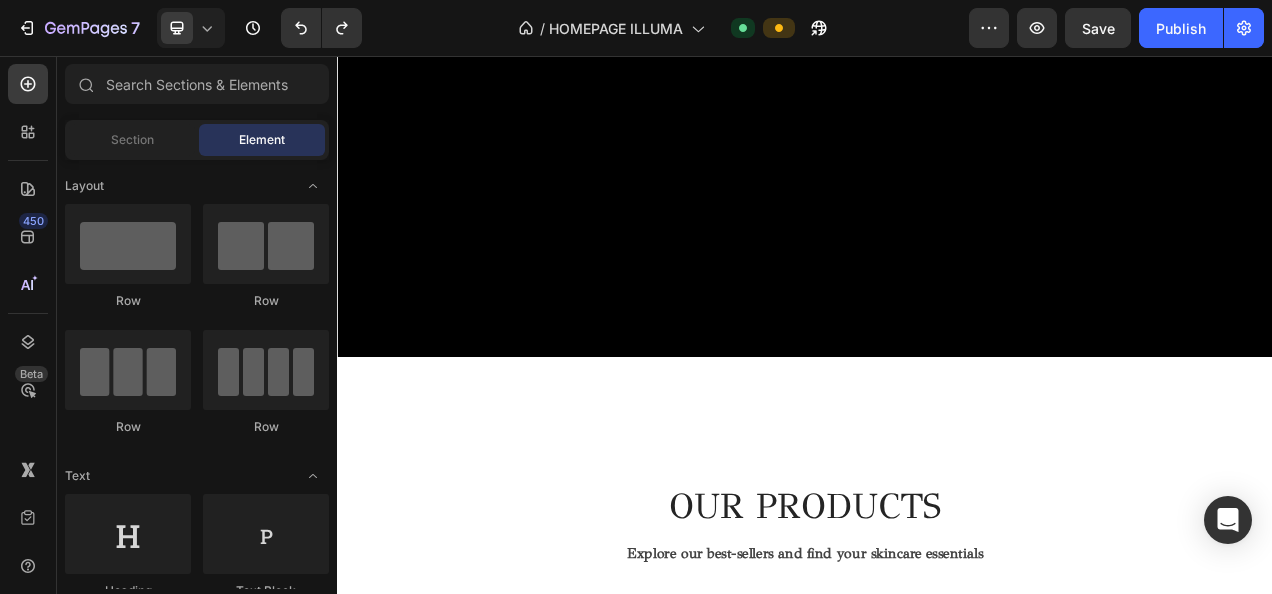 click 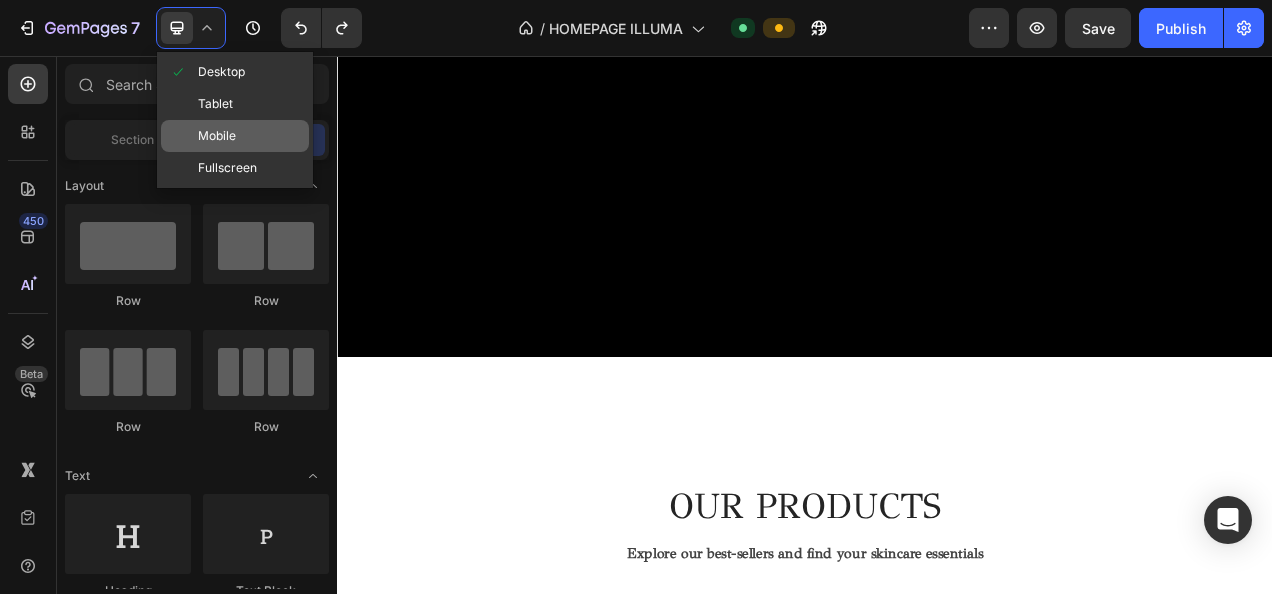 click on "Mobile" at bounding box center [217, 136] 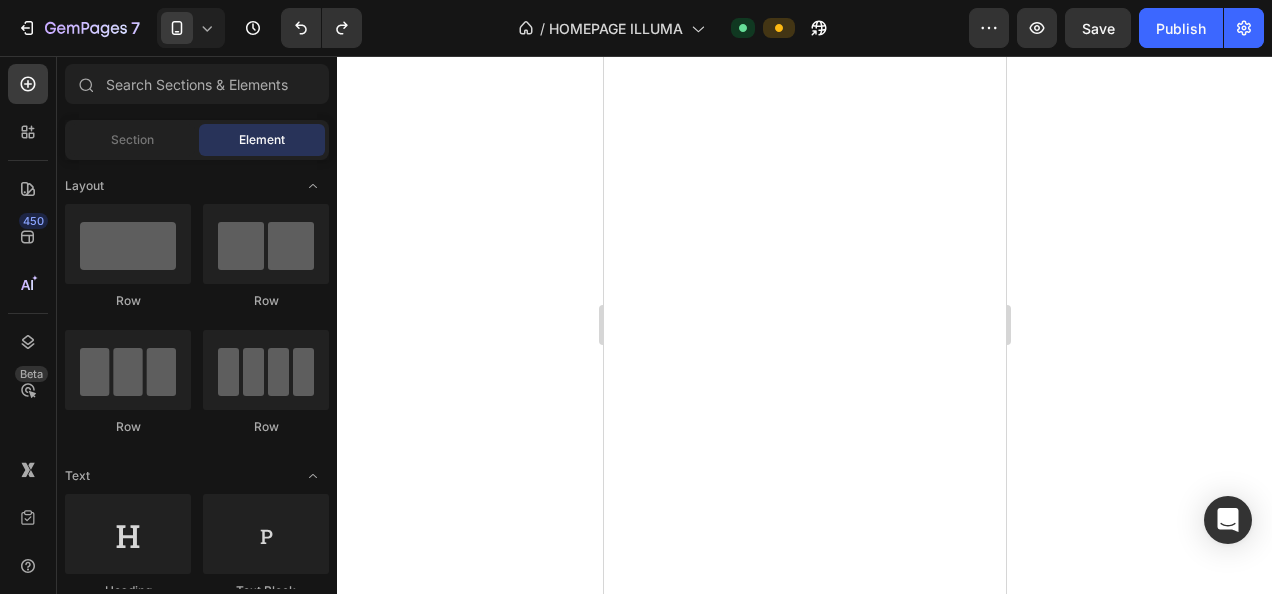 scroll, scrollTop: 6433, scrollLeft: 0, axis: vertical 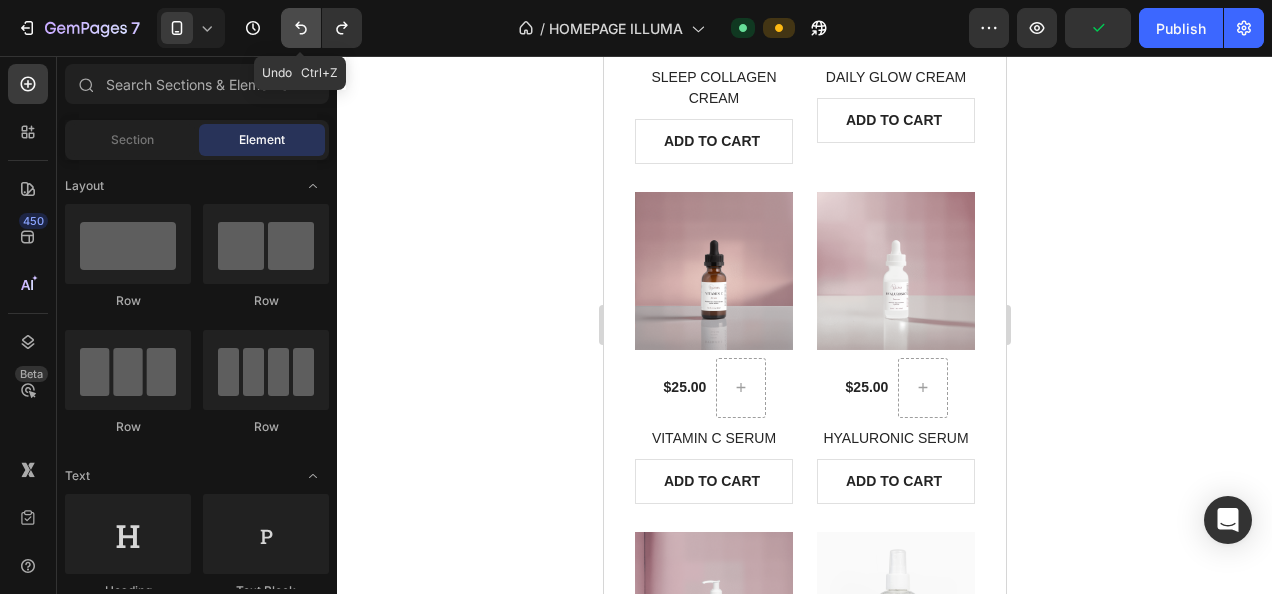 click 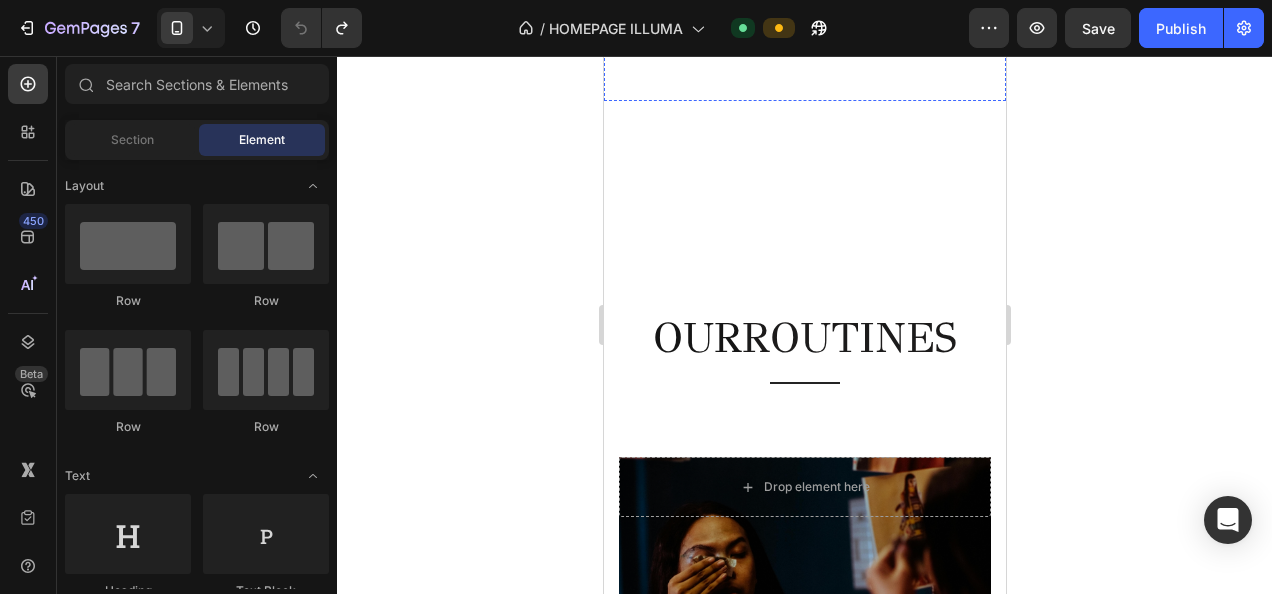 scroll, scrollTop: 3481, scrollLeft: 0, axis: vertical 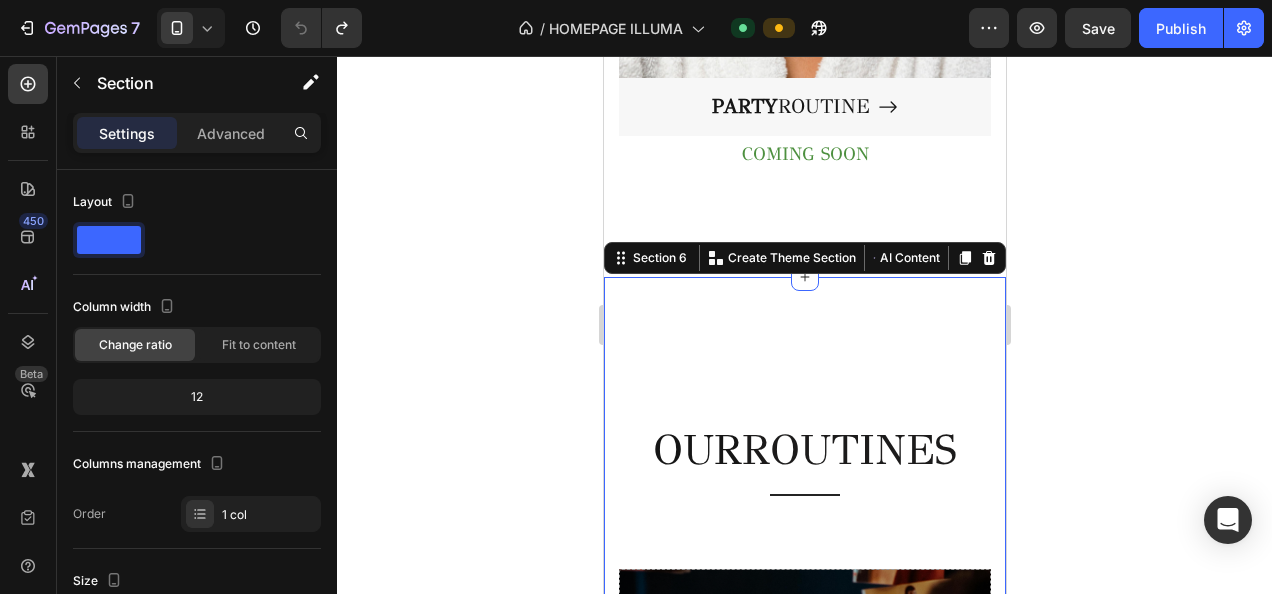 click 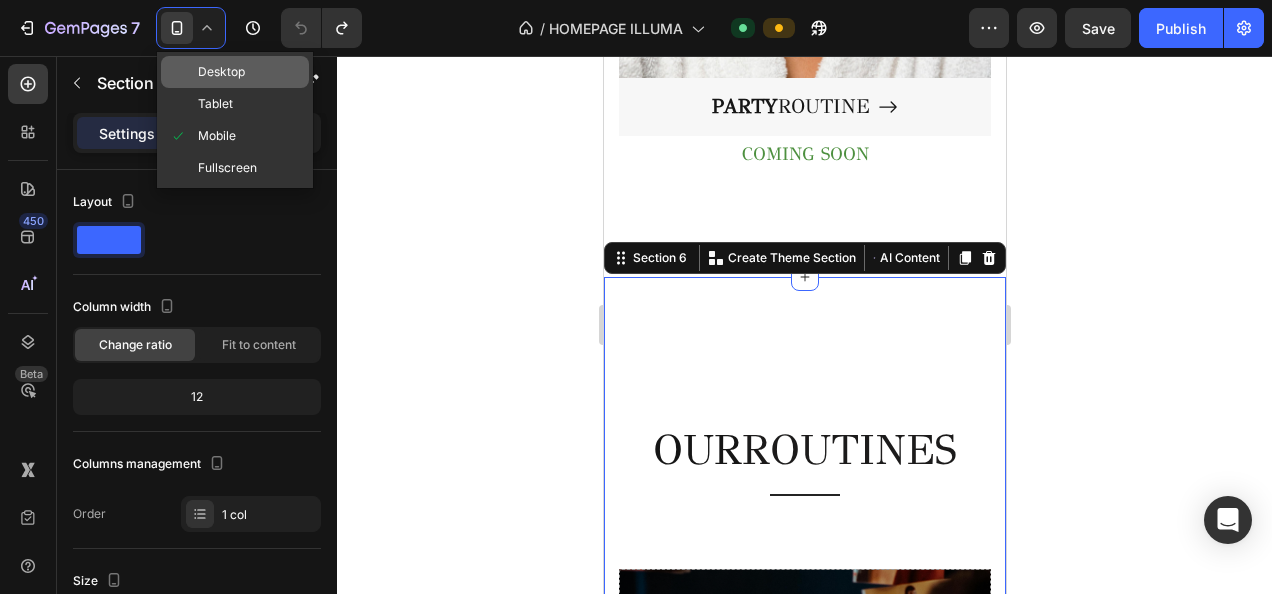 click on "Desktop" 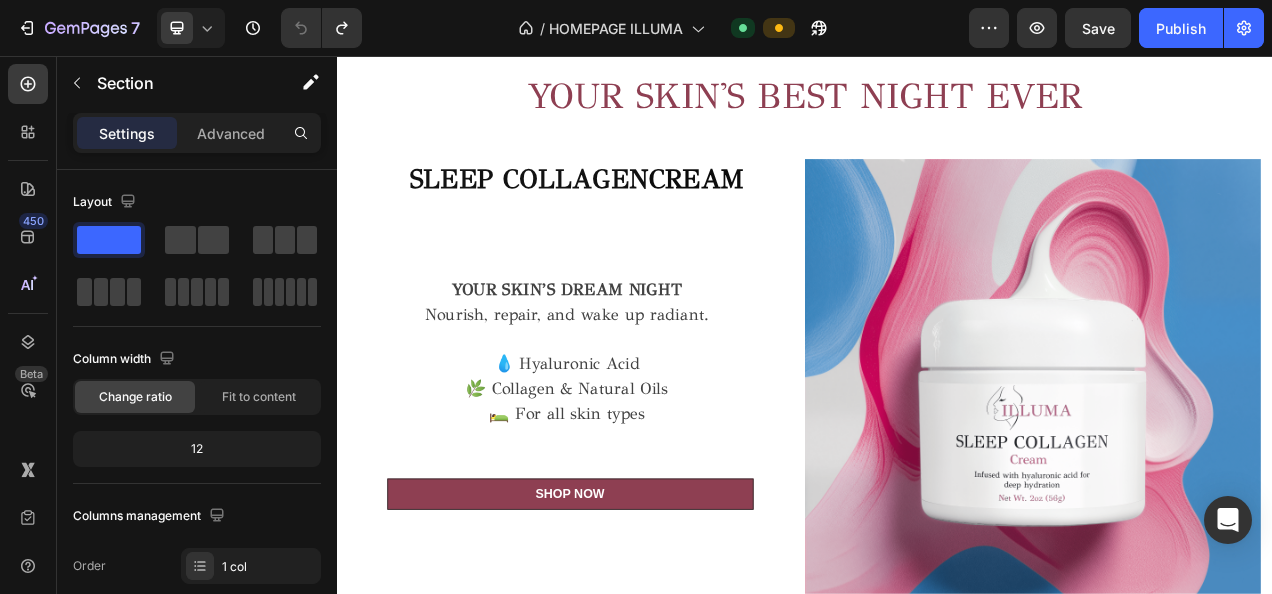 scroll, scrollTop: 1179, scrollLeft: 0, axis: vertical 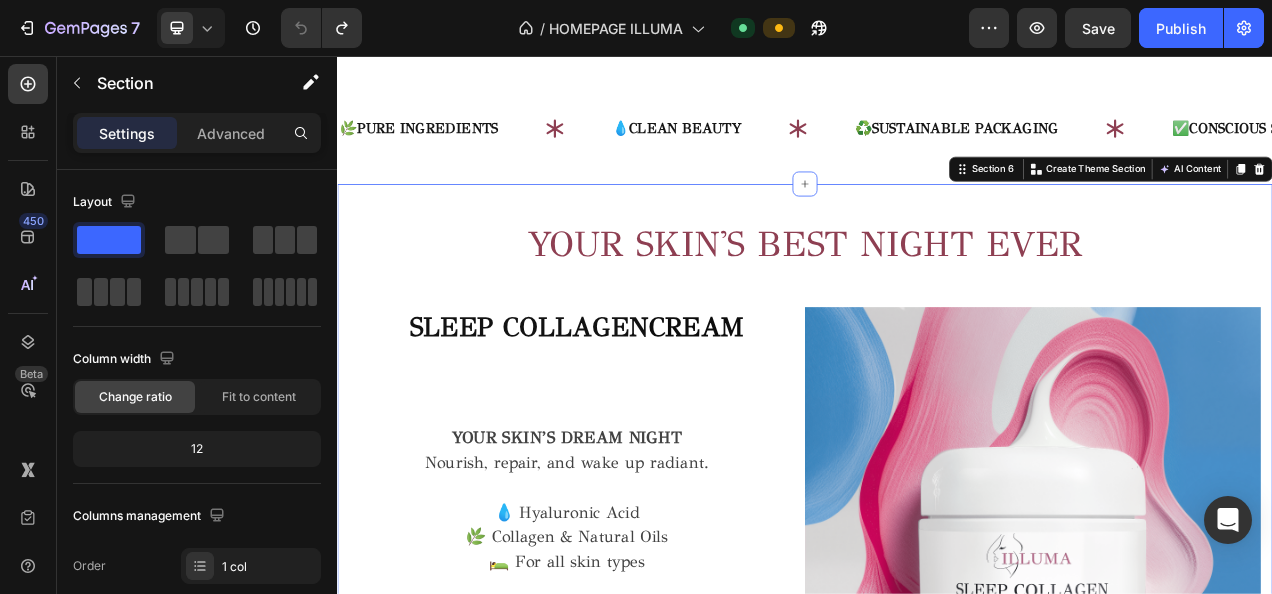 click on "YOUR SKIN'S BEST NIGHT EVER Heading SLEEP COLLAGEN  CREAM Heading   YOUR SKIN’S DREAM NIGHT Nourish, repair, and wake up radiant.   💧 Hyaluronic Acid 🌿 Collagen & Natural Oils 🛌 For all skin types   Text block SHOP NOW Button Row Image SHOP NOW Button Row OUR  ROUTINES Heading                Title Line Row
Drop element here Hero Banner                NIGHT  ROUTINE Button
Drop element here Hero Banner                MORNING  ROUTINE Button
Drop element here Hero Banner                PARTY  ROUTINE Button COMING SOON Text Block Row Section 6   Create Theme Section AI Content Write with GemAI What would you like to describe here? Tone and Voice Persuasive Product ROSE WATER TONER Show more Generate" at bounding box center [937, 1009] 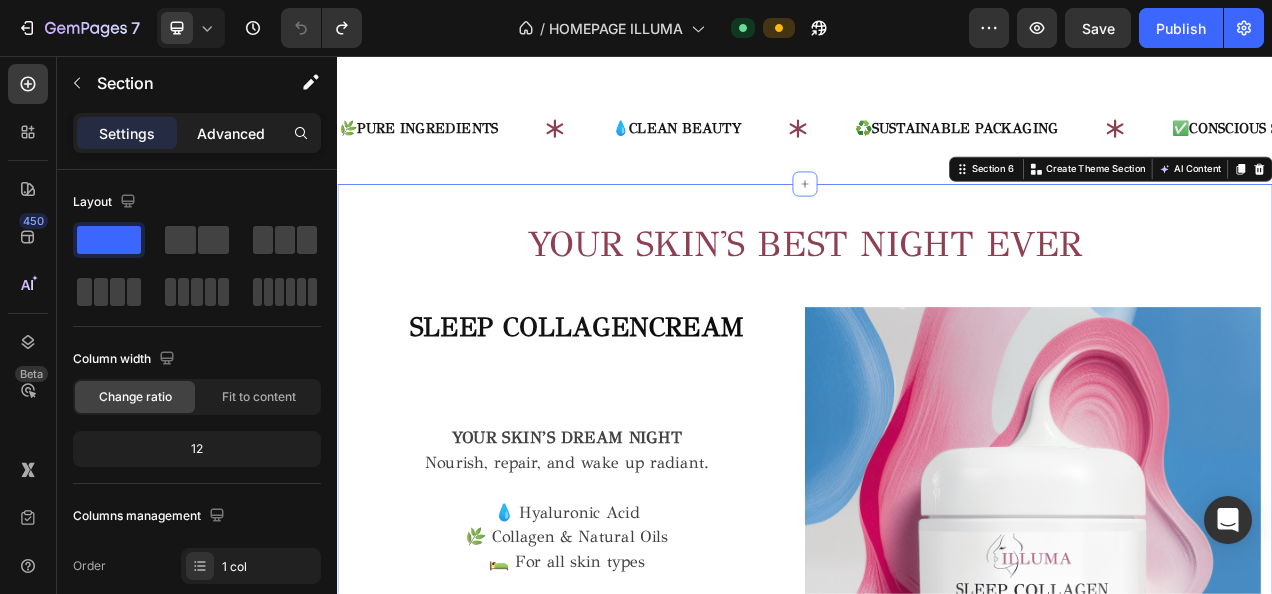 click on "Advanced" 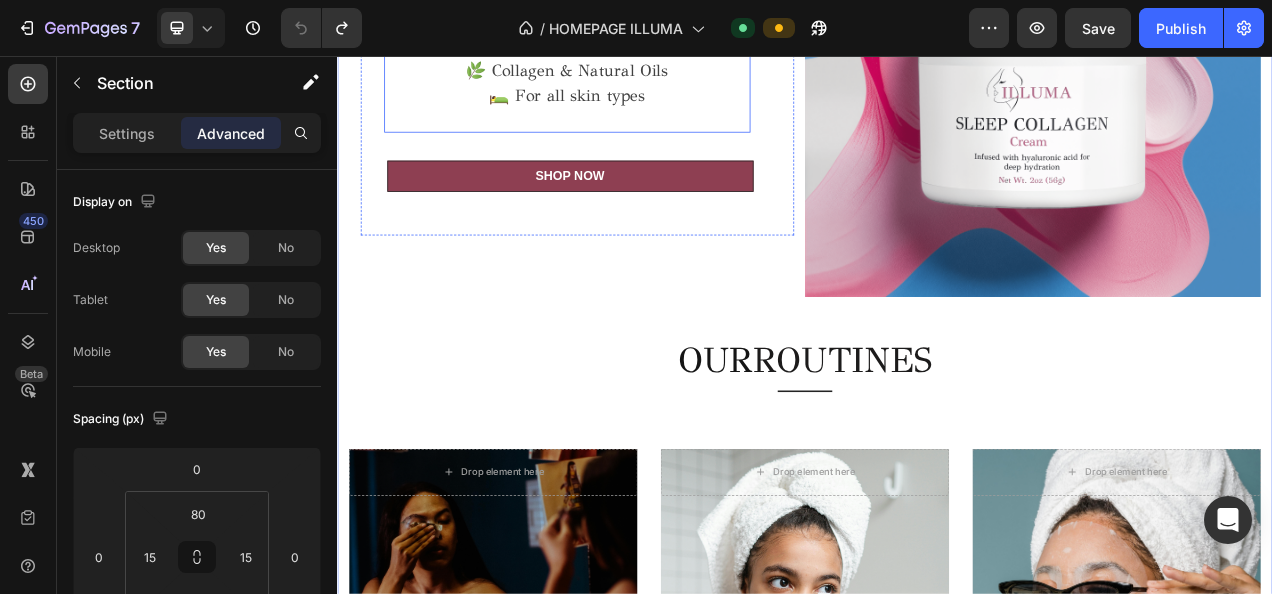 scroll, scrollTop: 1781, scrollLeft: 0, axis: vertical 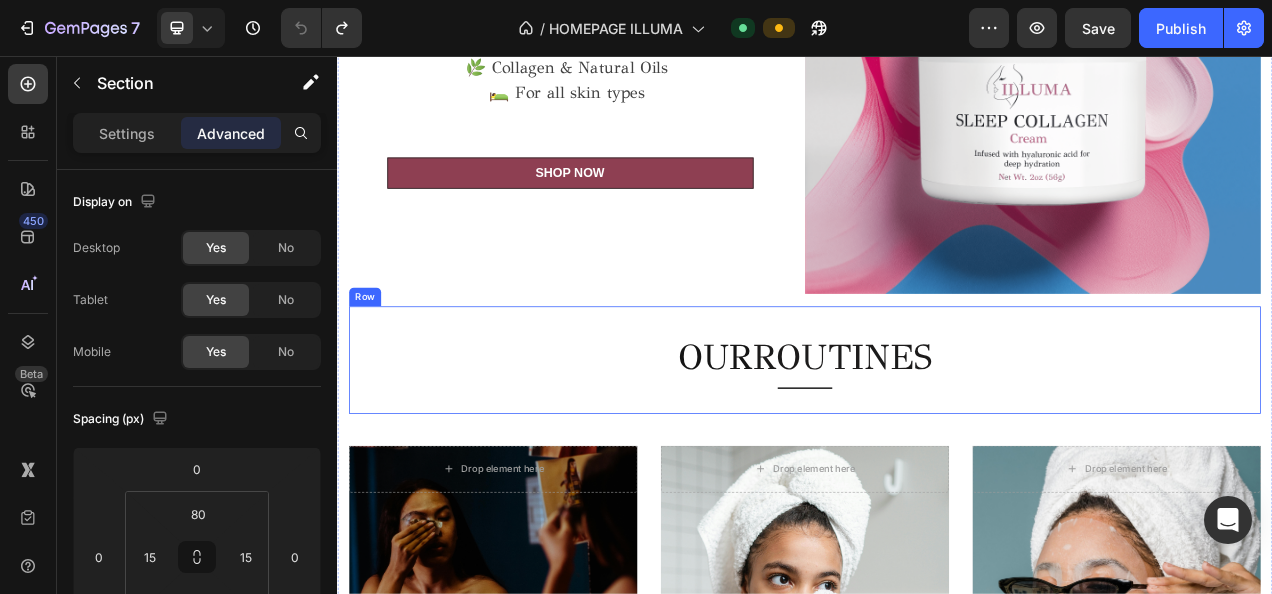 click on "OUR  ROUTINES Heading                Title Line" at bounding box center (937, 446) 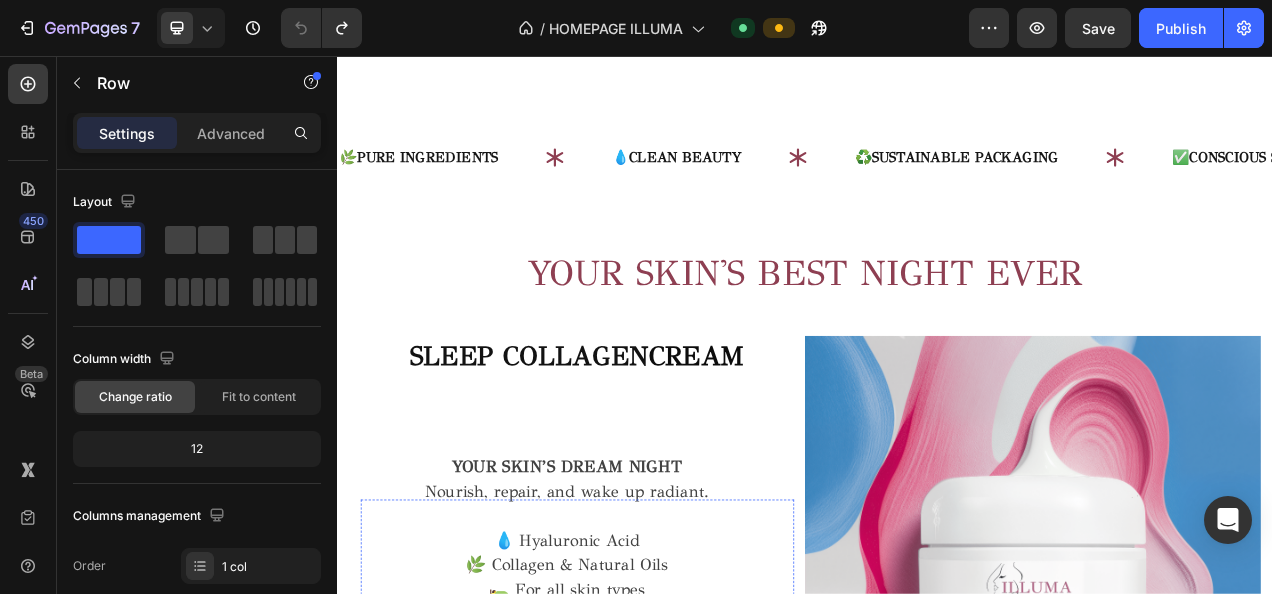 scroll, scrollTop: 1113, scrollLeft: 0, axis: vertical 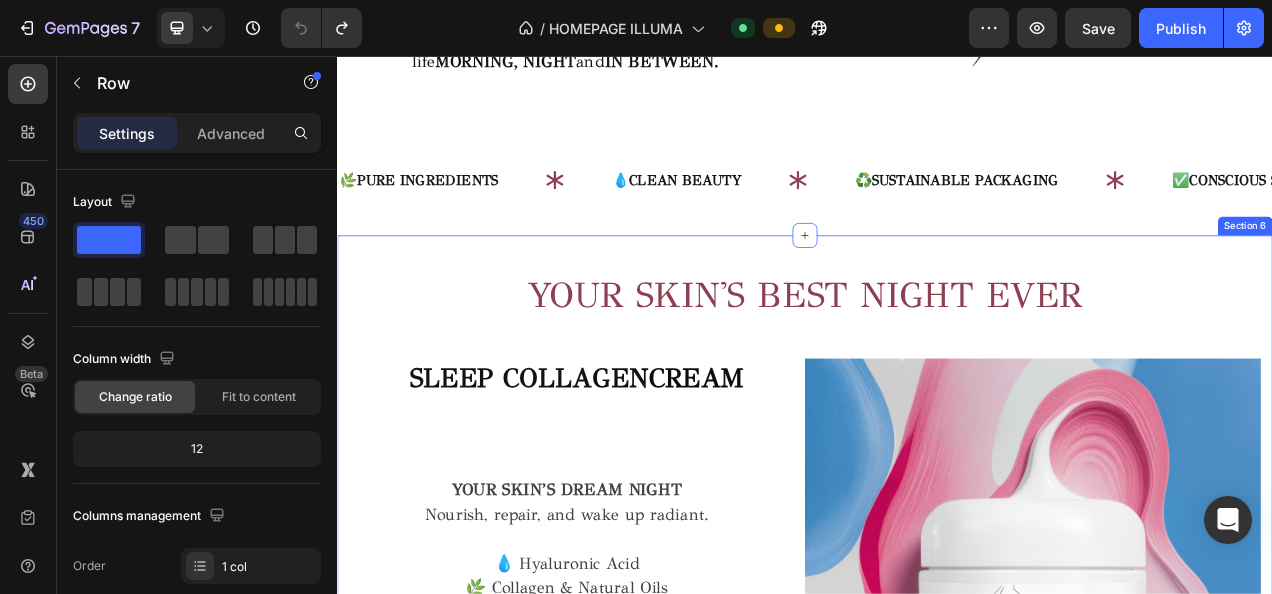 click on "YOUR SKIN'S BEST NIGHT EVER Heading SLEEP COLLAGEN  CREAM Heading   YOUR SKIN’S DREAM NIGHT Nourish, repair, and wake up radiant.   💧 Hyaluronic Acid 🌿 Collagen & Natural Oils 🛌 For all skin types   Text block SHOP NOW Button Row Image SHOP NOW Button Row OUR  ROUTINES Heading                Title Line Row   1
Drop element here Hero Banner                NIGHT  ROUTINE Button
Drop element here Hero Banner                MORNING  ROUTINE Button
Drop element here Hero Banner                PARTY  ROUTINE Button COMING SOON Text Block Row Section 6" at bounding box center (937, 1075) 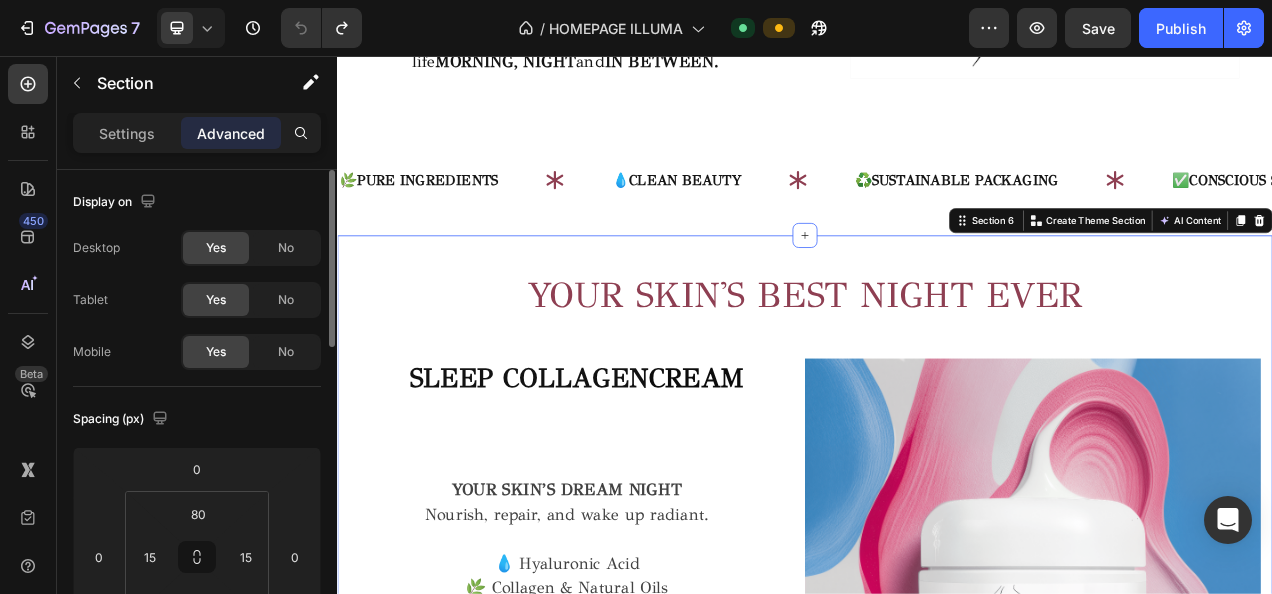 click on "Yes" 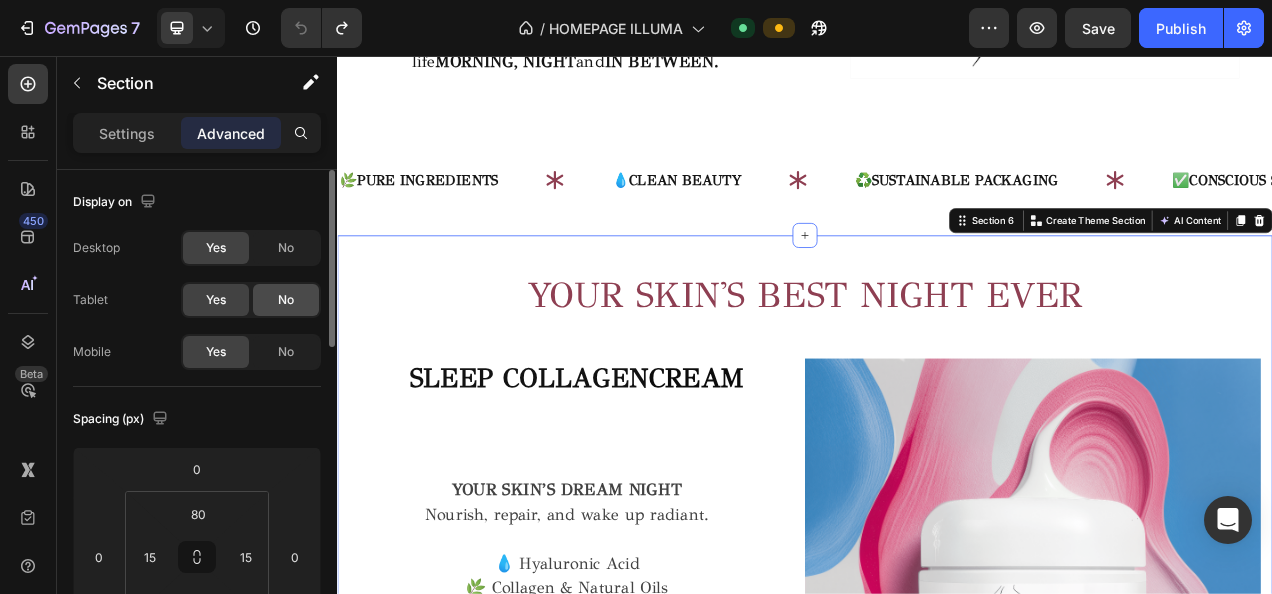 click on "No" 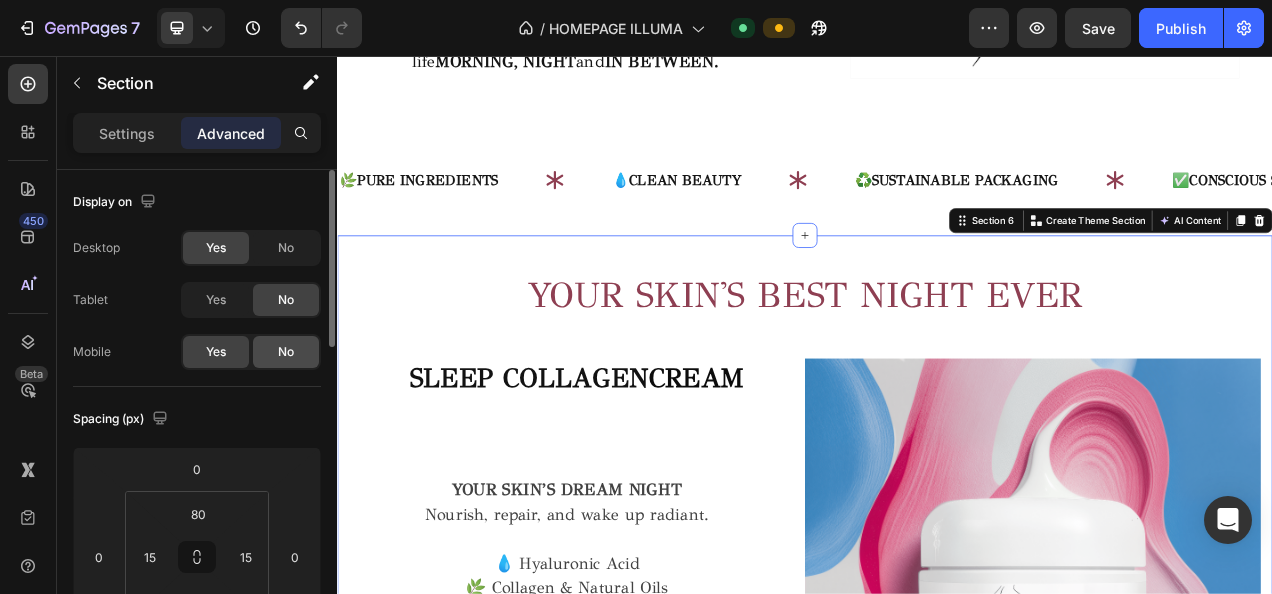click on "No" 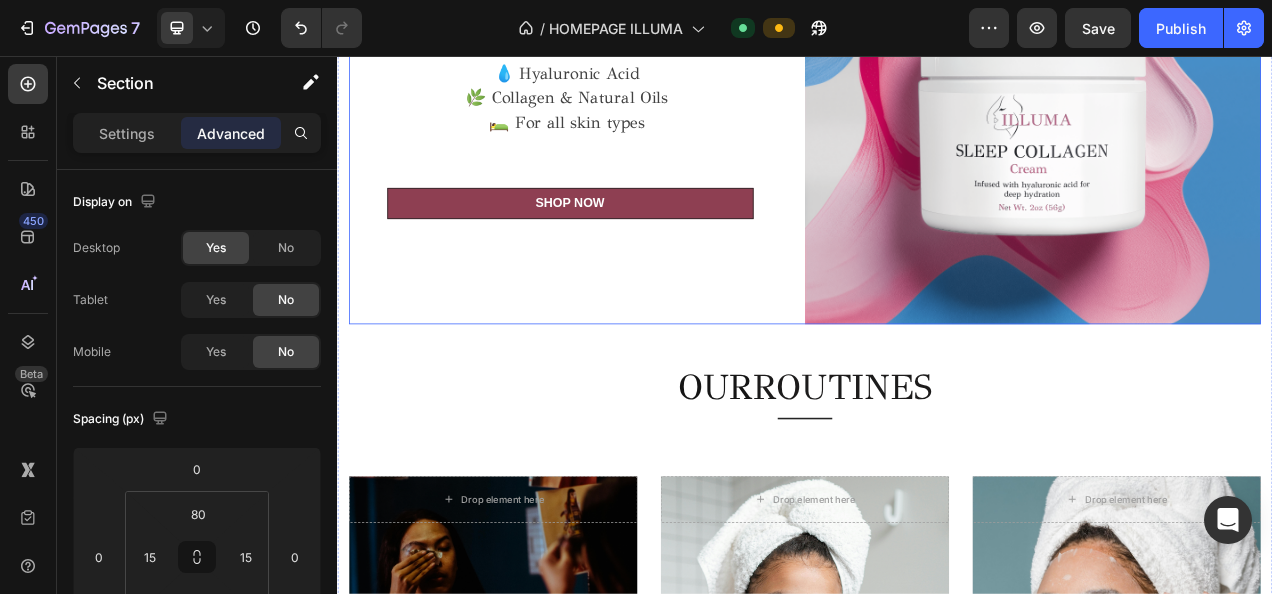 scroll, scrollTop: 1747, scrollLeft: 0, axis: vertical 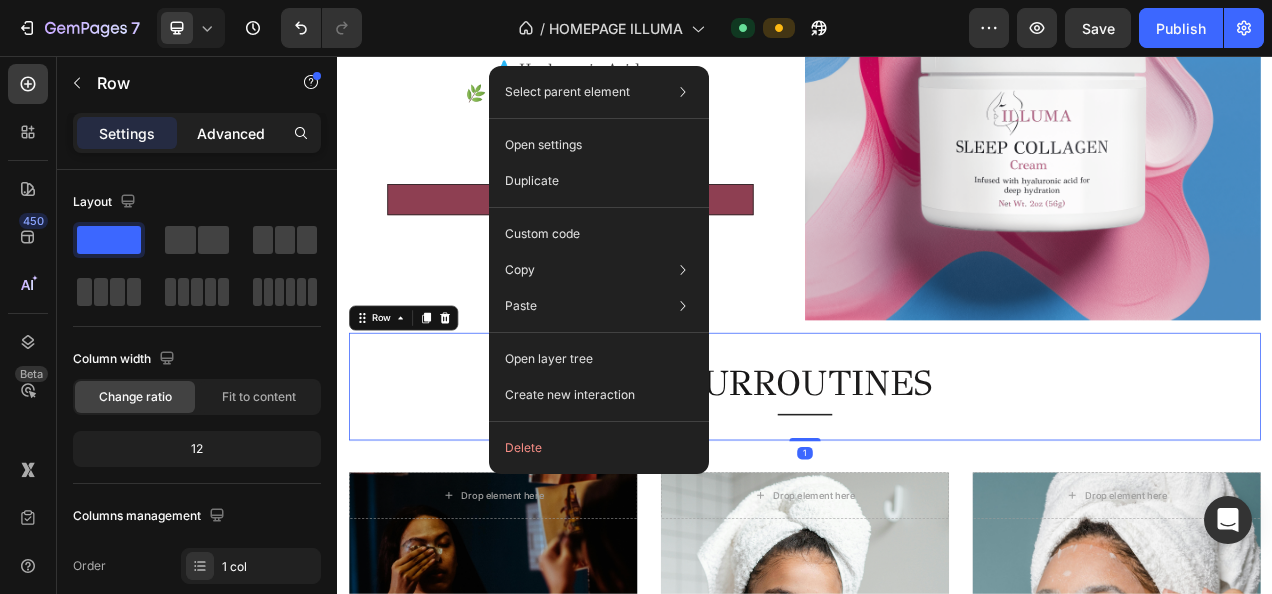 click on "Advanced" at bounding box center [231, 133] 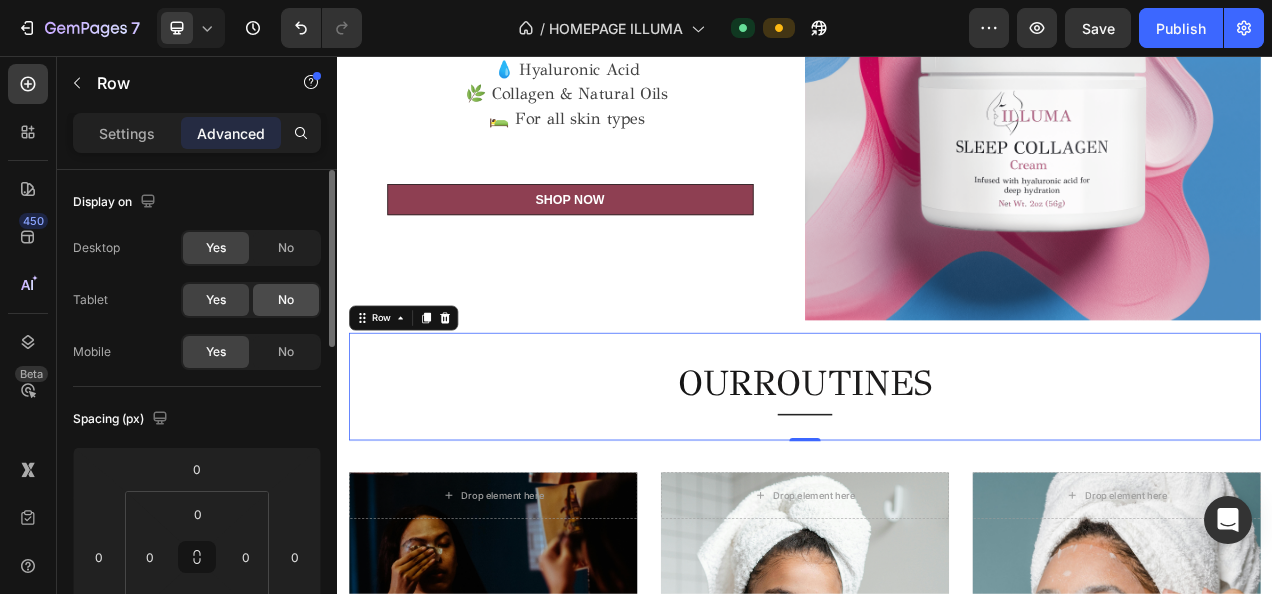 click on "No" 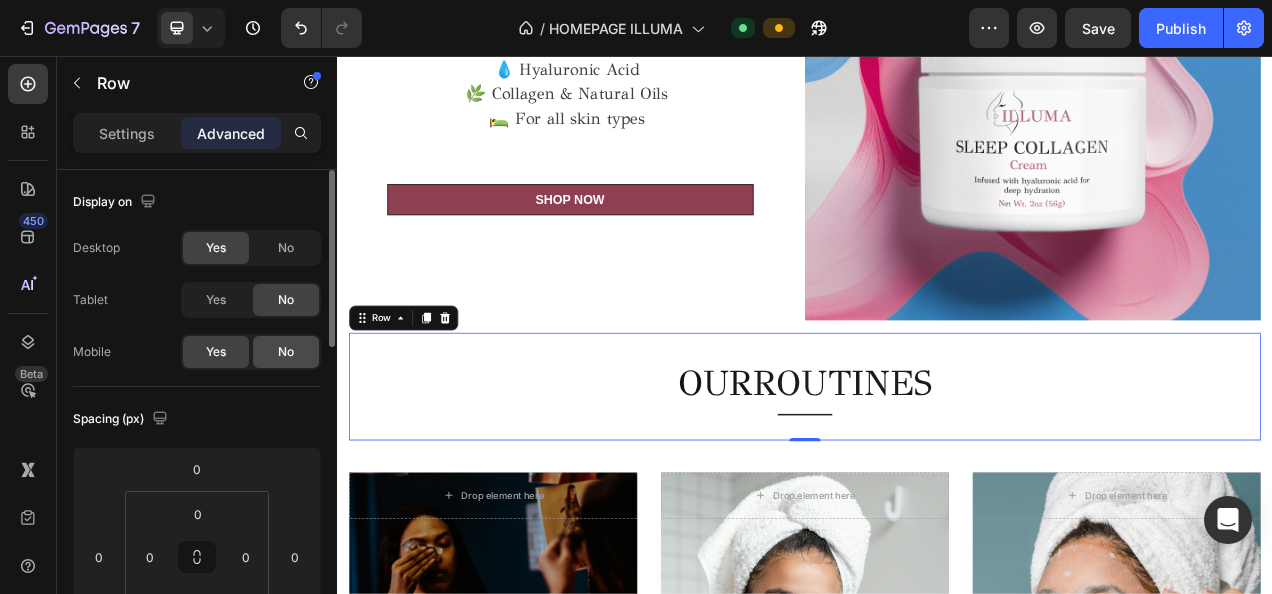 click on "No" 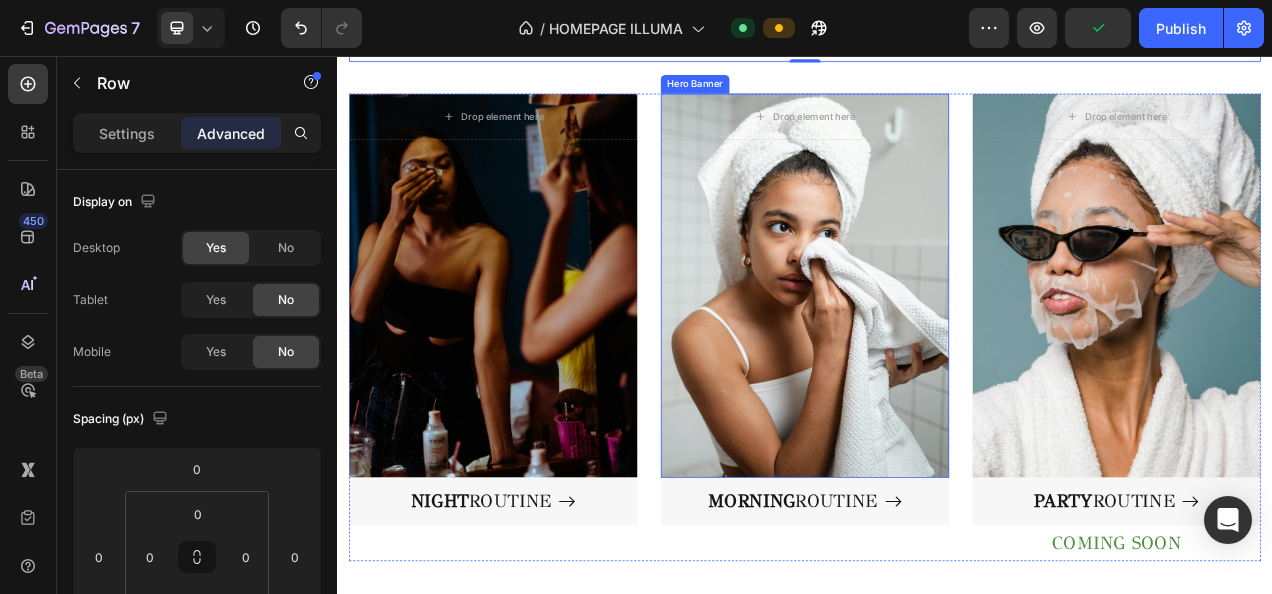 scroll, scrollTop: 2339, scrollLeft: 0, axis: vertical 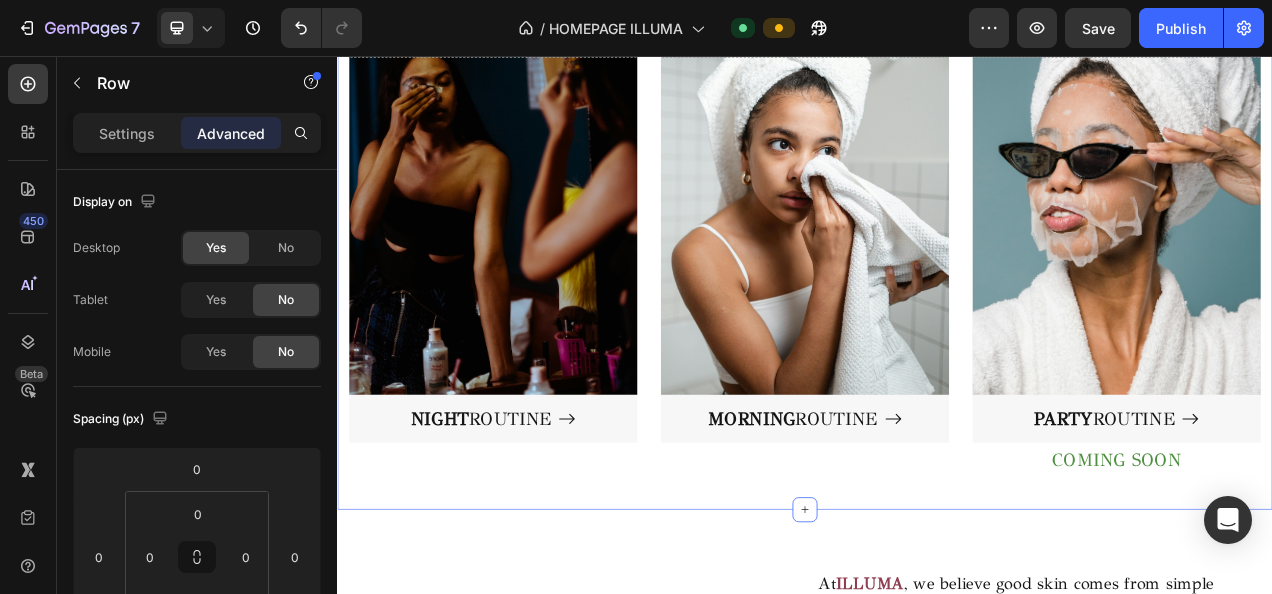 click on "YOUR SKIN'S BEST NIGHT EVER Heading SLEEP COLLAGEN  CREAM Heading   YOUR SKIN’S DREAM NIGHT Nourish, repair, and wake up radiant.   💧 Hyaluronic Acid 🌿 Collagen & Natural Oils 🛌 For all skin types   Text block SHOP NOW Button Row Image SHOP NOW Button Row OUR  ROUTINES Heading                Title Line Row   1
Drop element here Hero Banner                NIGHT  ROUTINE Button
Drop element here Hero Banner                MORNING  ROUTINE Button
Drop element here Hero Banner                PARTY  ROUTINE Button COMING SOON Text Block Row Section 6" at bounding box center [937, -151] 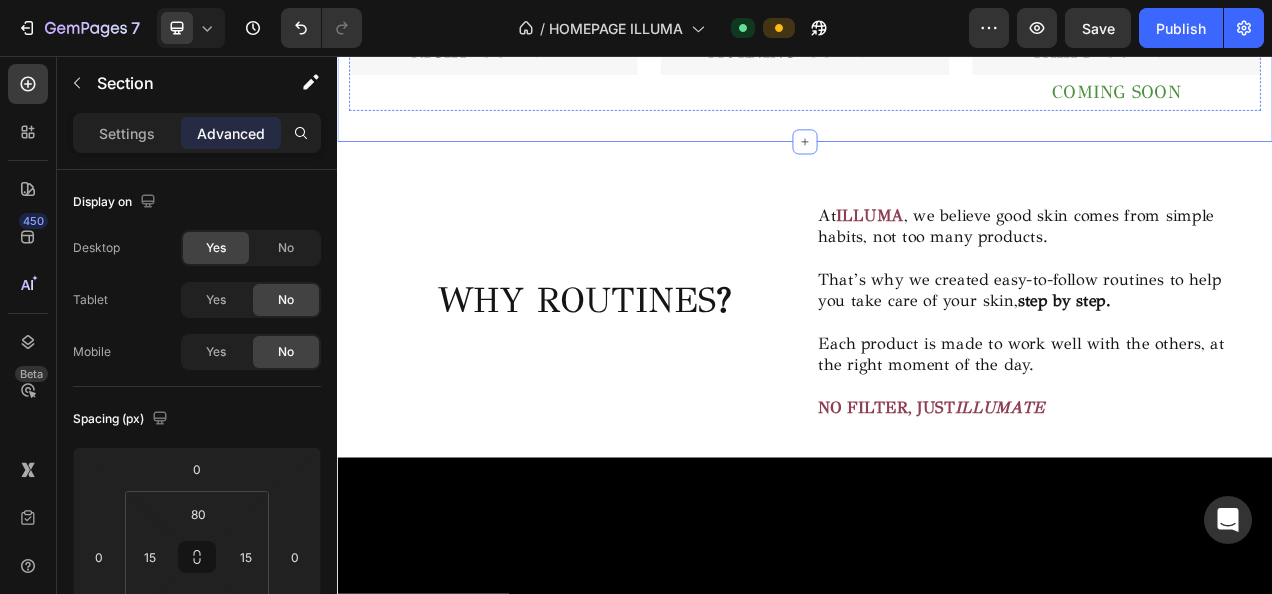 scroll, scrollTop: 2813, scrollLeft: 0, axis: vertical 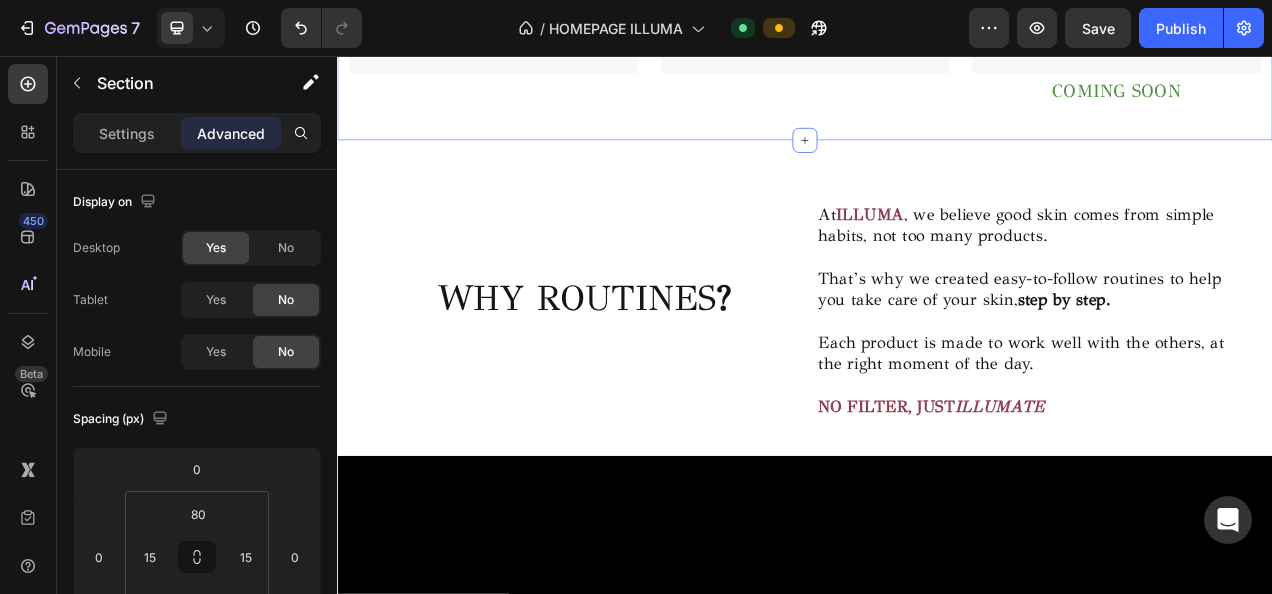 click 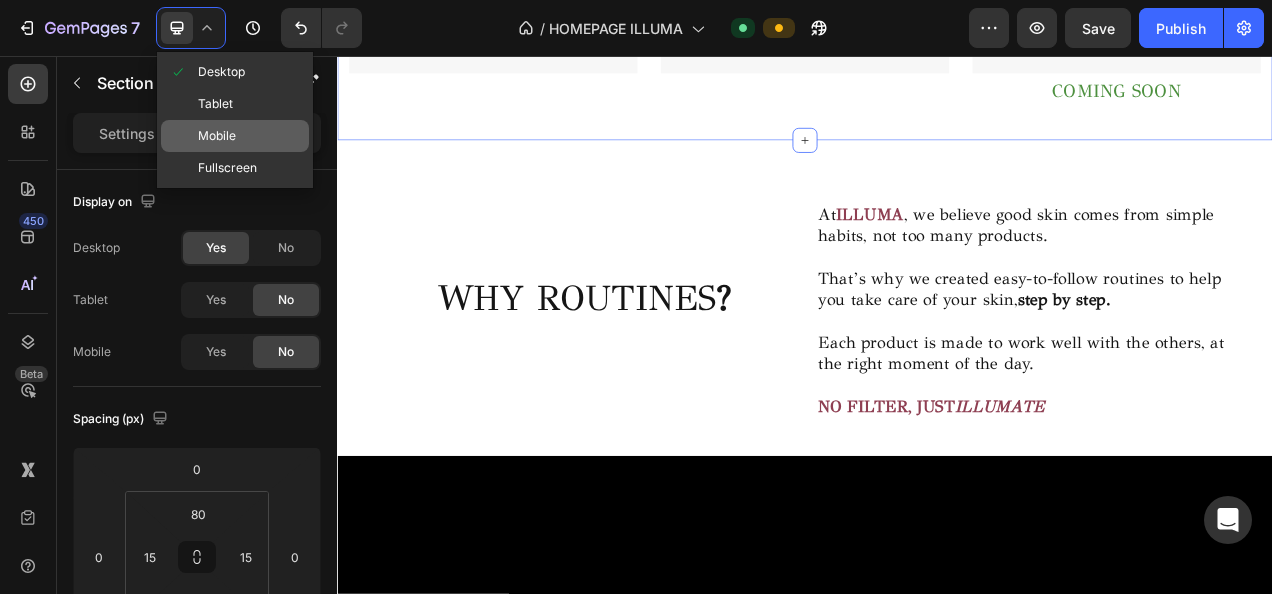 click on "Mobile" 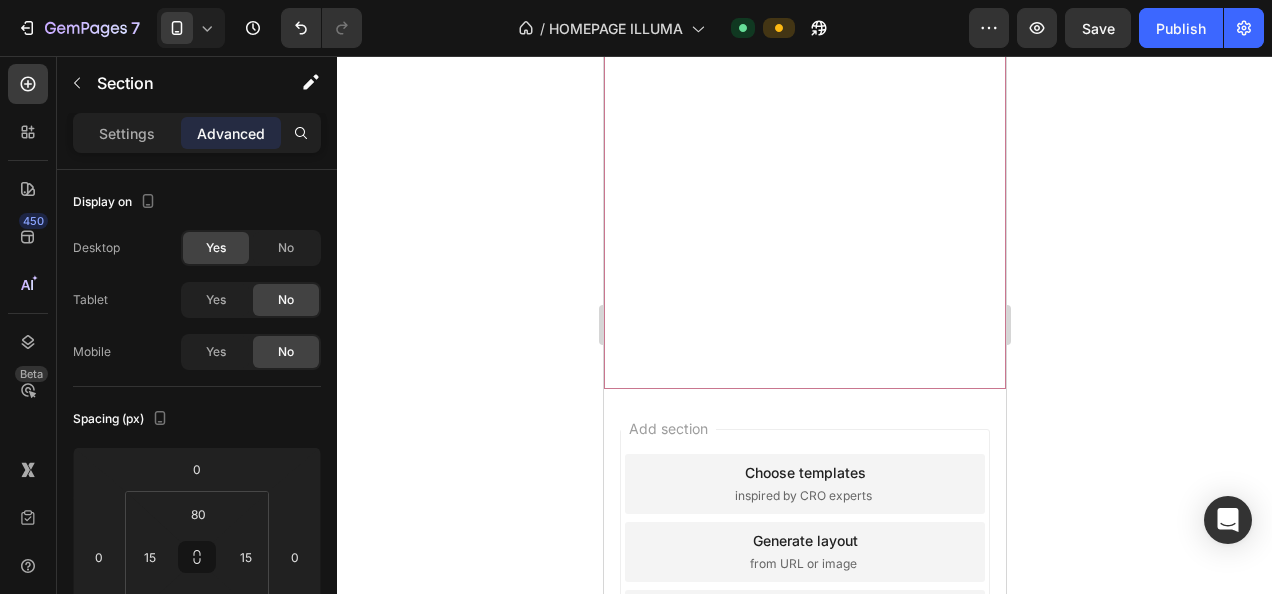 scroll, scrollTop: 7562, scrollLeft: 0, axis: vertical 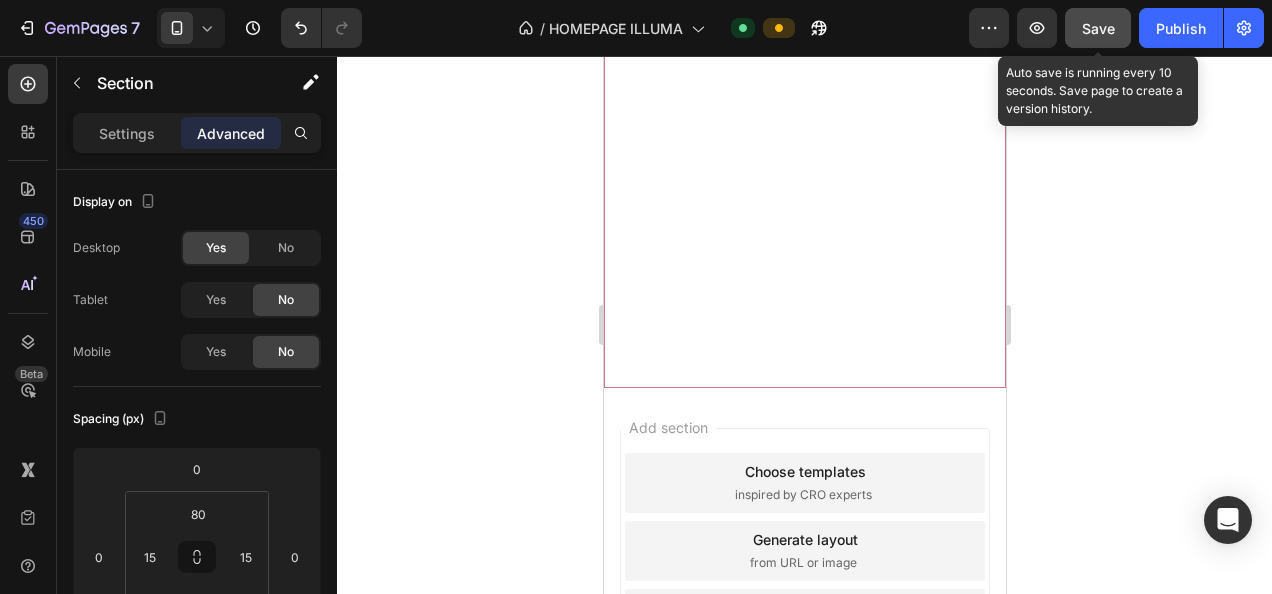 click on "Save" at bounding box center (1098, 28) 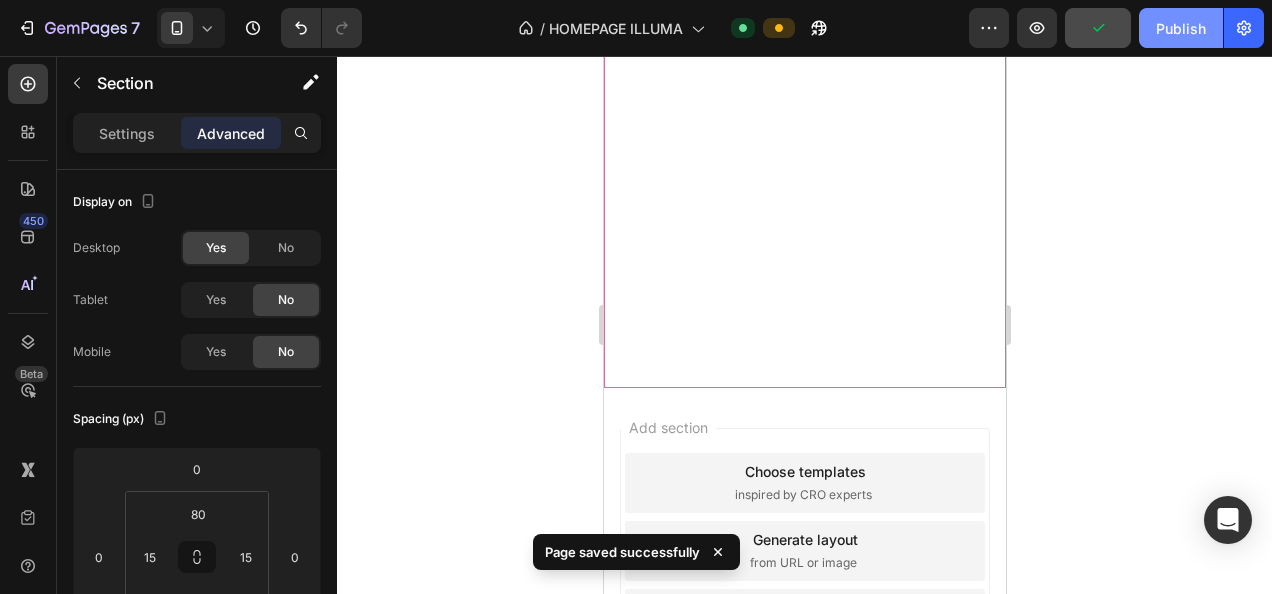 click on "Publish" at bounding box center (1181, 28) 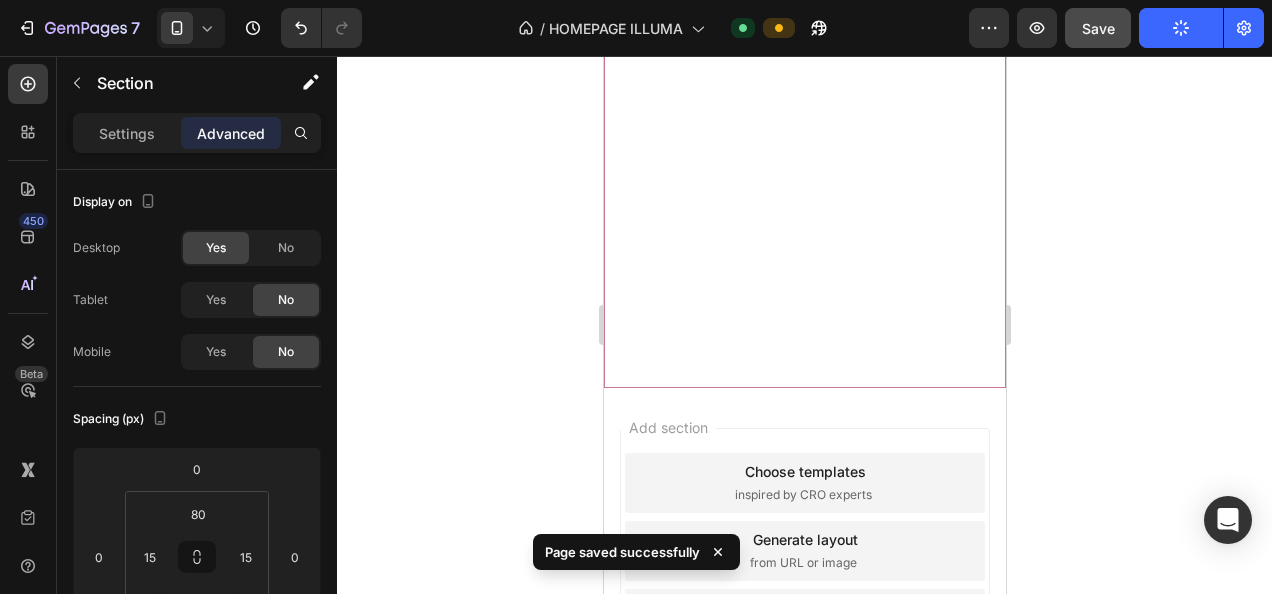 click 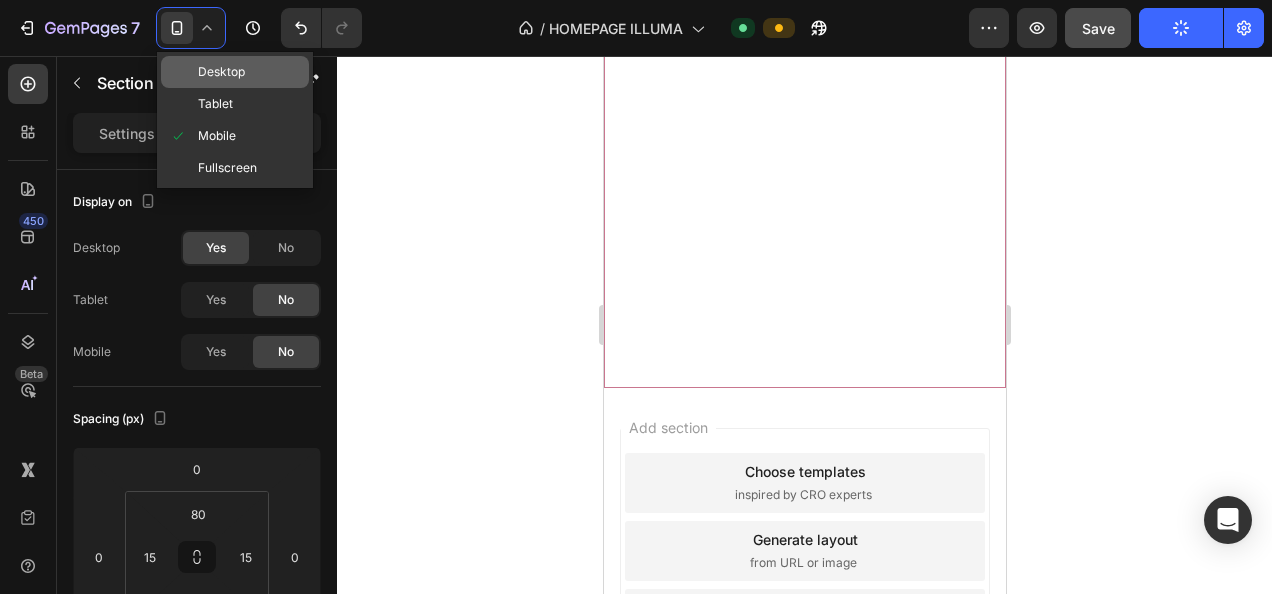 click on "Desktop" at bounding box center (221, 72) 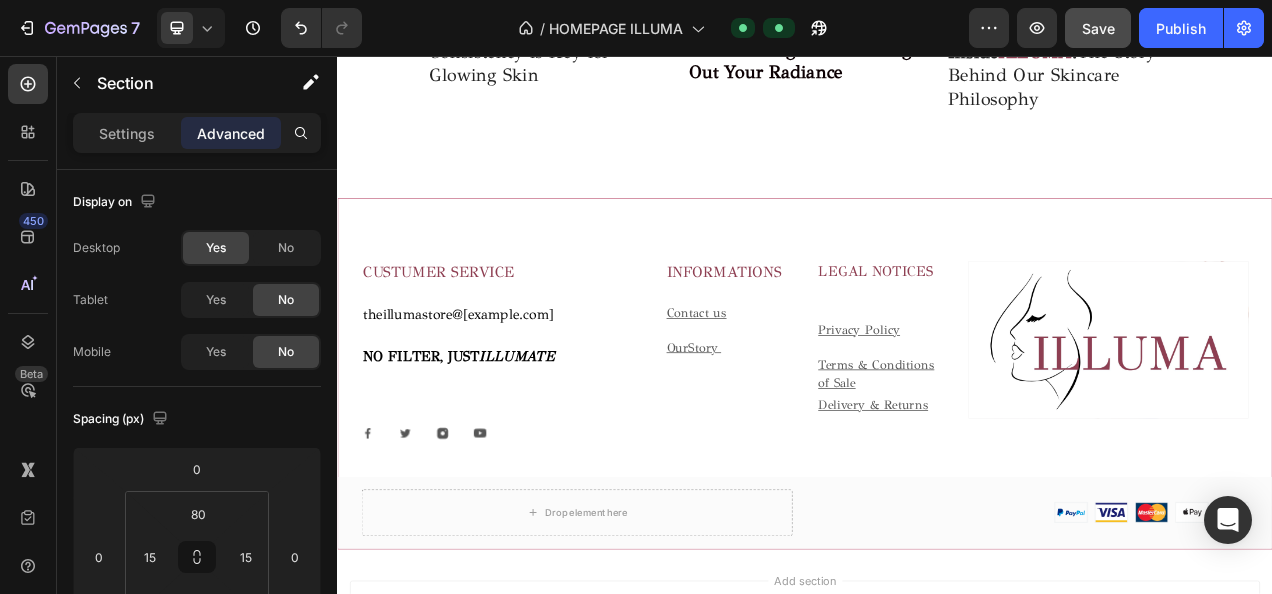 scroll, scrollTop: 6852, scrollLeft: 0, axis: vertical 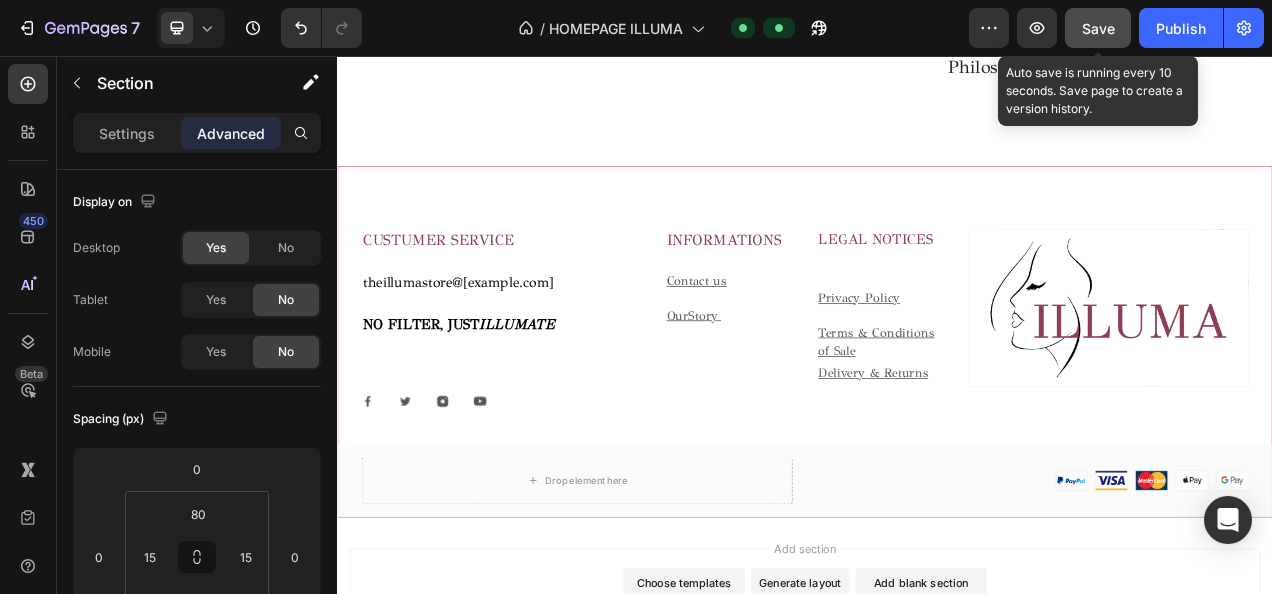click on "Save" at bounding box center (1098, 28) 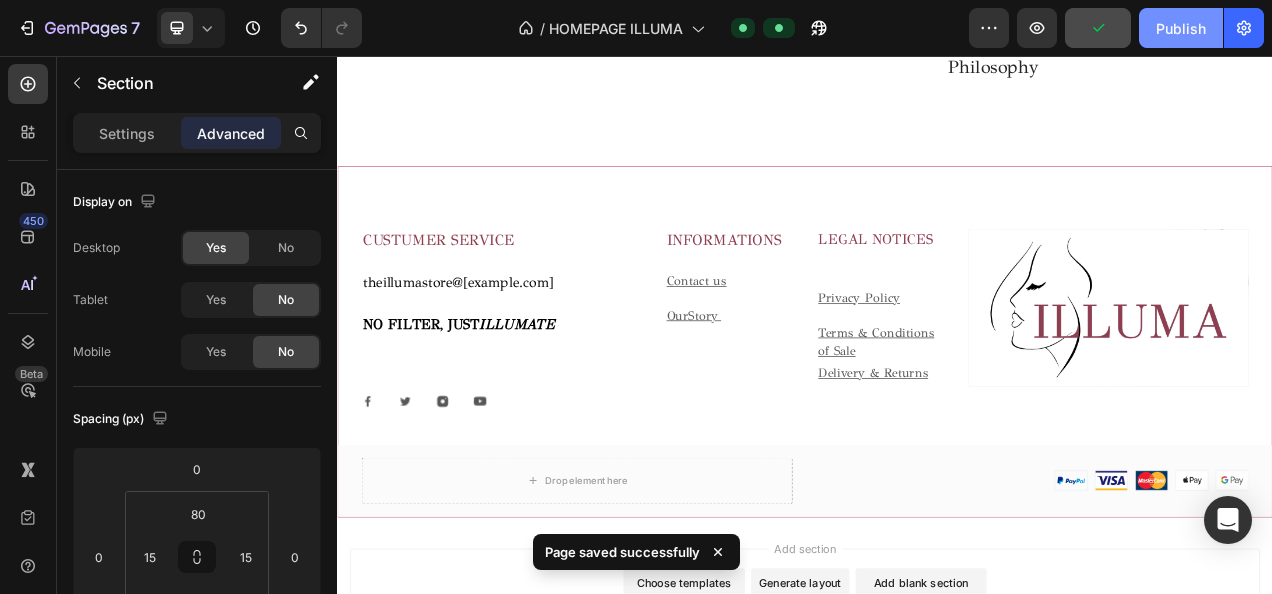click on "Publish" at bounding box center (1181, 28) 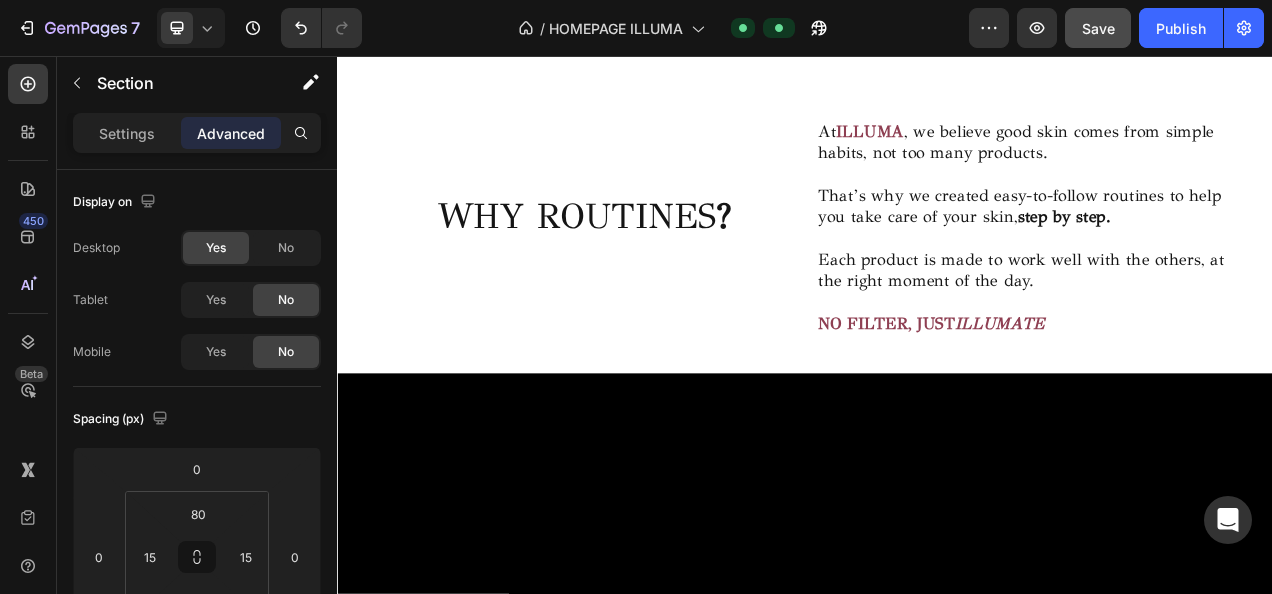 scroll, scrollTop: 2598, scrollLeft: 0, axis: vertical 